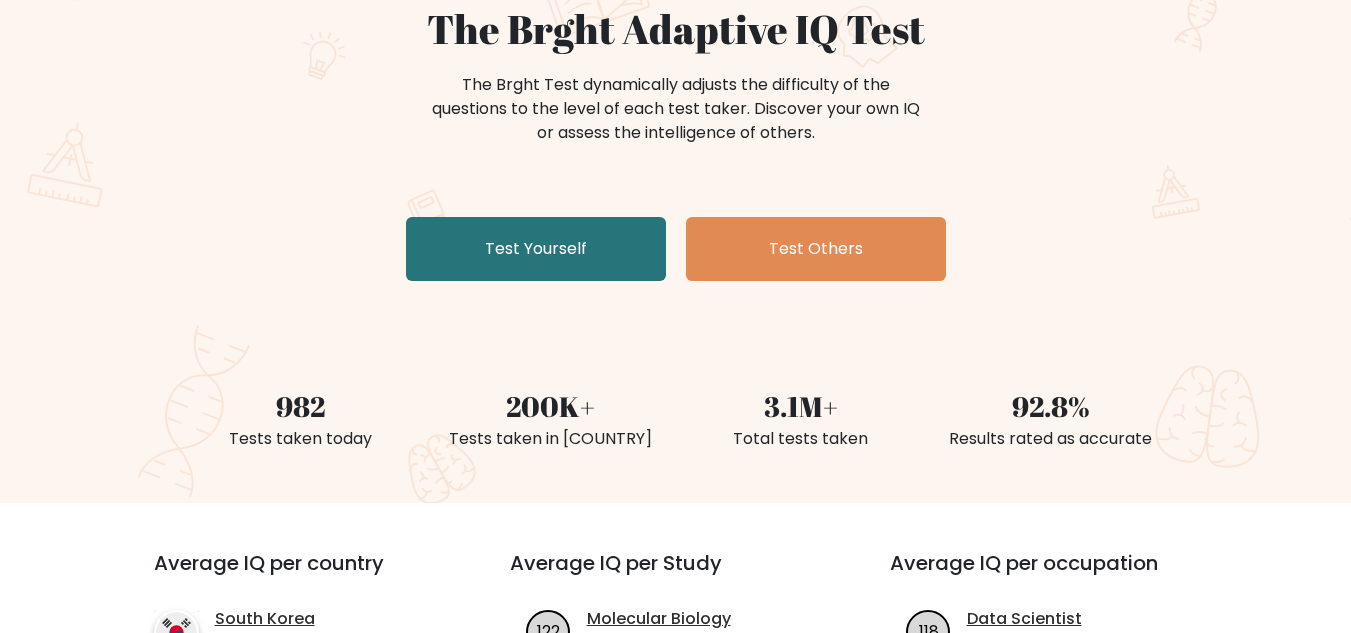 scroll, scrollTop: 200, scrollLeft: 0, axis: vertical 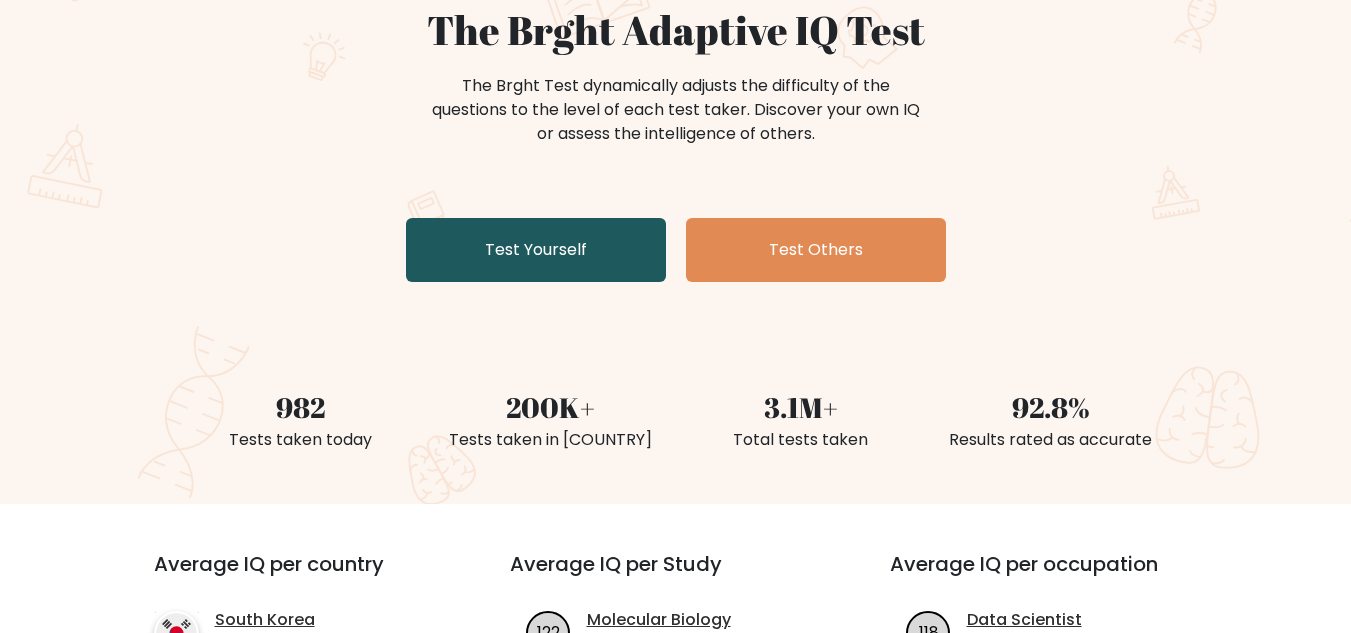 click on "Test Yourself" at bounding box center [536, 250] 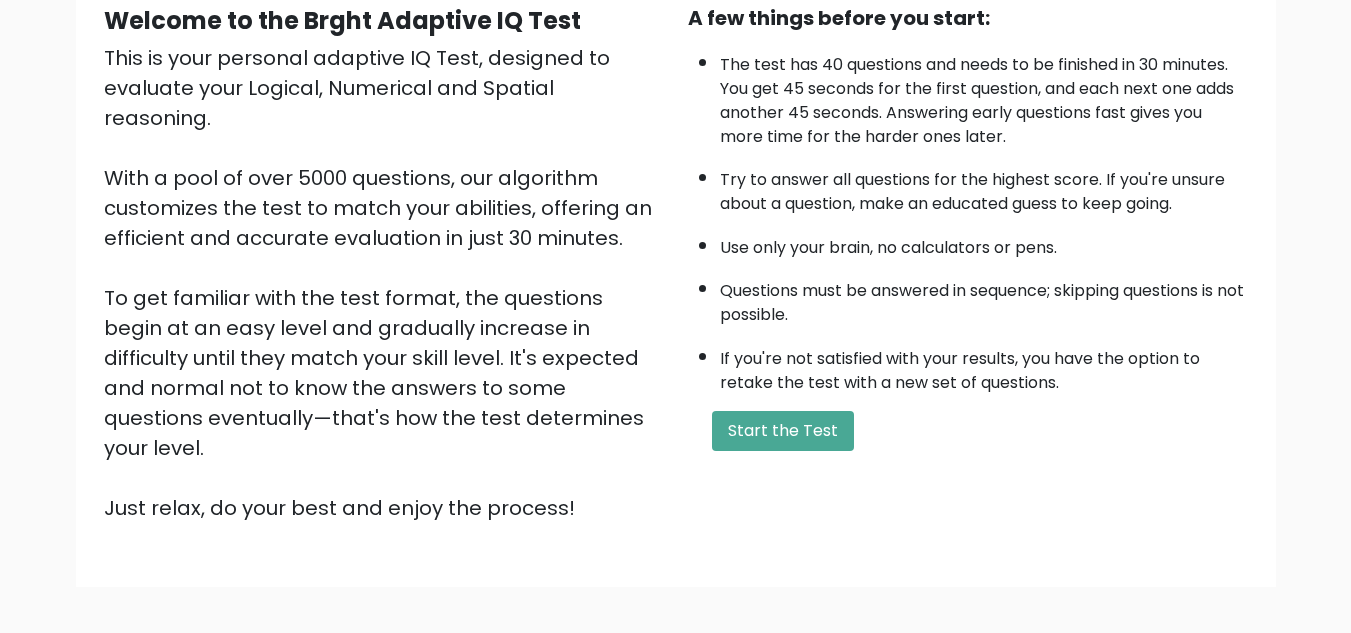 scroll, scrollTop: 83, scrollLeft: 0, axis: vertical 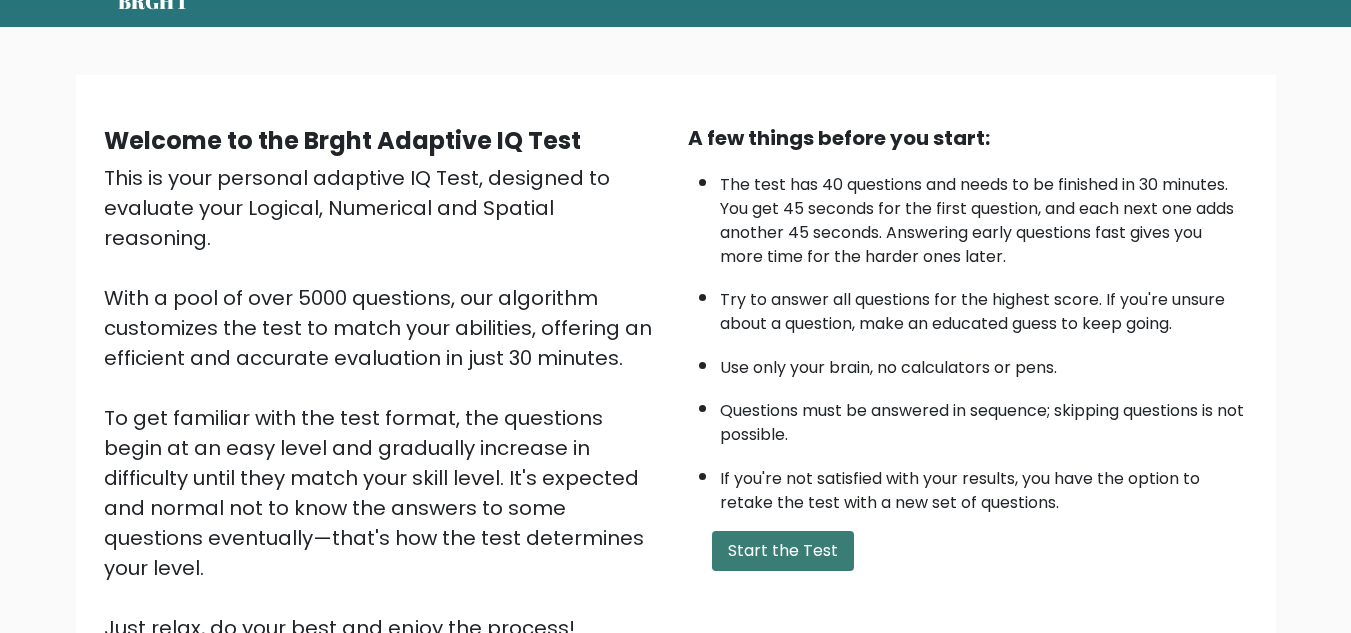 click on "Start the Test" at bounding box center (783, 551) 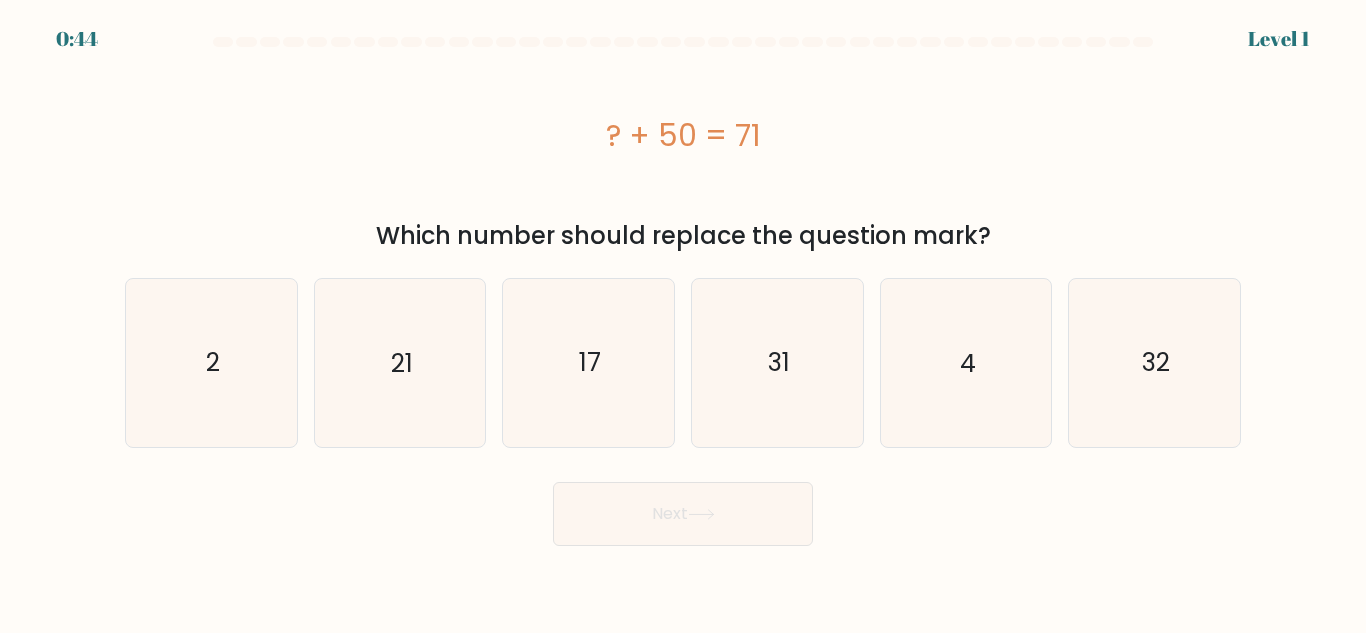 scroll, scrollTop: 0, scrollLeft: 0, axis: both 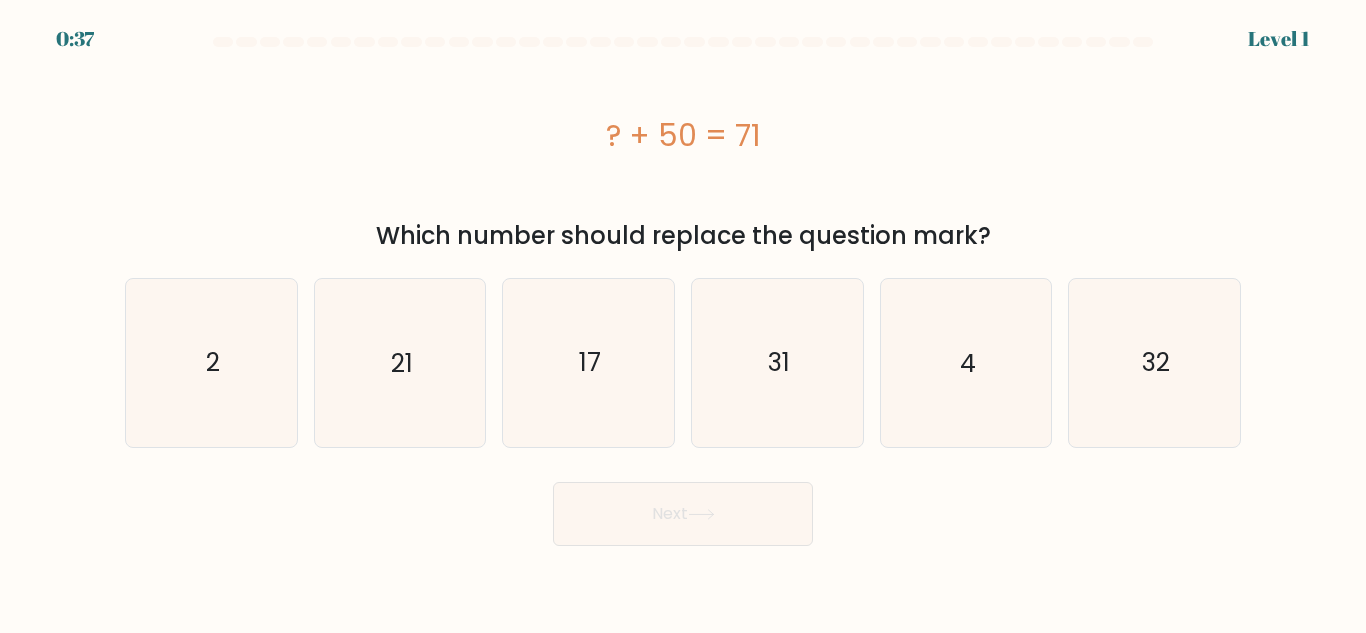 drag, startPoint x: 759, startPoint y: 138, endPoint x: 613, endPoint y: 168, distance: 149.05032 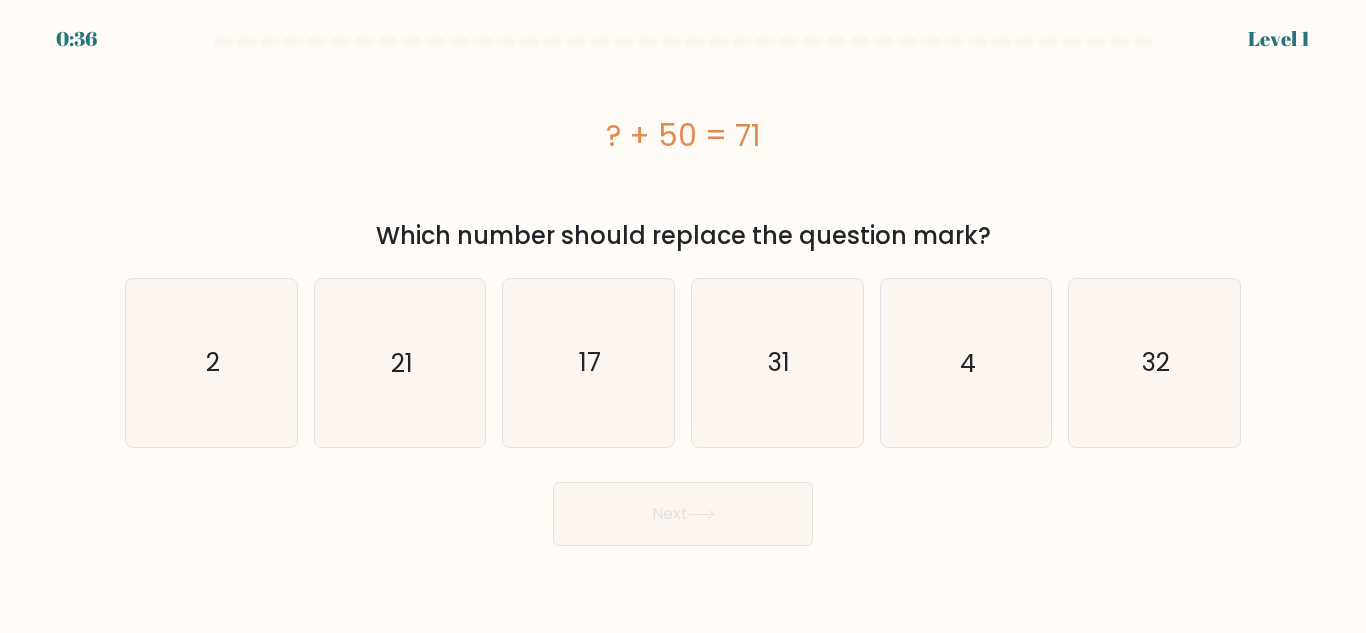 copy on "? + 50 = 71" 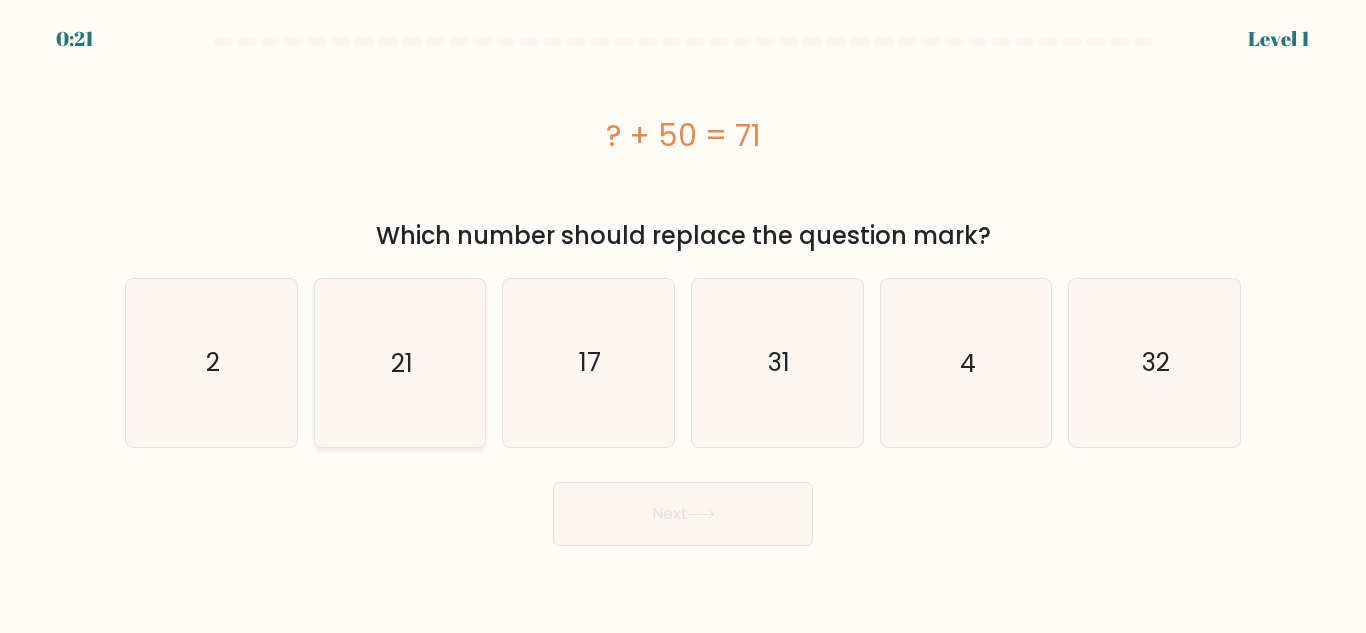 click on "21" 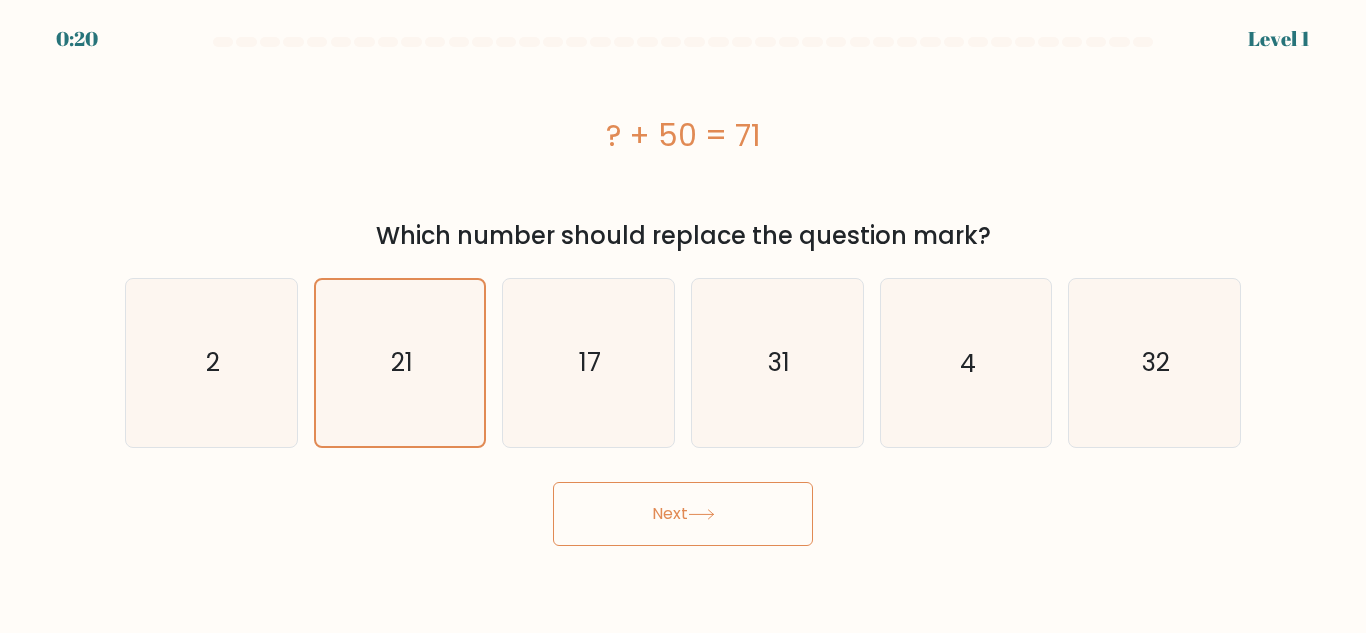 click on "Next" at bounding box center (683, 514) 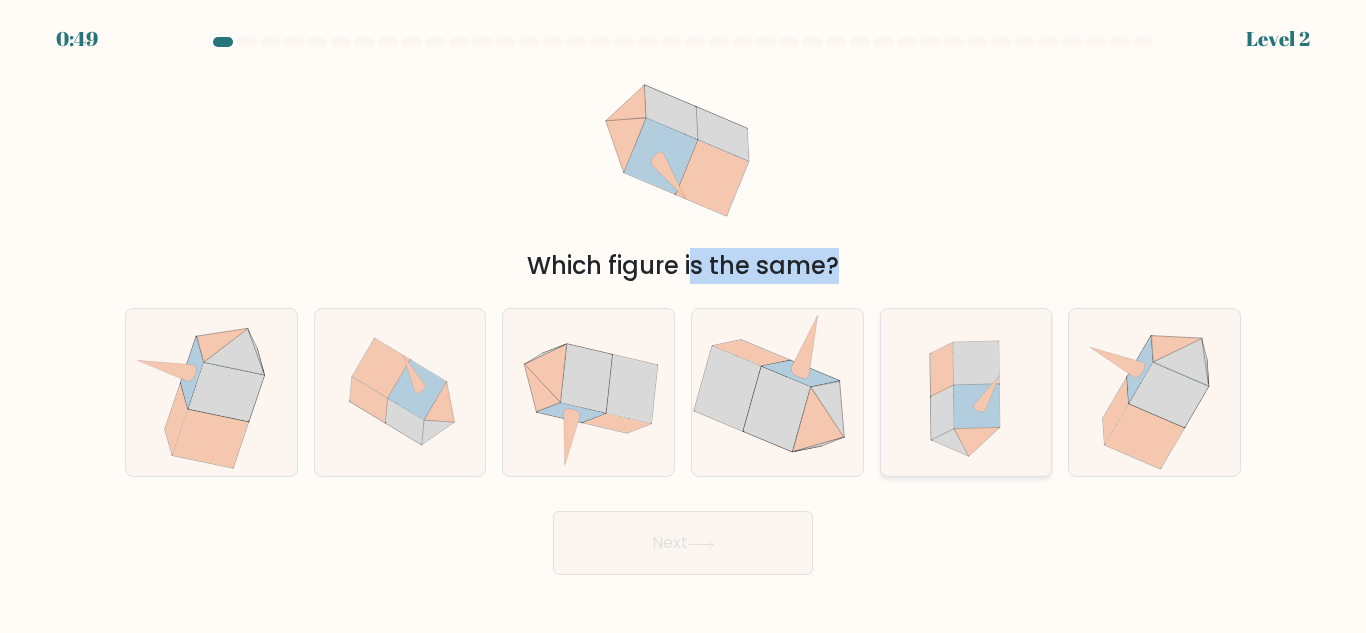 drag, startPoint x: 612, startPoint y: 173, endPoint x: 964, endPoint y: 413, distance: 426.03287 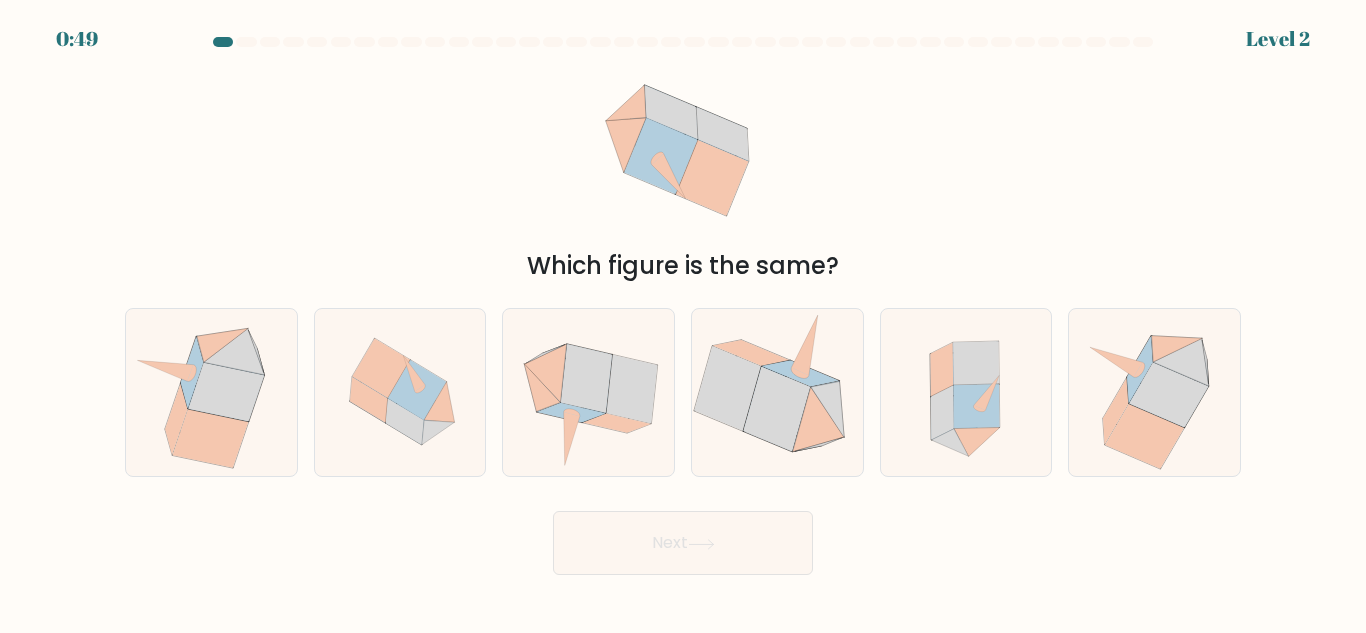 click on "Which figure is the same?" at bounding box center (683, 169) 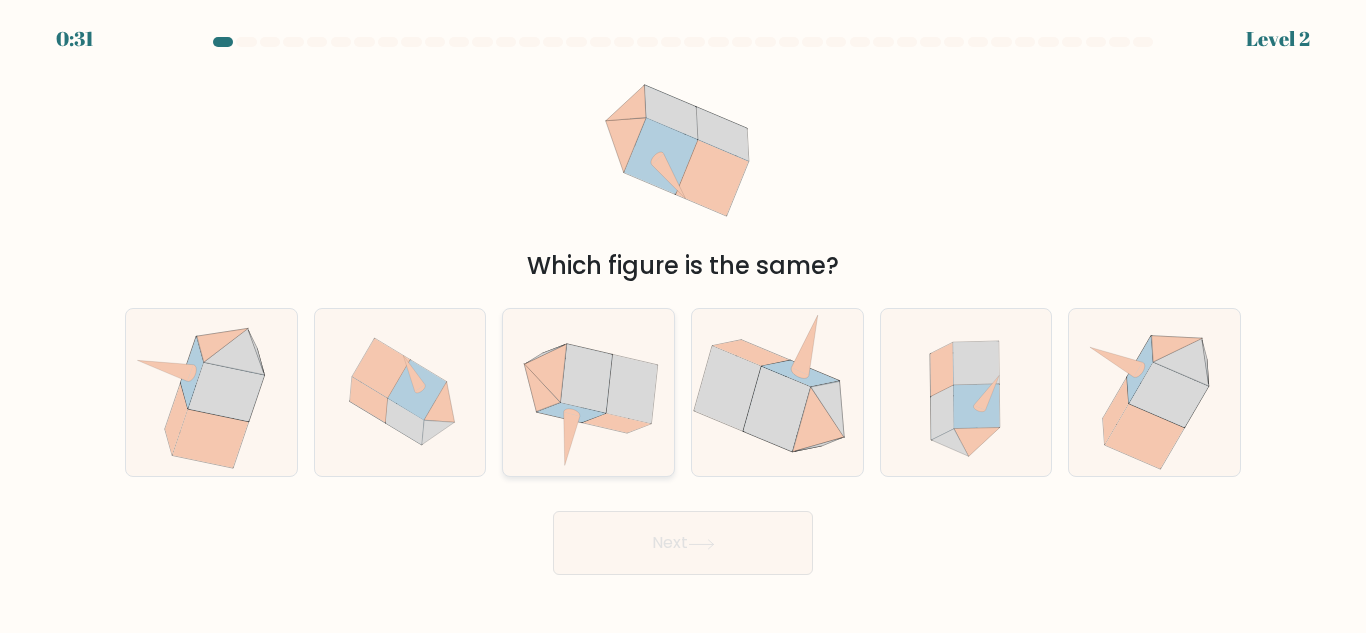 drag, startPoint x: 621, startPoint y: 428, endPoint x: 612, endPoint y: 437, distance: 12.727922 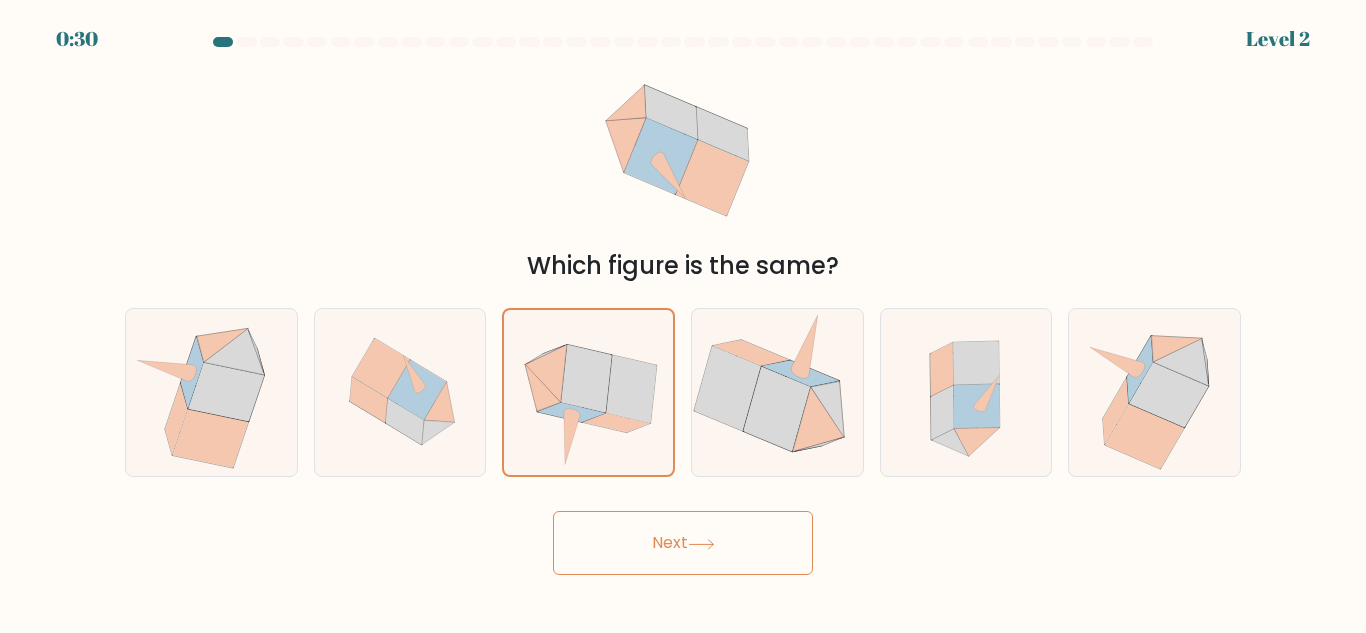 click on "Next" at bounding box center (683, 543) 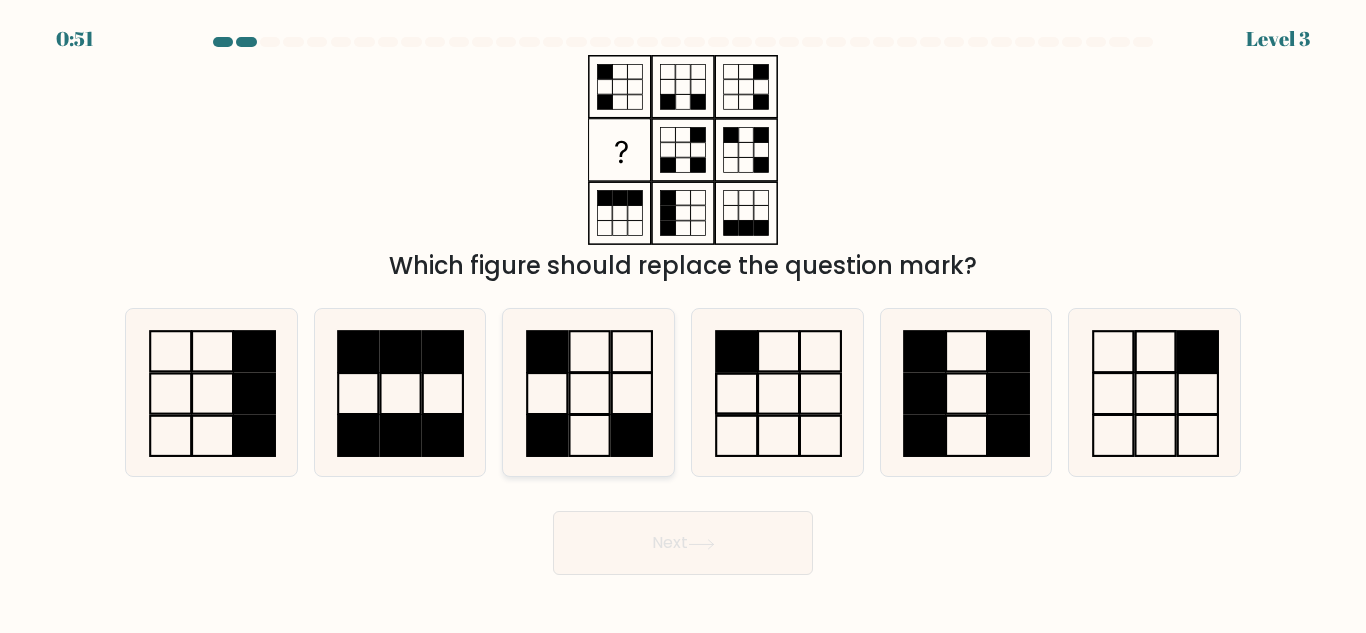 click 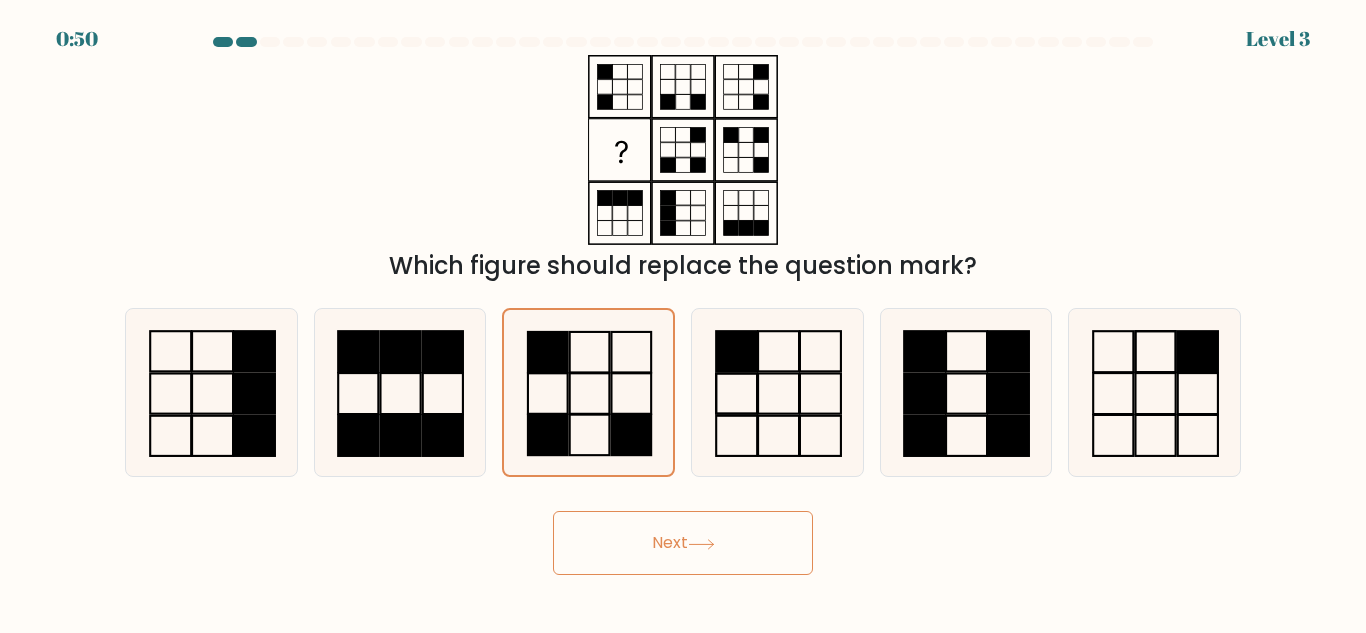 click on "Next" at bounding box center (683, 543) 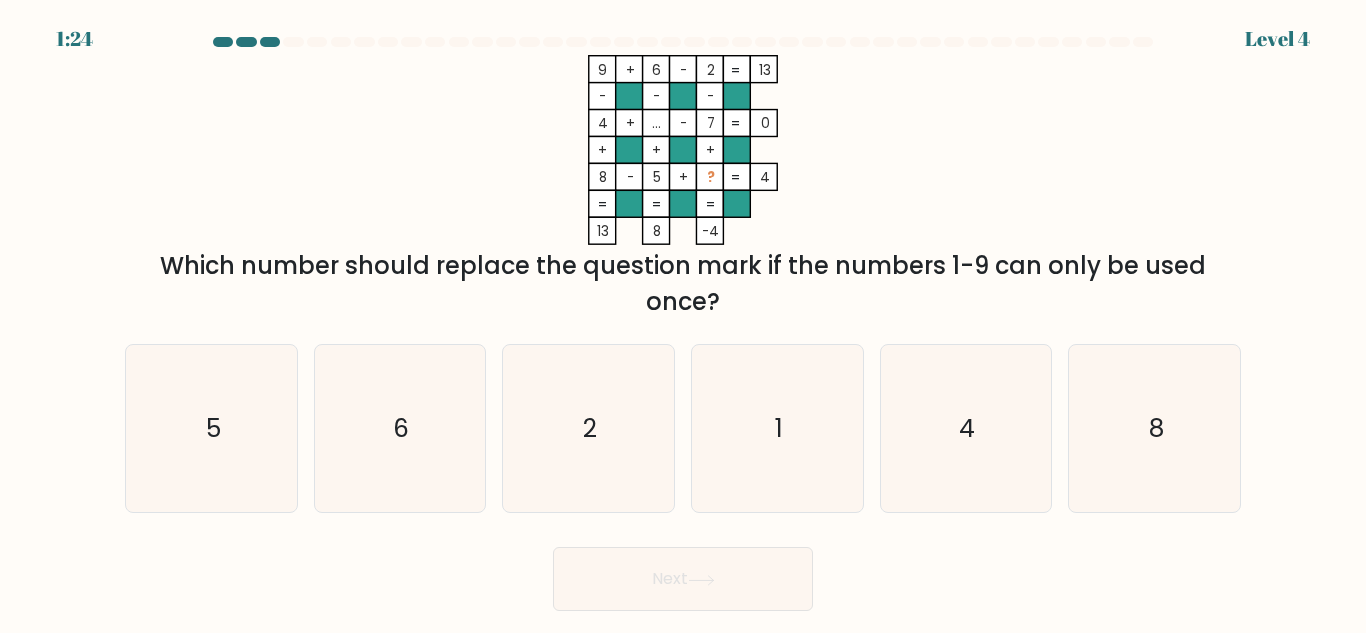 drag, startPoint x: 570, startPoint y: 61, endPoint x: 756, endPoint y: 241, distance: 258.83585 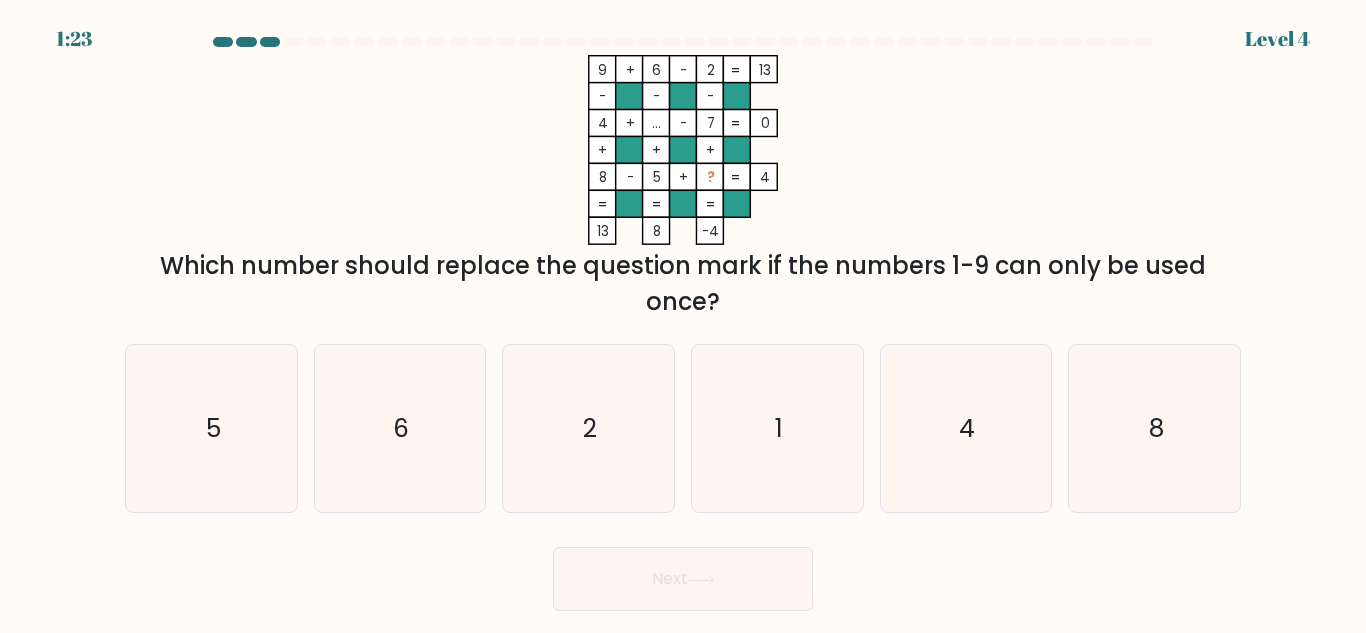click on "9    +    6    -    2    13    -    -    -    4    +    ...    -    7    0    +    +    +    8    -    5    +    ?    =   4    =   =   =   =   13    8    -4    =" 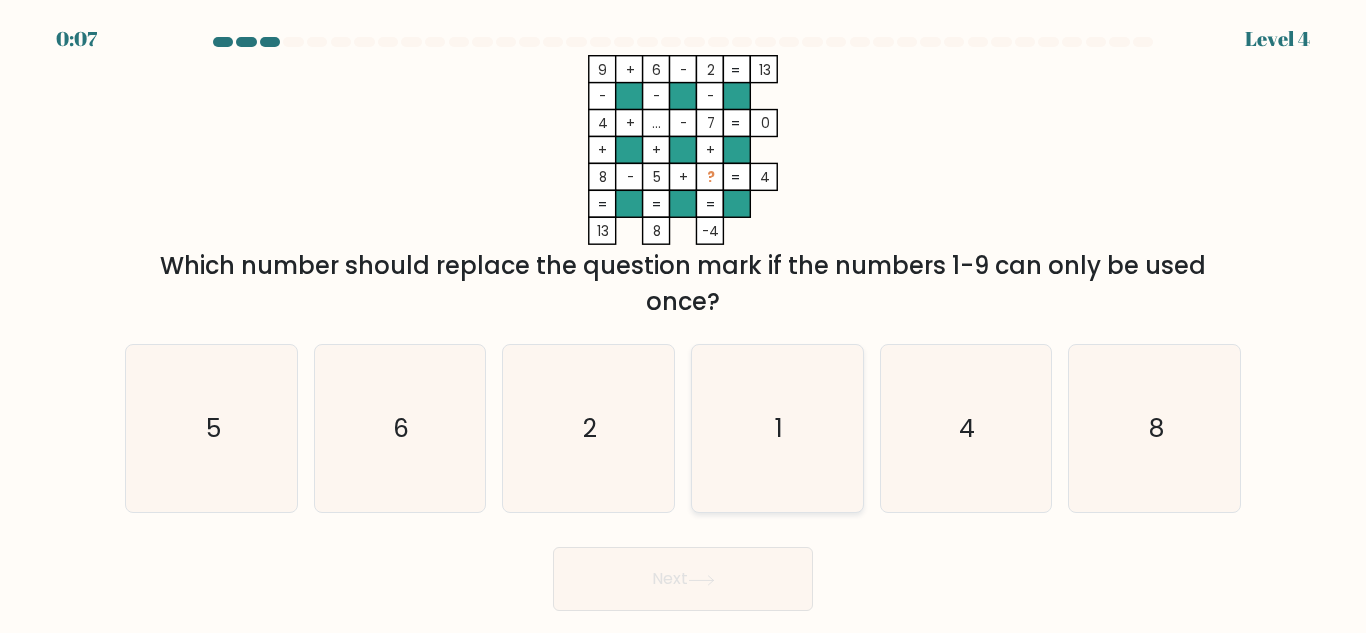 click on "1" 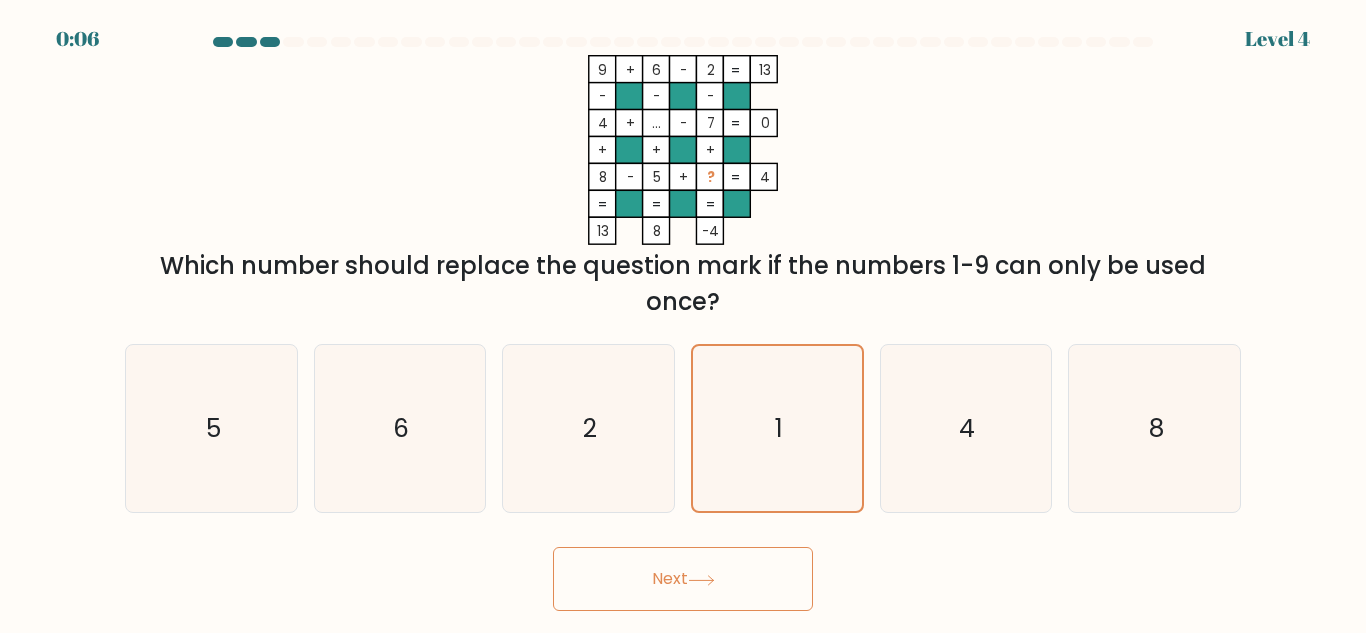 click 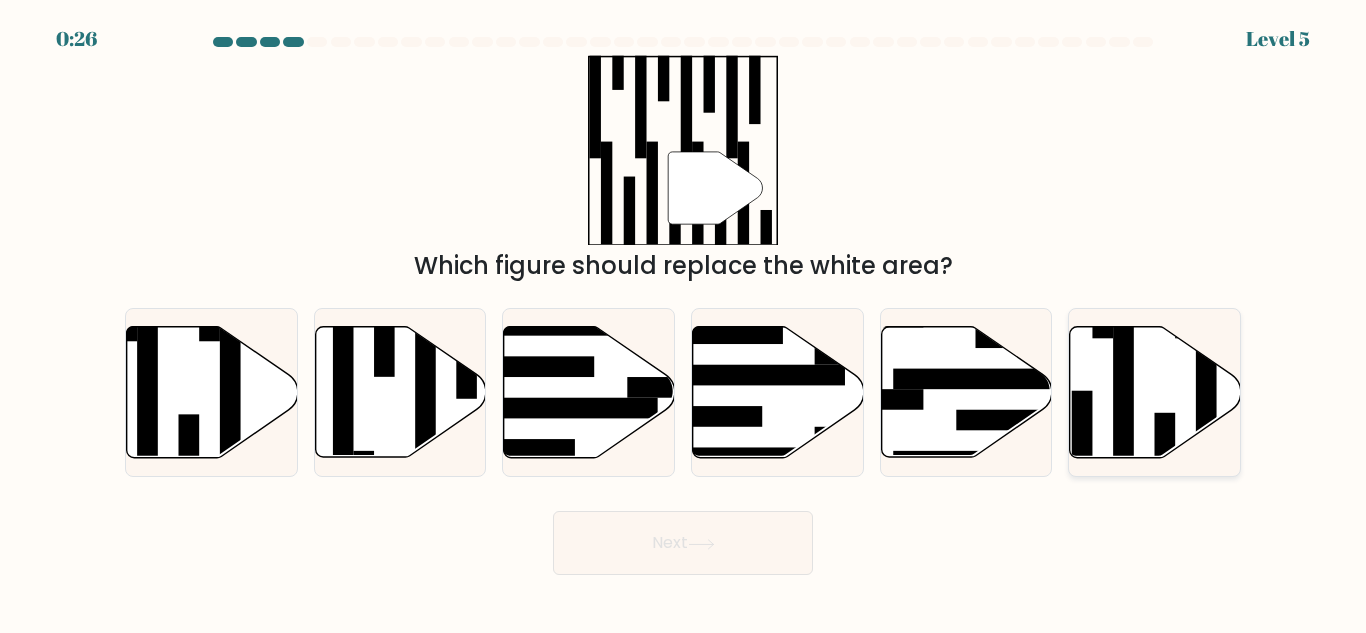 click 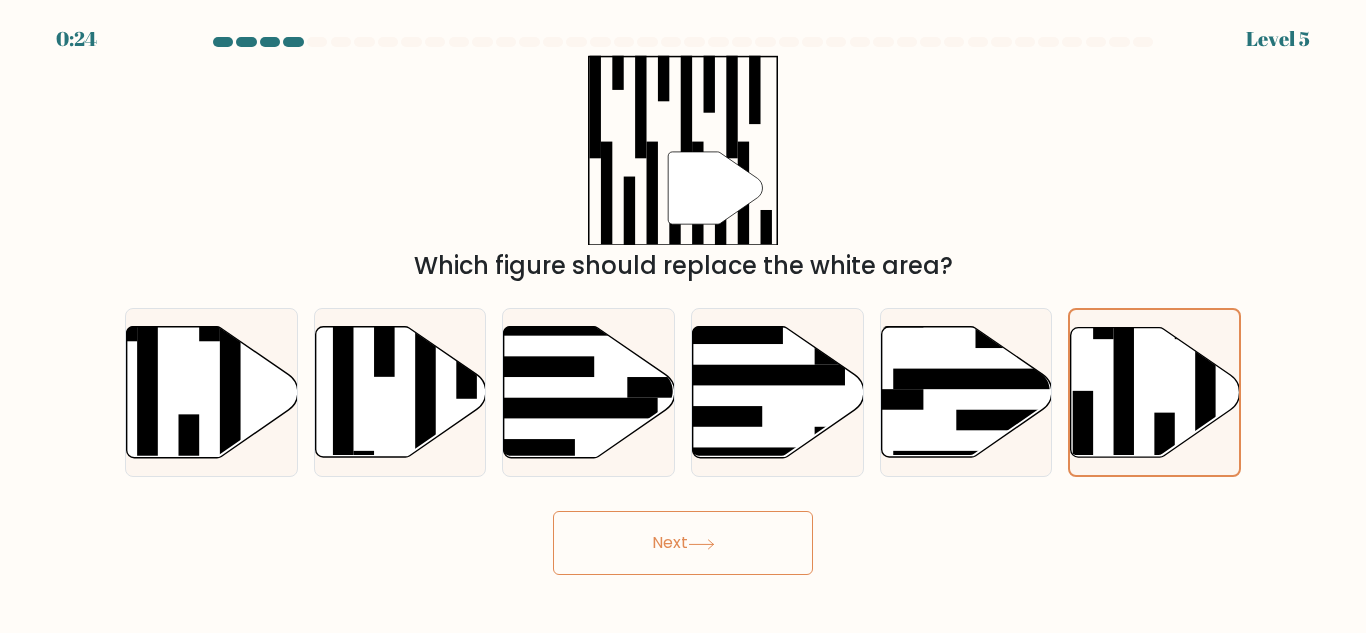 click 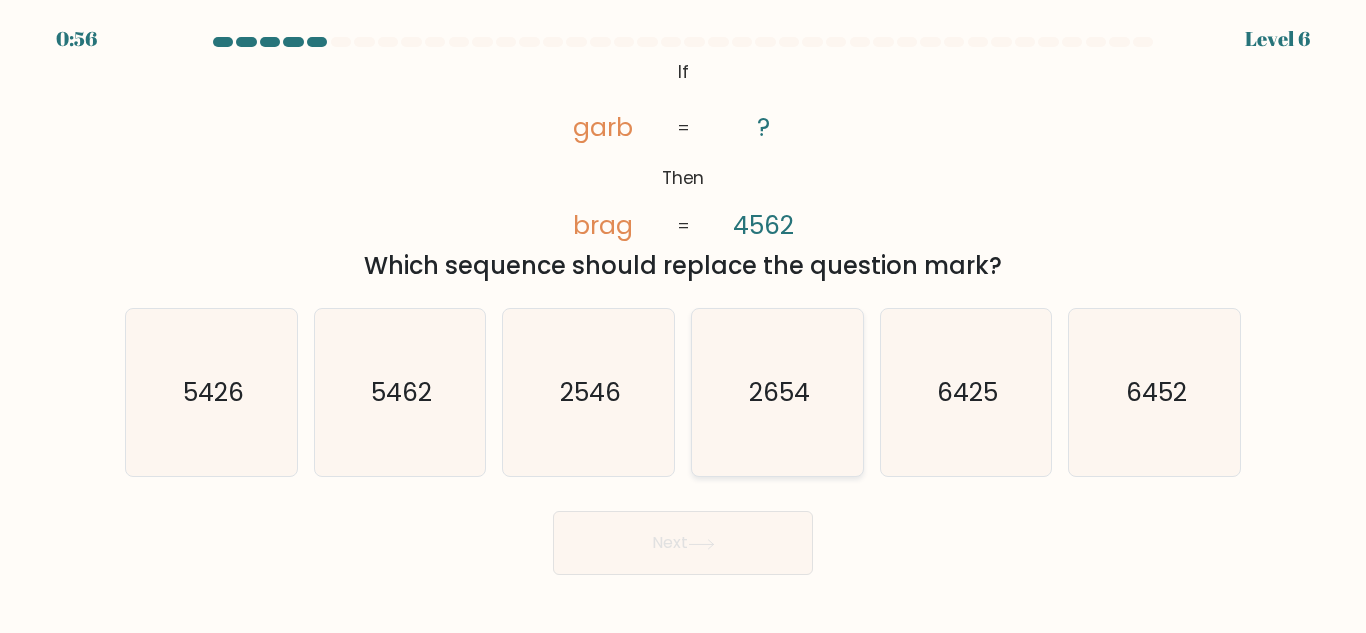 click on "2654" 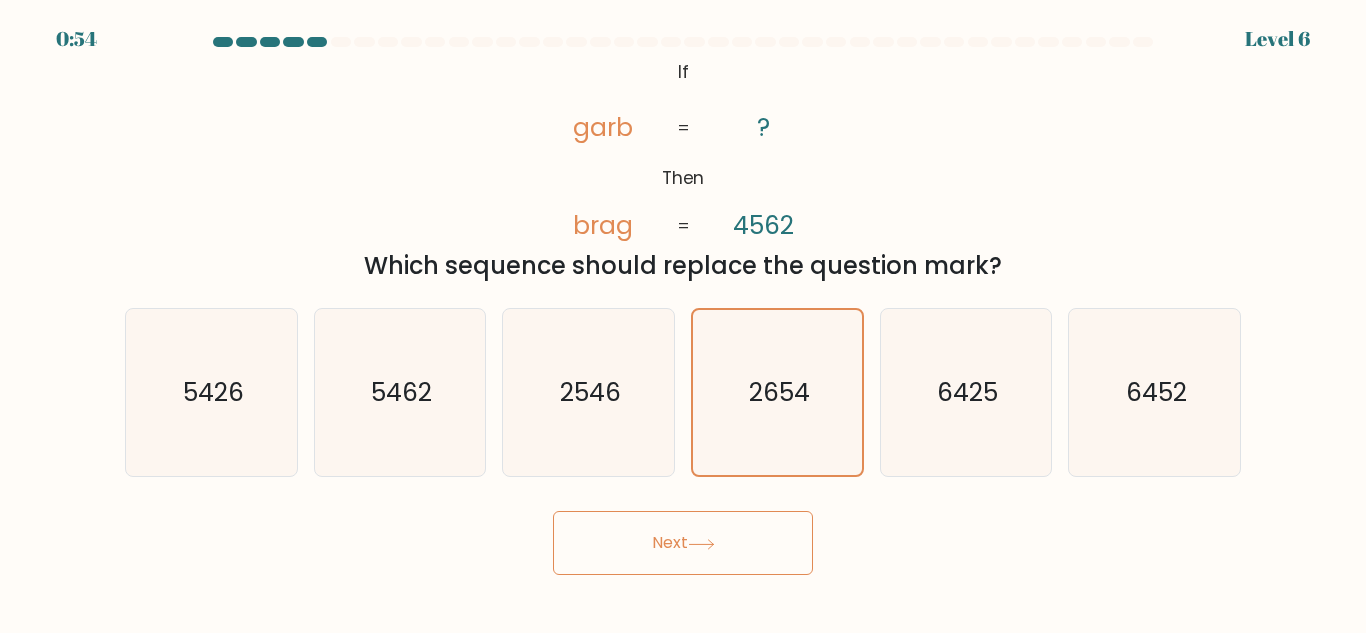 click on "Next" at bounding box center (683, 543) 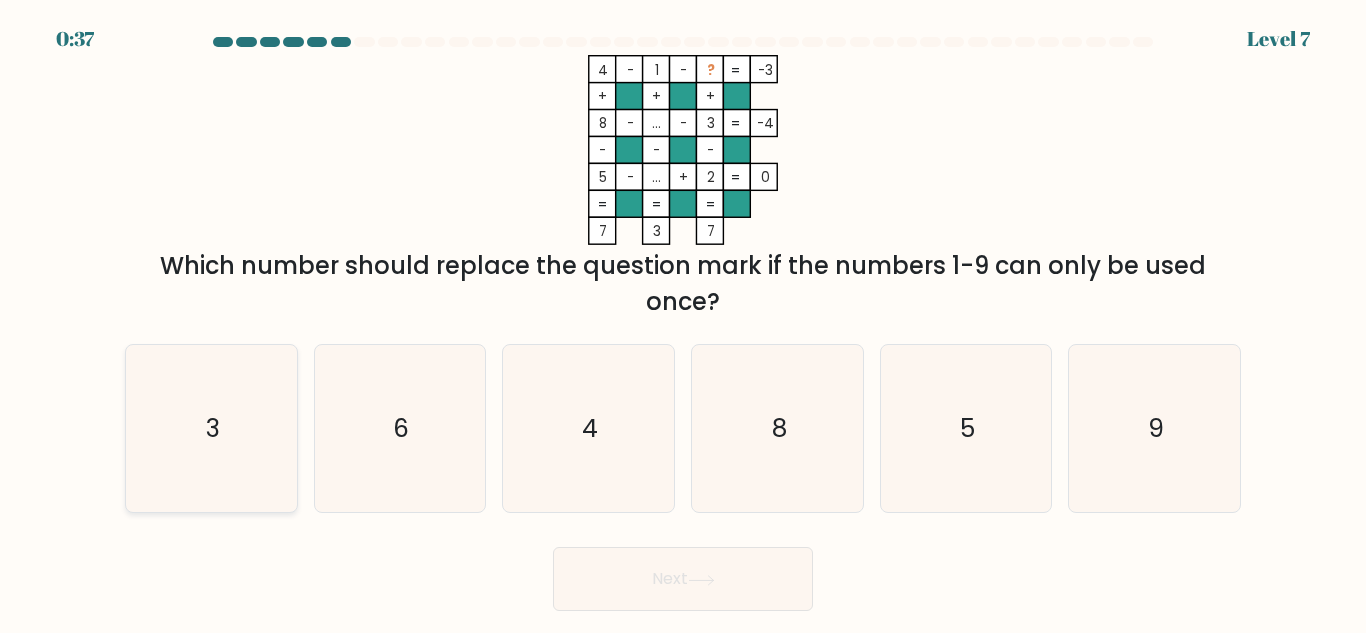 click on "3" 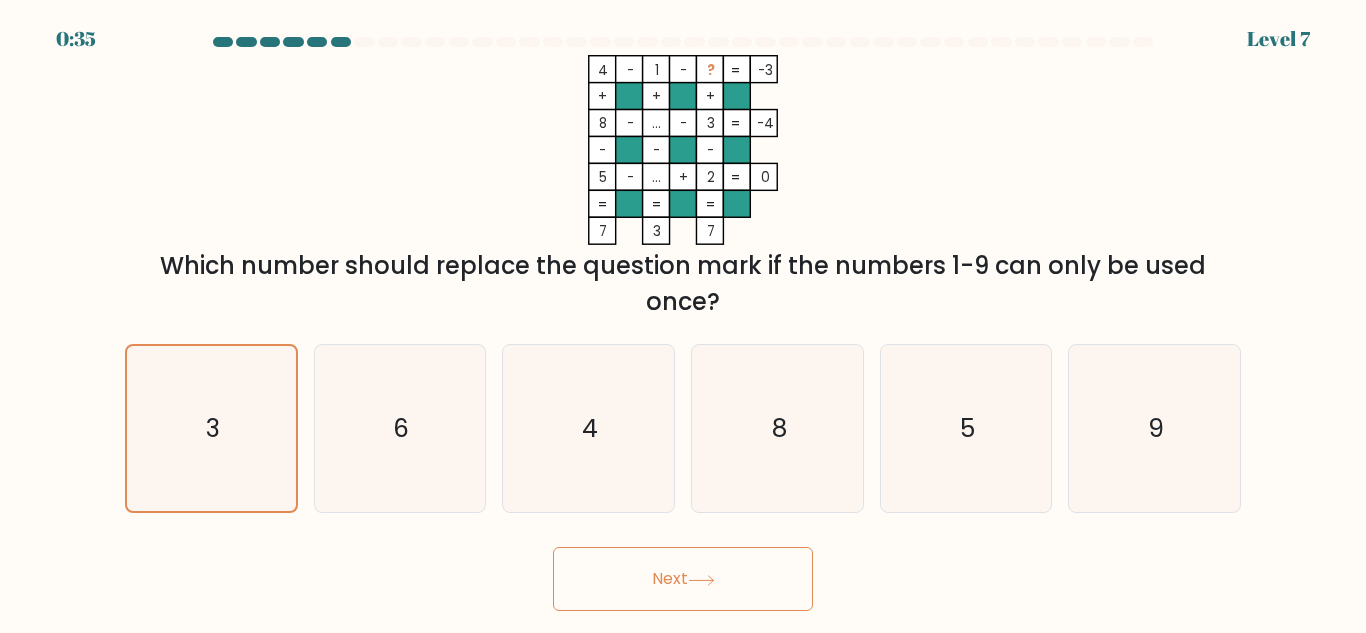 click on "Next" at bounding box center [683, 579] 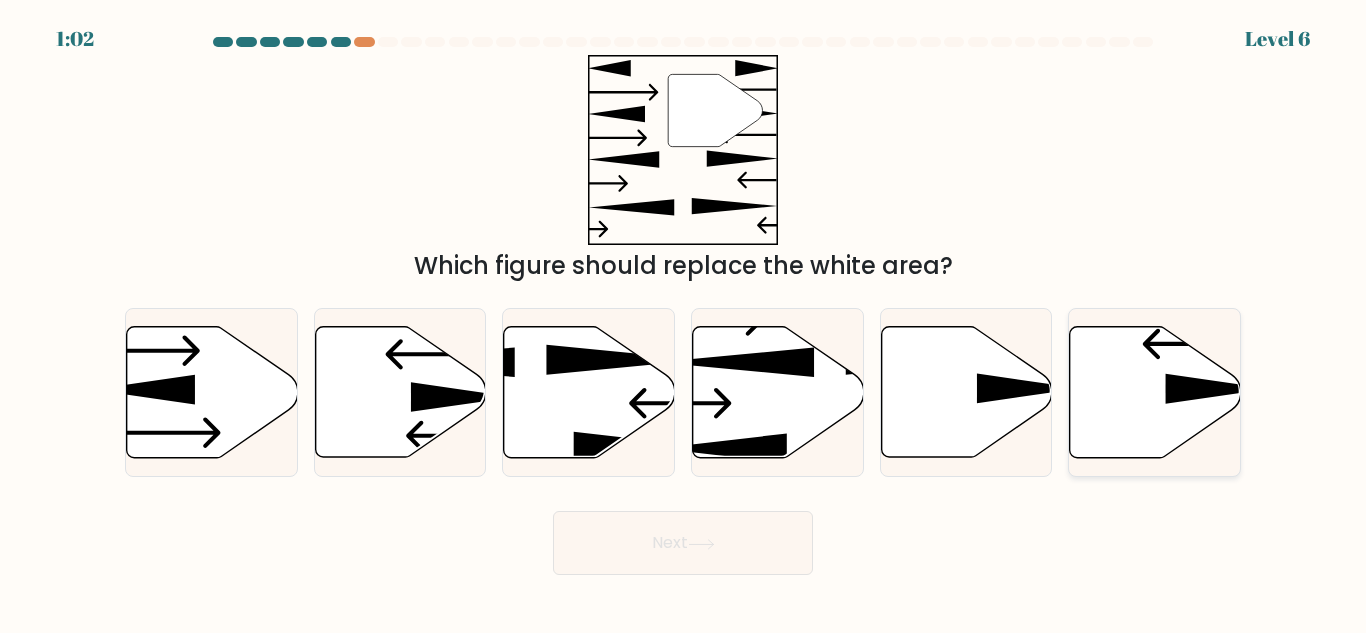 click 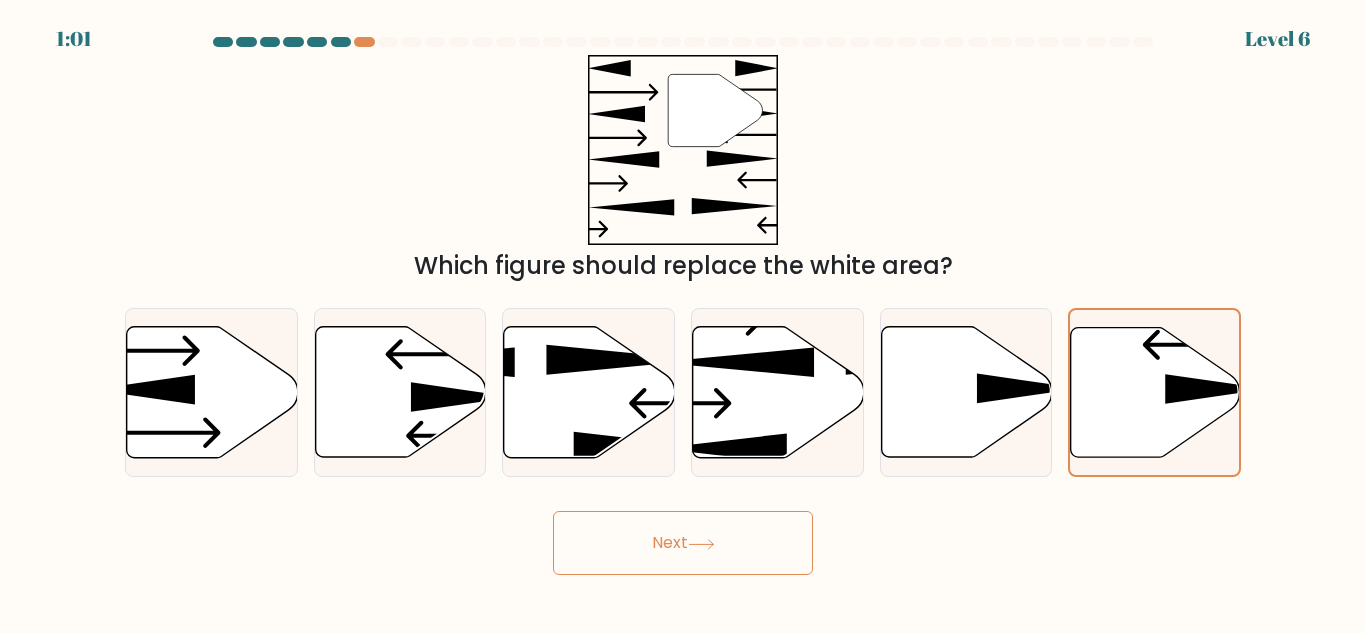 click 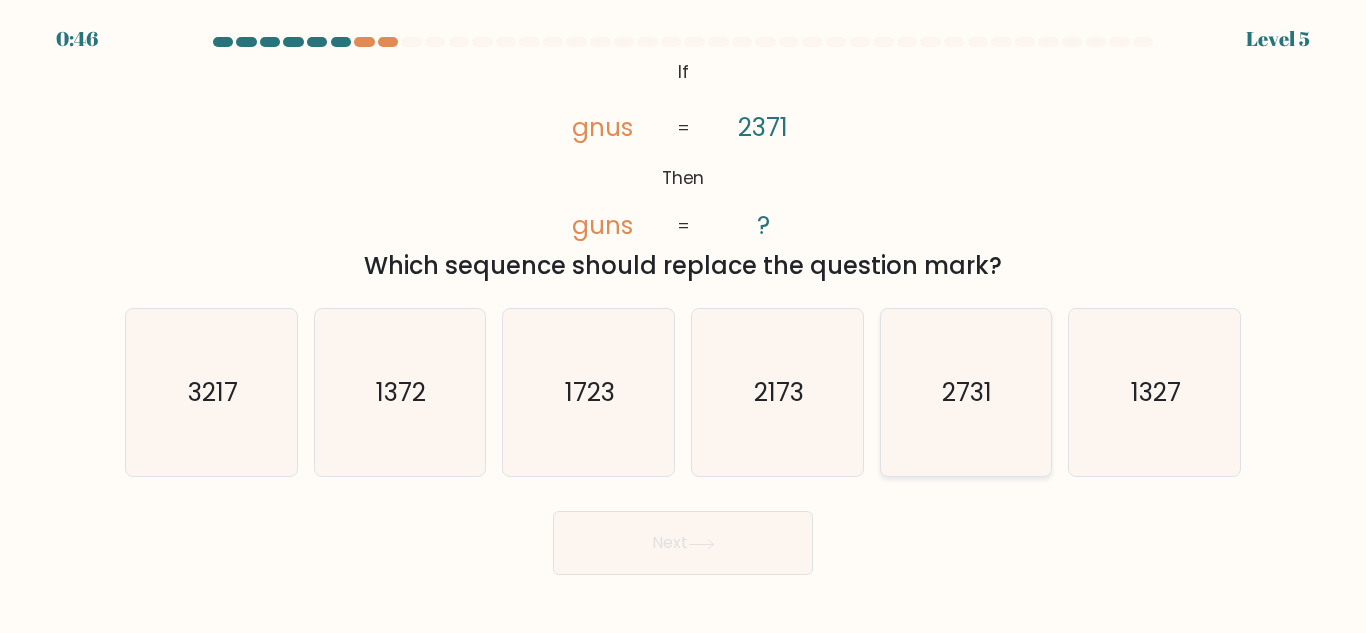 click on "2731" 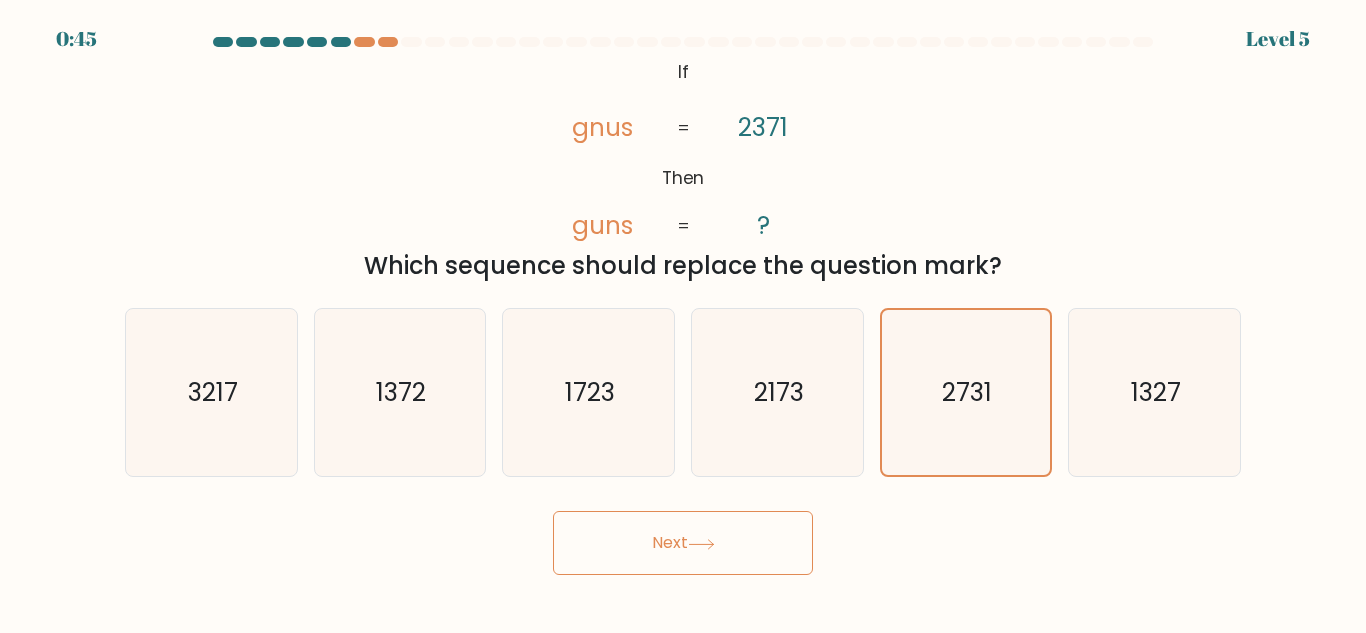 click on "Next" at bounding box center [683, 543] 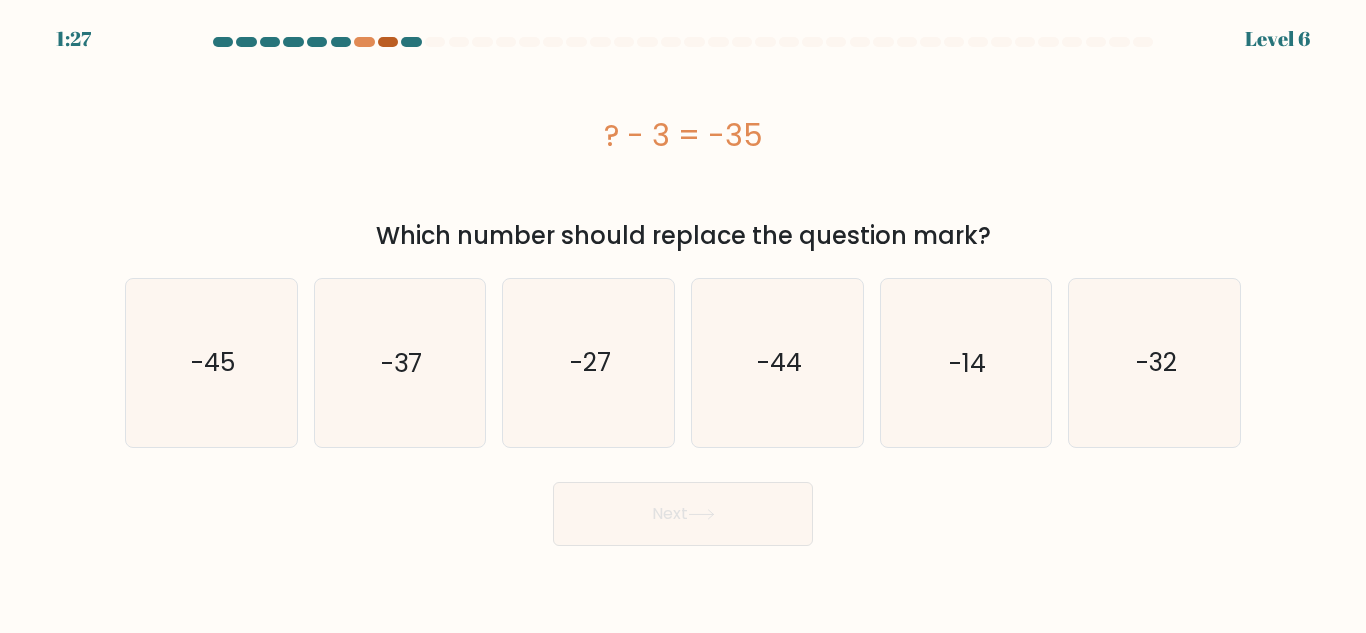 click at bounding box center (388, 42) 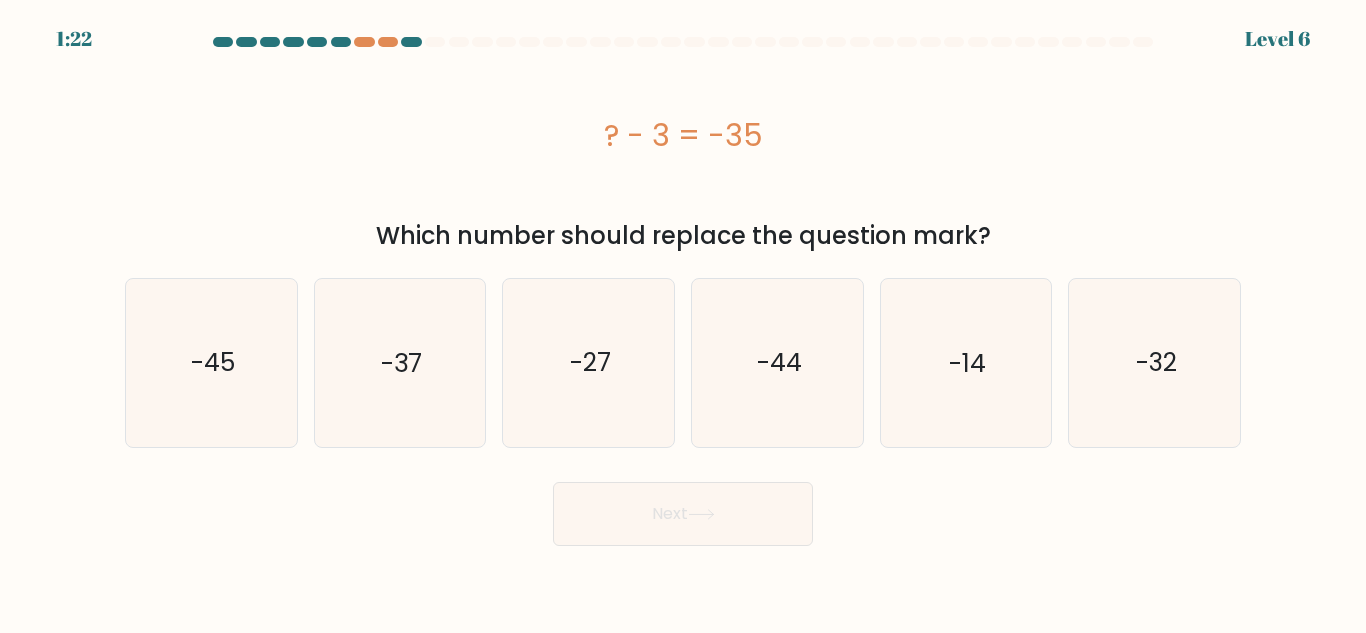 drag, startPoint x: 601, startPoint y: 137, endPoint x: 758, endPoint y: 159, distance: 158.5339 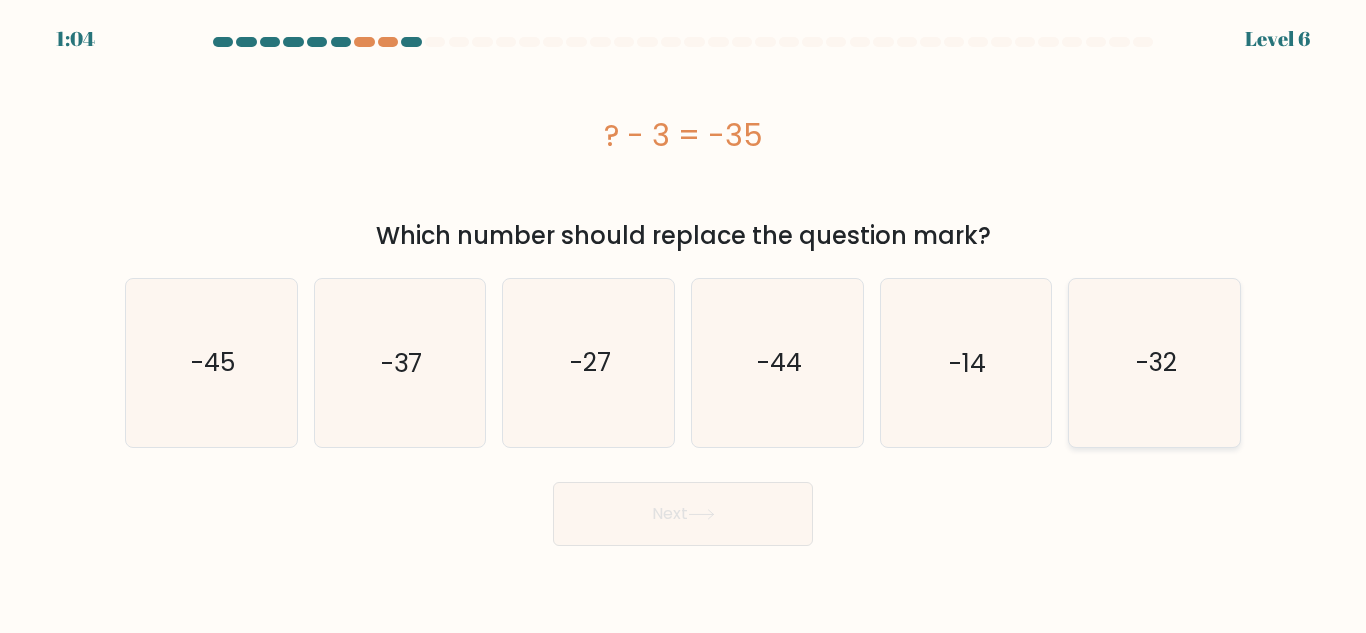 click on "-32" 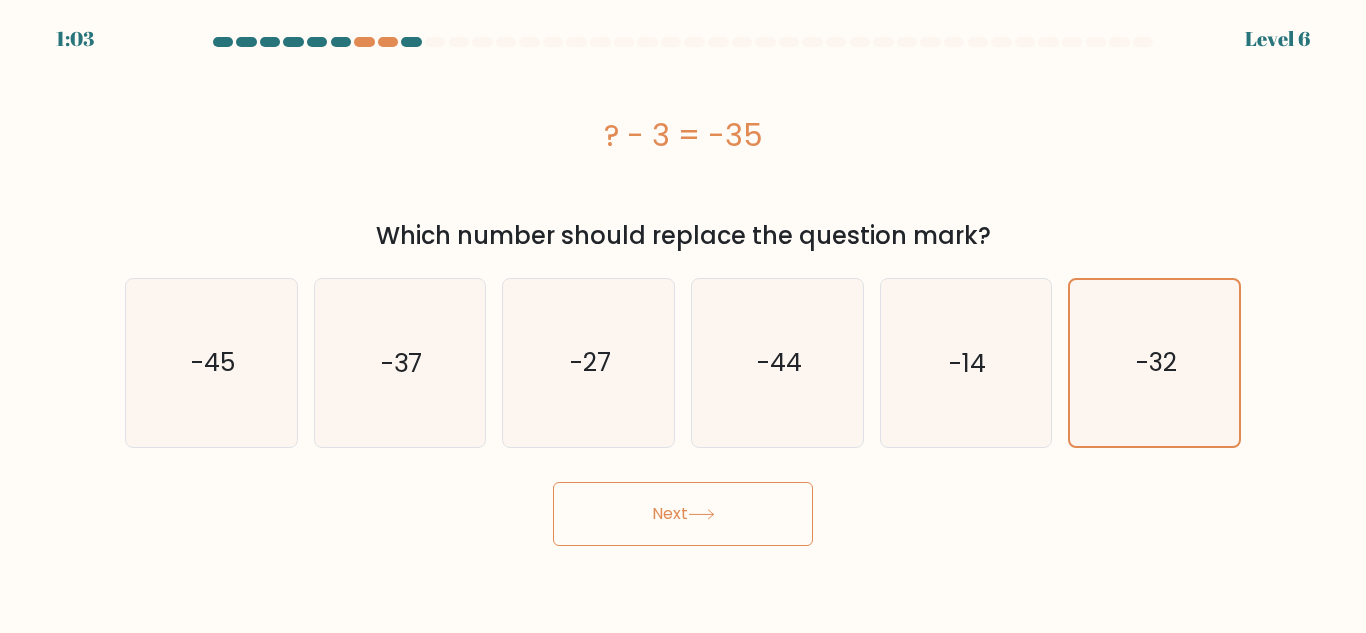 click on "1:03
Level 6
a." at bounding box center (683, 316) 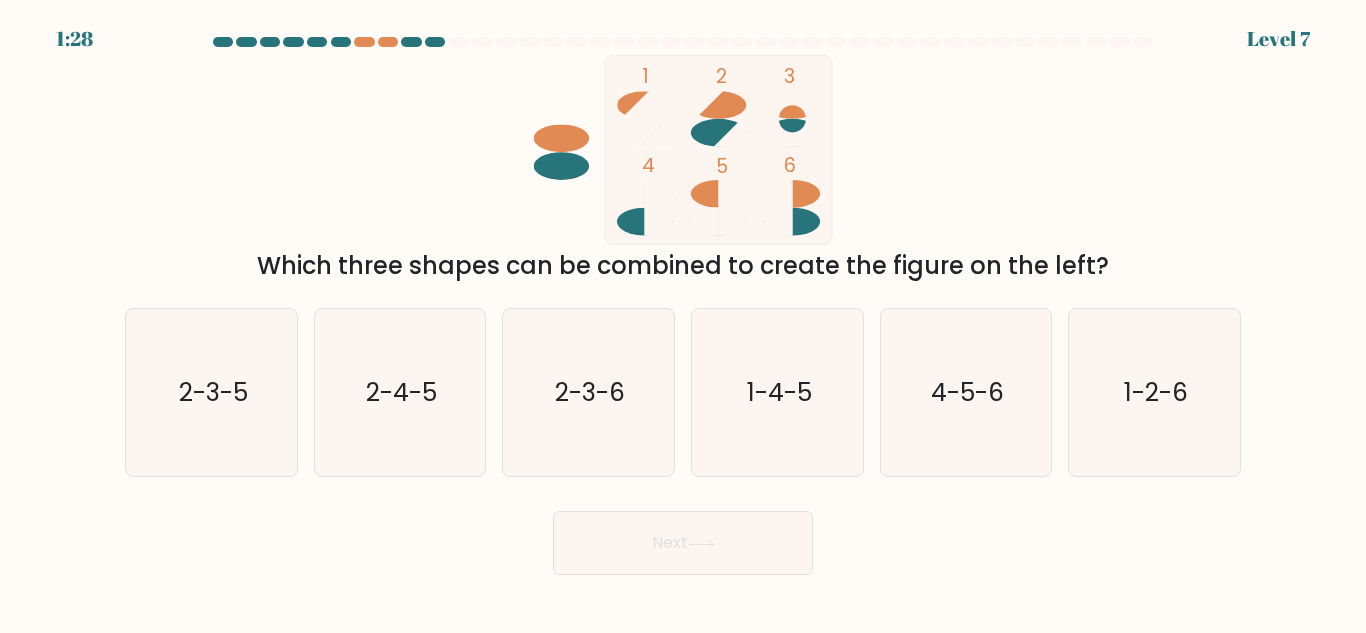 drag, startPoint x: 583, startPoint y: 74, endPoint x: 647, endPoint y: 114, distance: 75.47185 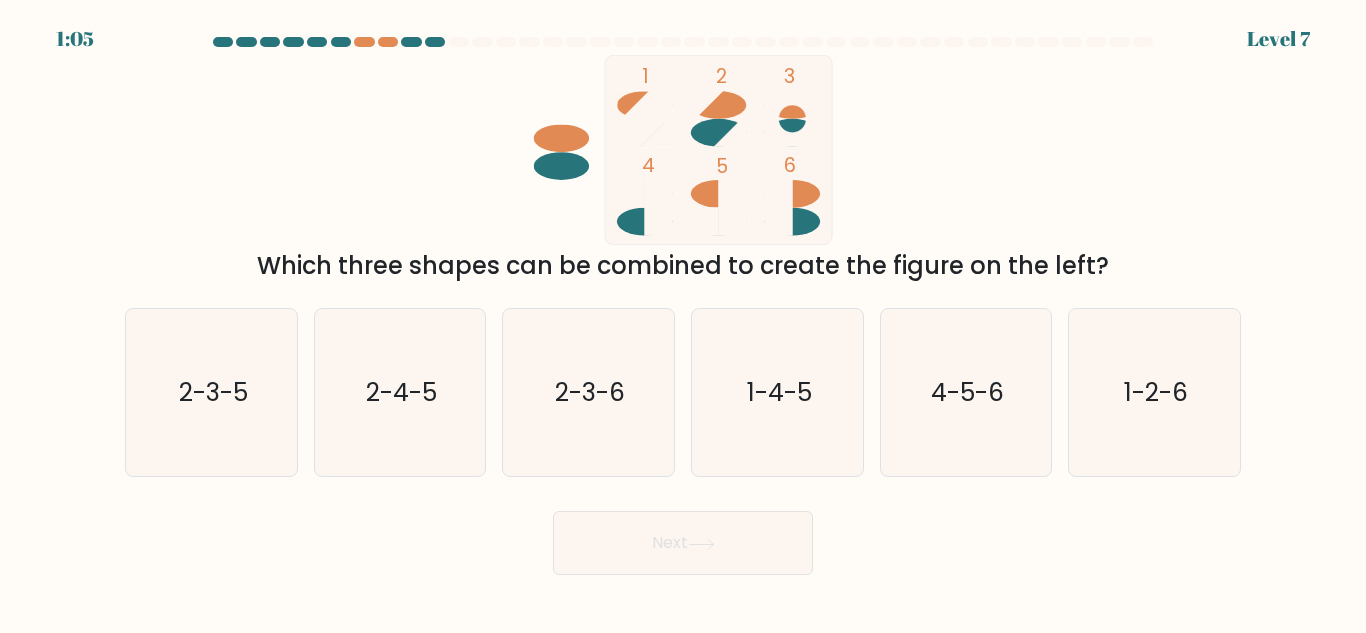 click on "Which three shapes can be combined to create the figure on the left?" at bounding box center [683, 266] 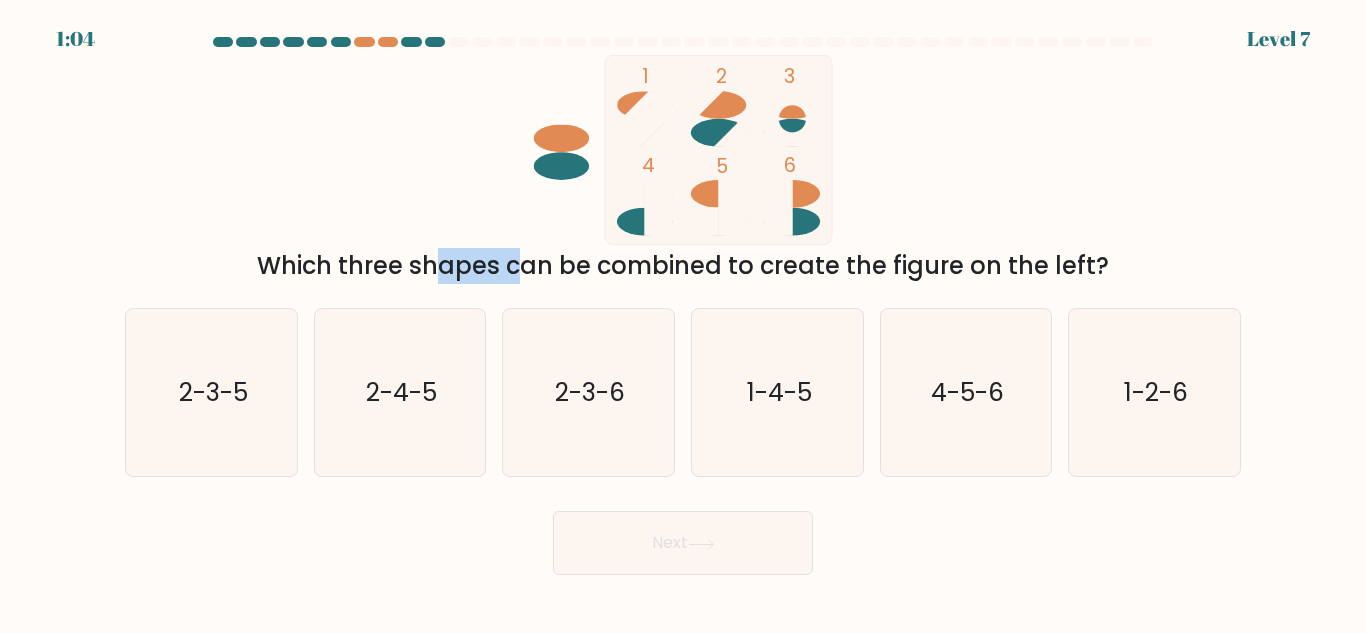 click on "Which three shapes can be combined to create the figure on the left?" at bounding box center (683, 266) 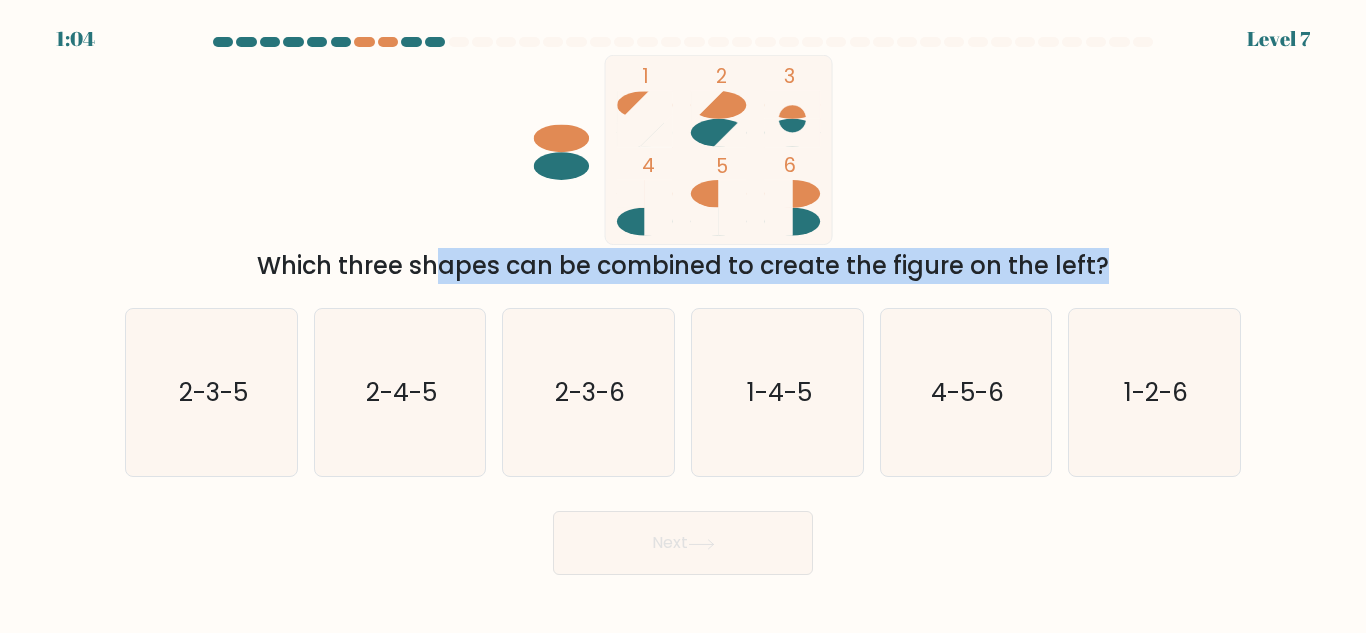 click on "Which three shapes can be combined to create the figure on the left?" at bounding box center (683, 266) 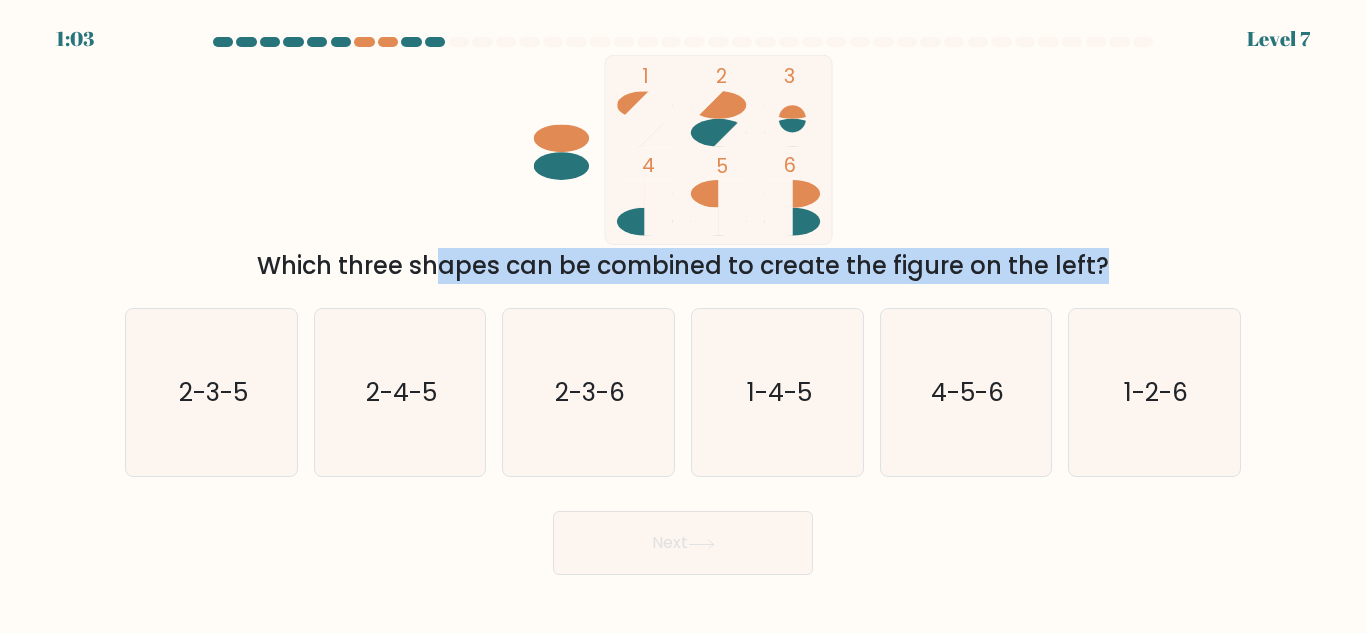 copy on "Which three shapes can be combined to create the figure on the left?" 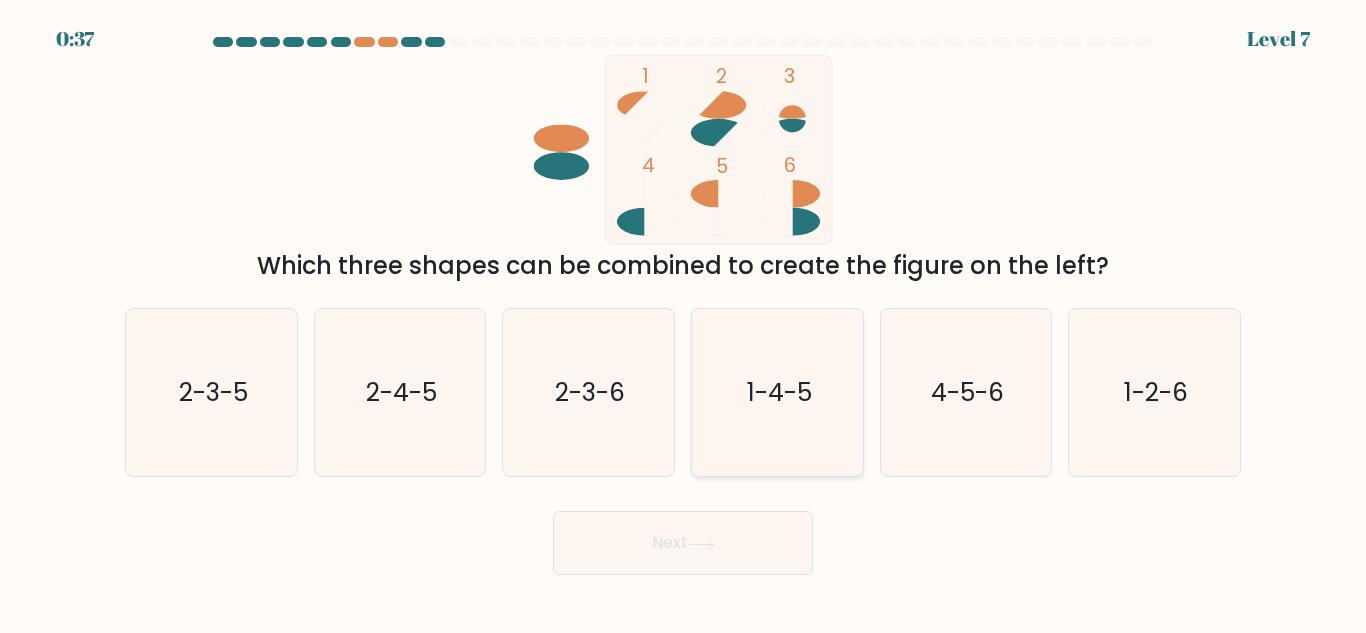 click on "1-4-5" 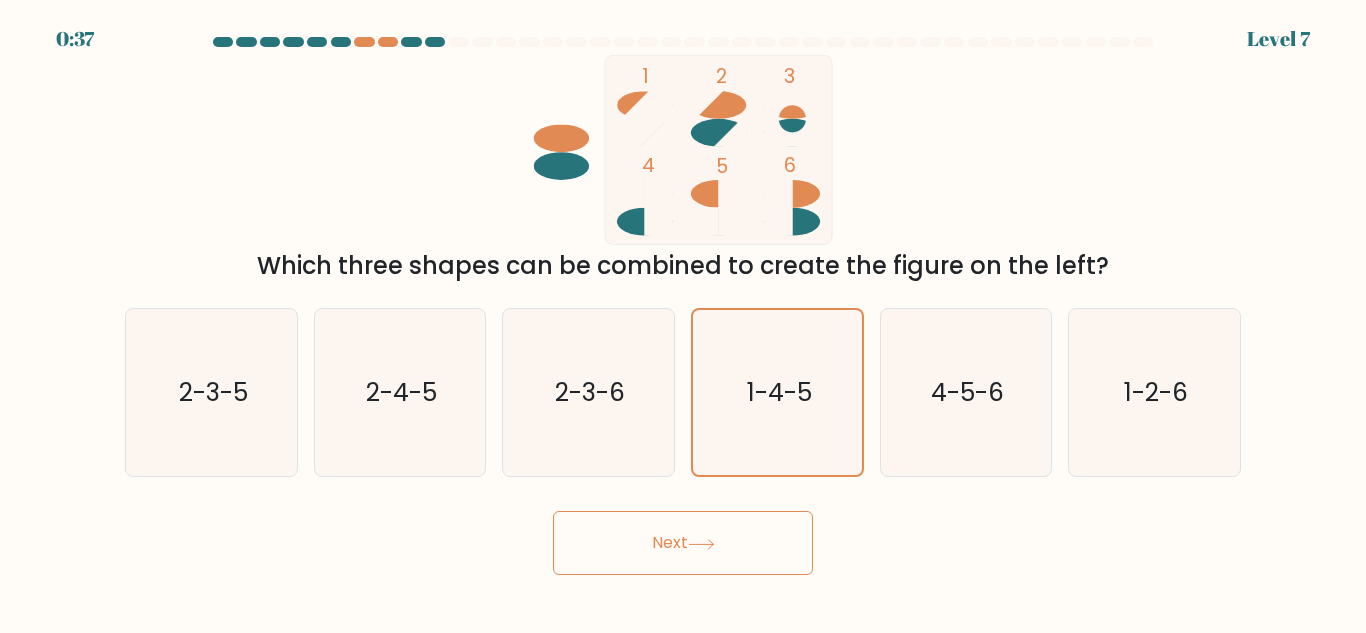 click on "Next" at bounding box center [683, 543] 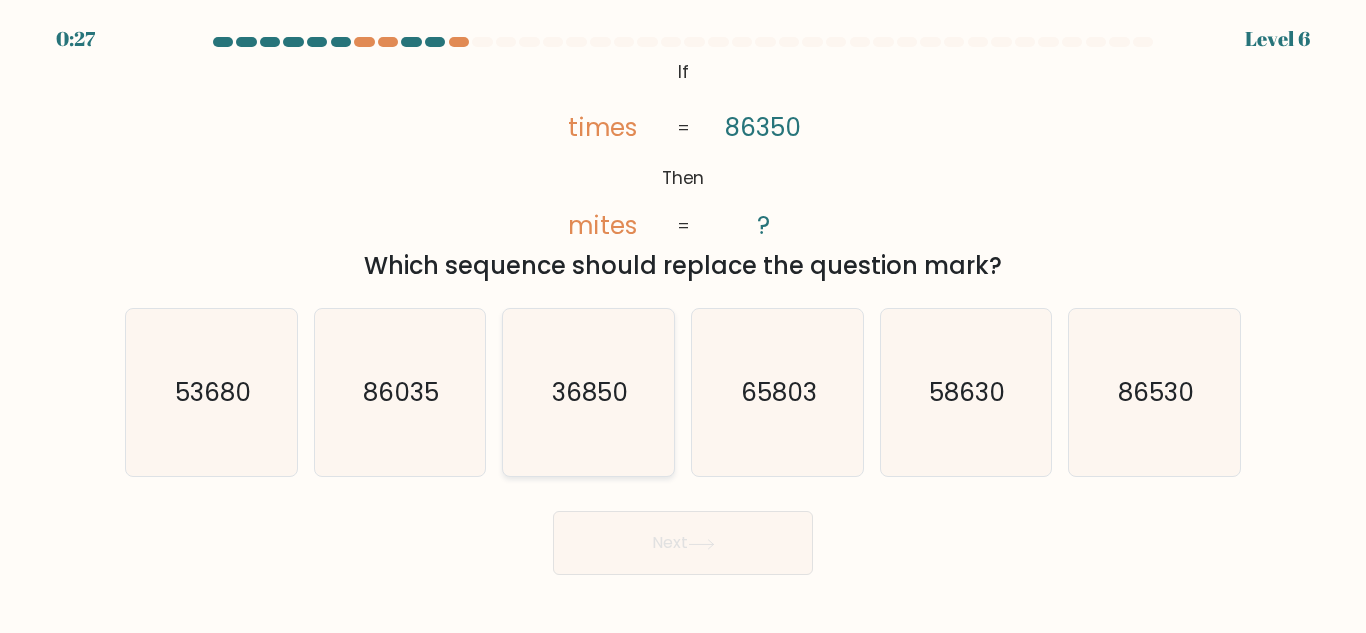 click on "36850" 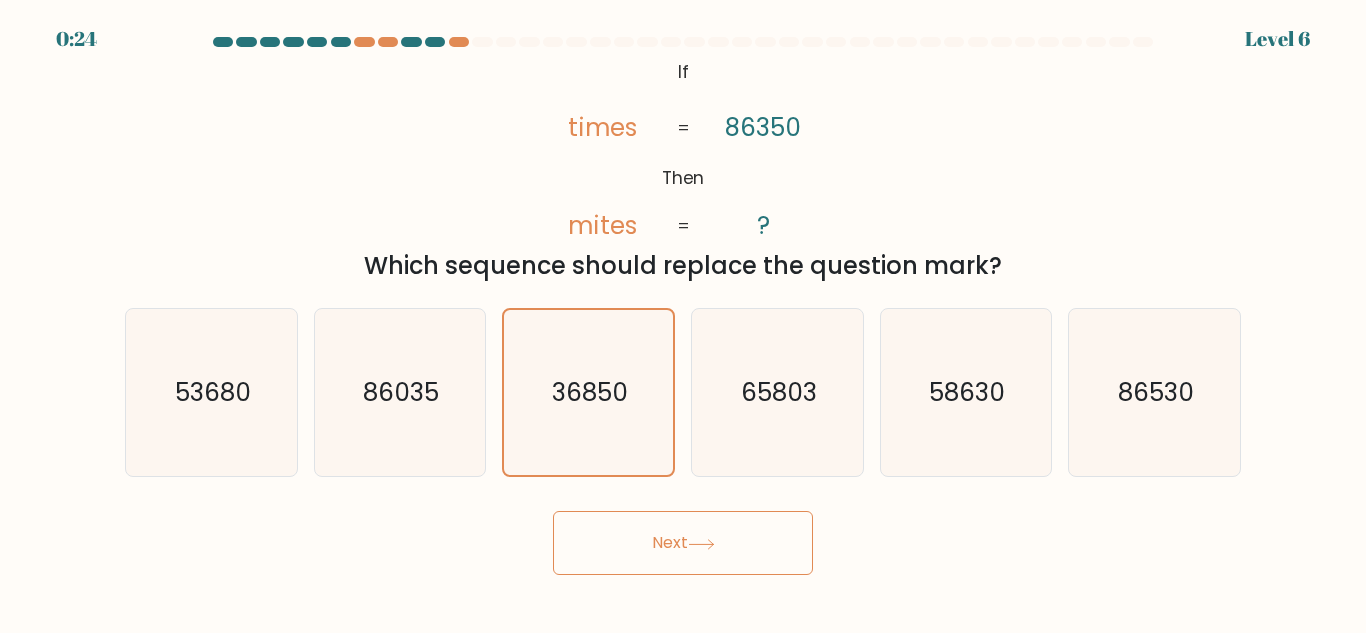 click on "Next" at bounding box center (683, 543) 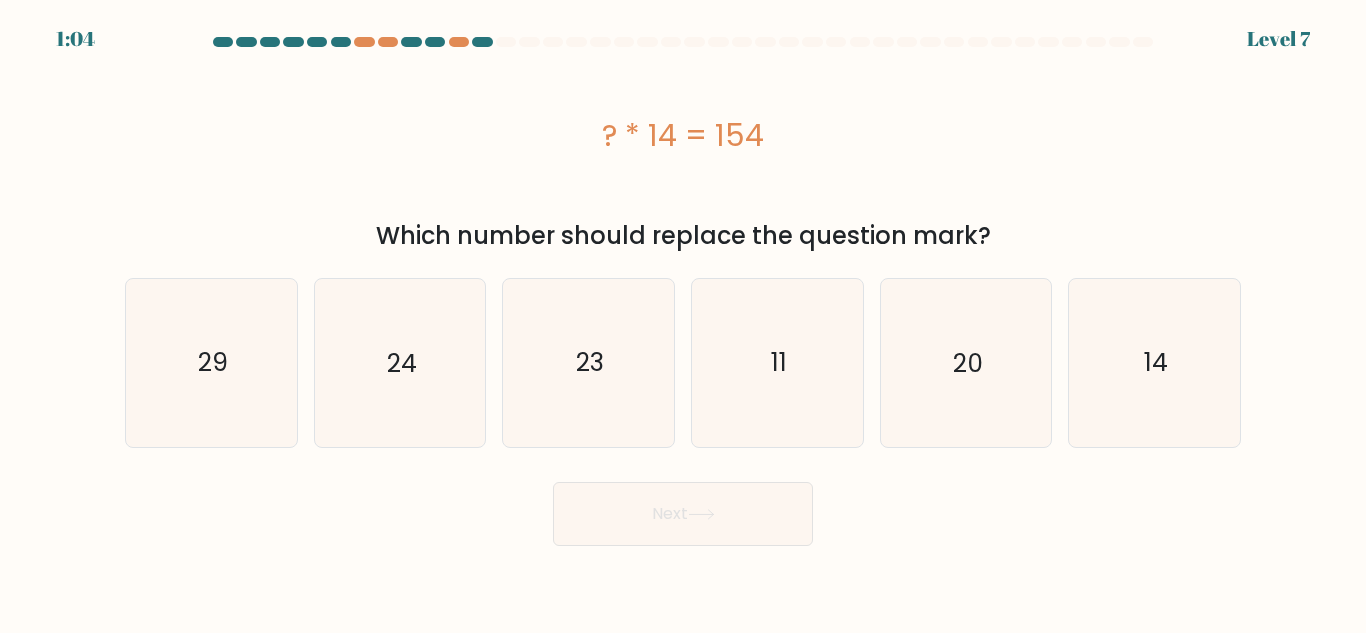 drag, startPoint x: 604, startPoint y: 132, endPoint x: 823, endPoint y: 134, distance: 219.00912 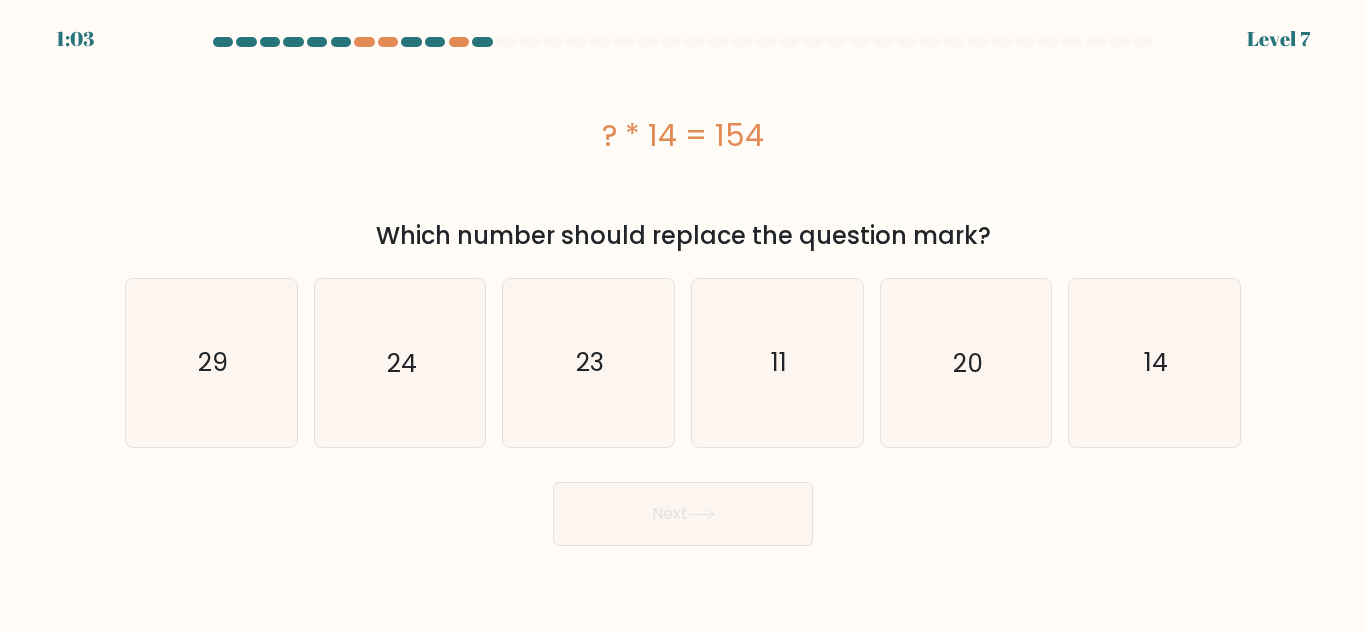copy on "? * 14 = 154" 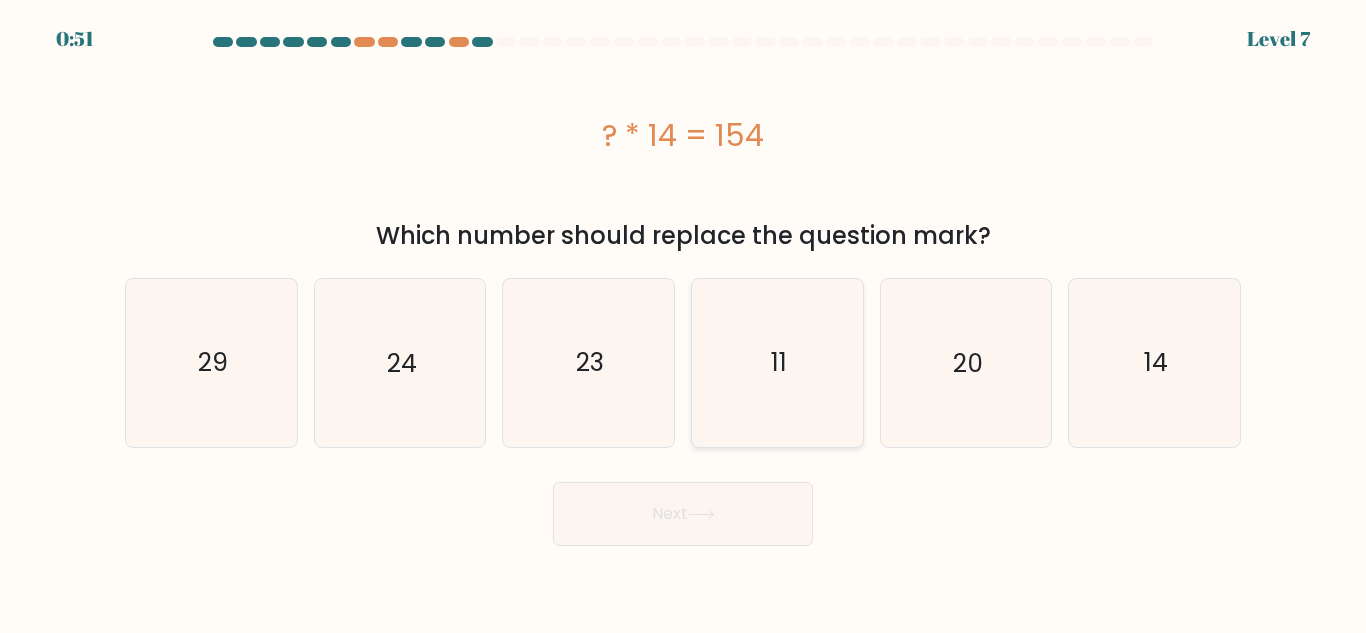 click on "11" 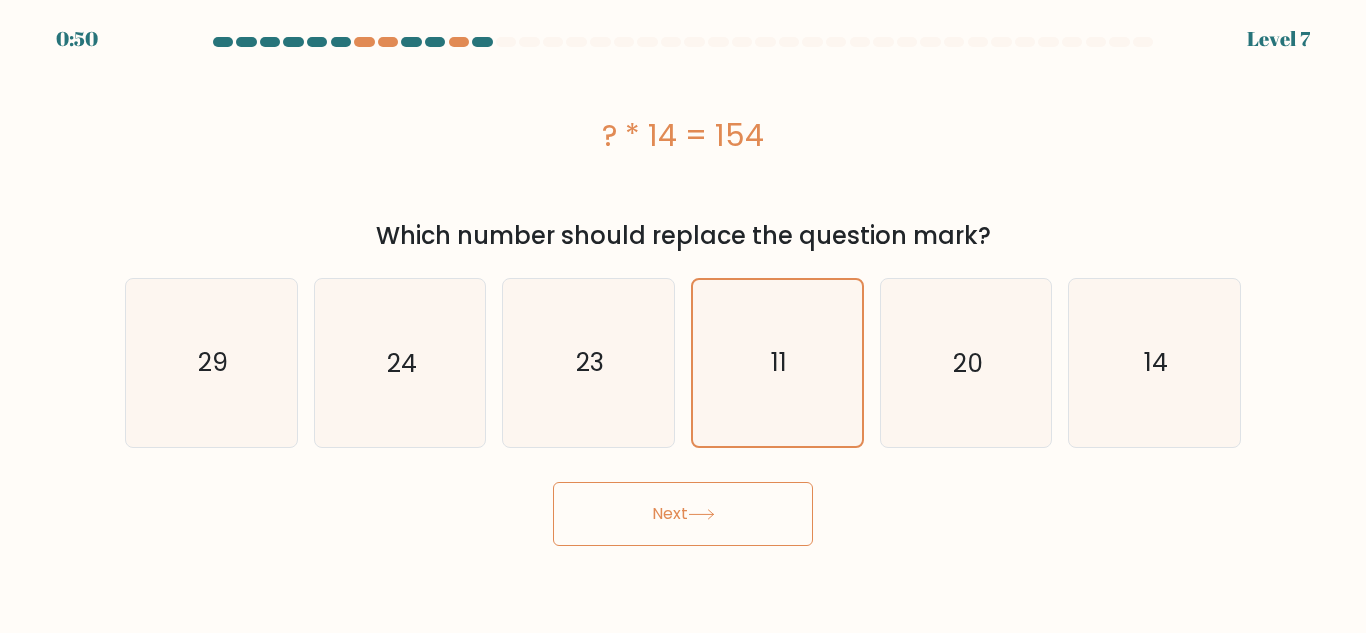 click on "Next" at bounding box center [683, 514] 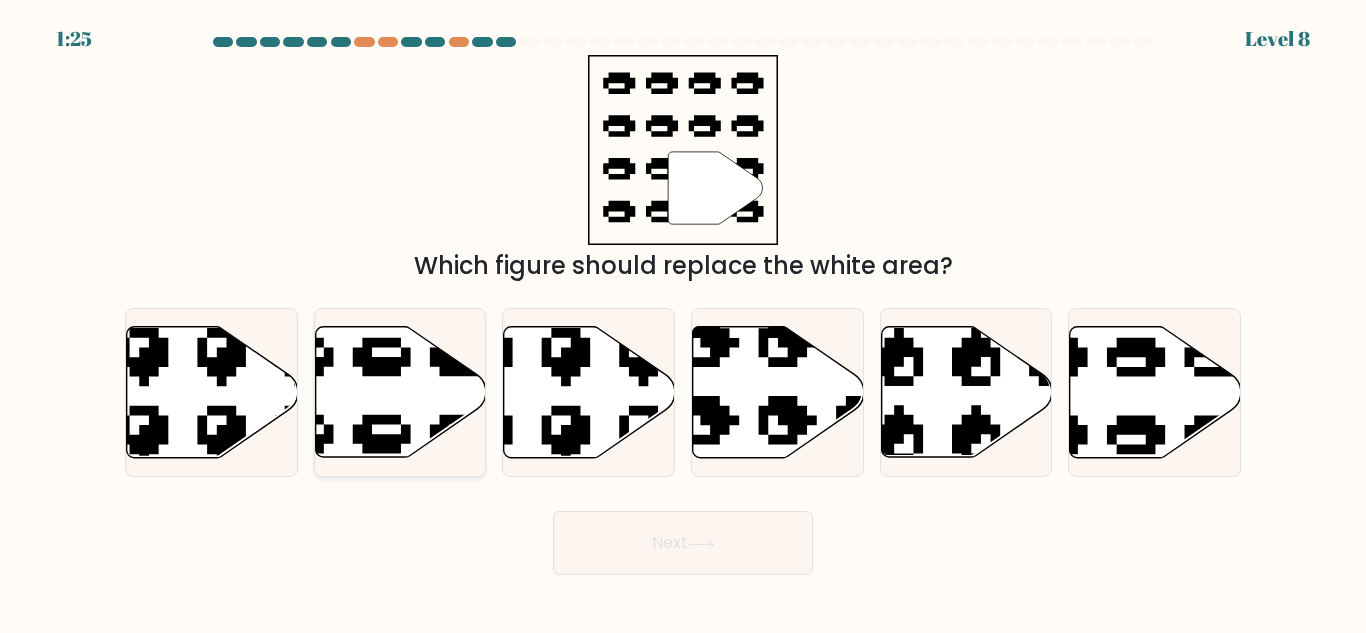 click 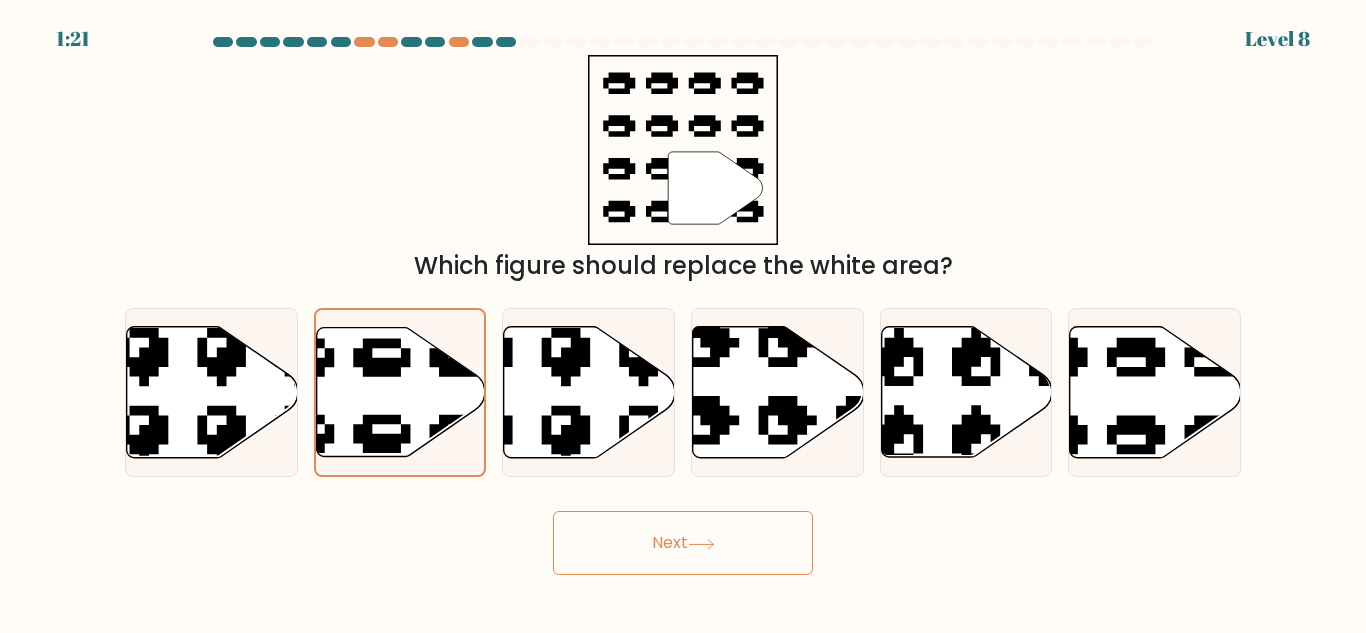 click on "Next" at bounding box center (683, 543) 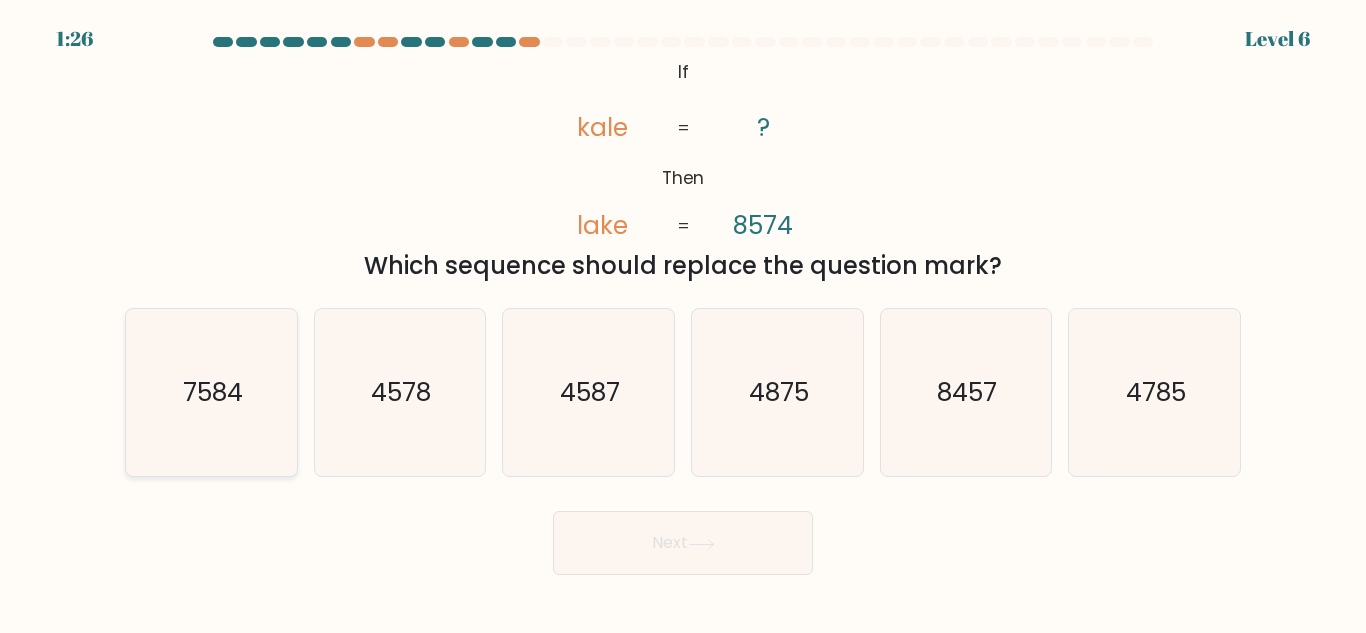 click on "7584" 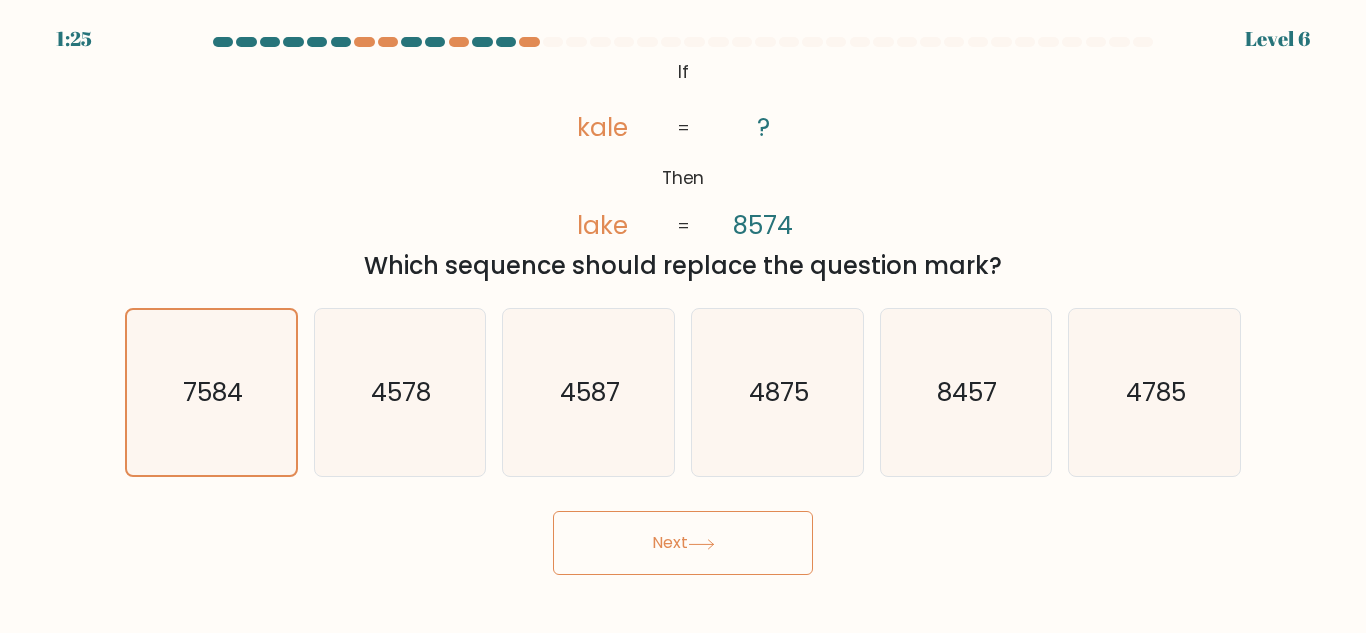 click on "Next" at bounding box center [683, 543] 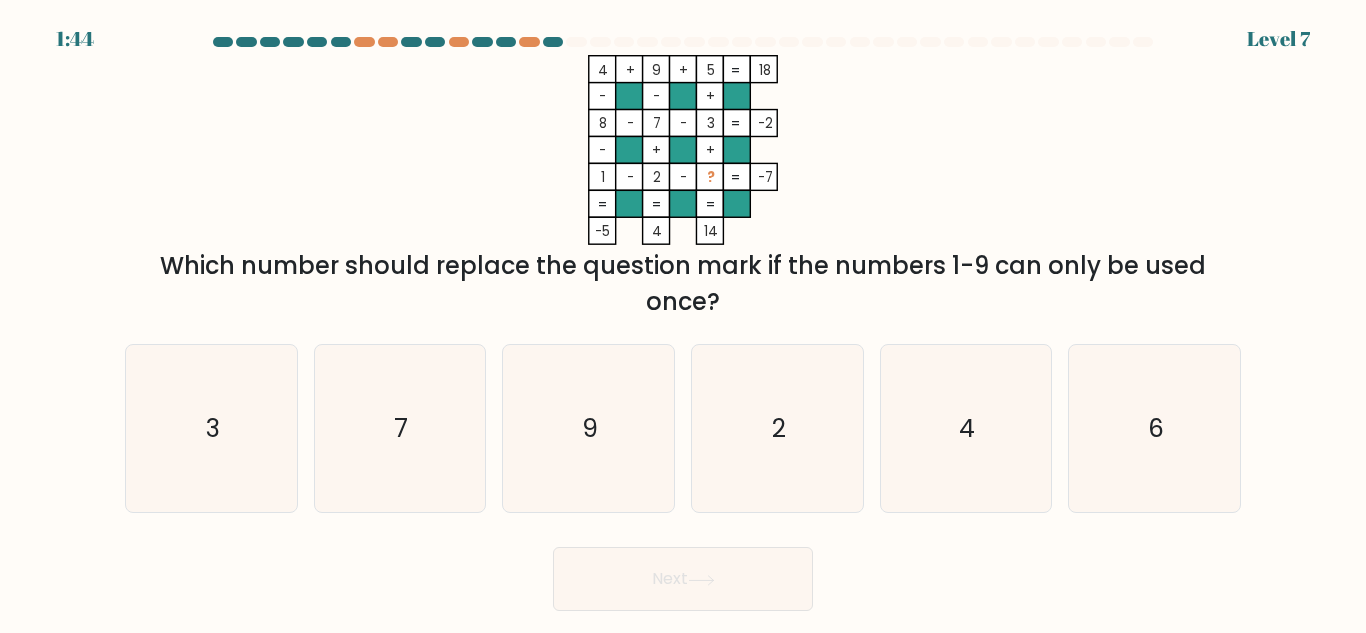 drag, startPoint x: 597, startPoint y: 173, endPoint x: 720, endPoint y: 178, distance: 123.101585 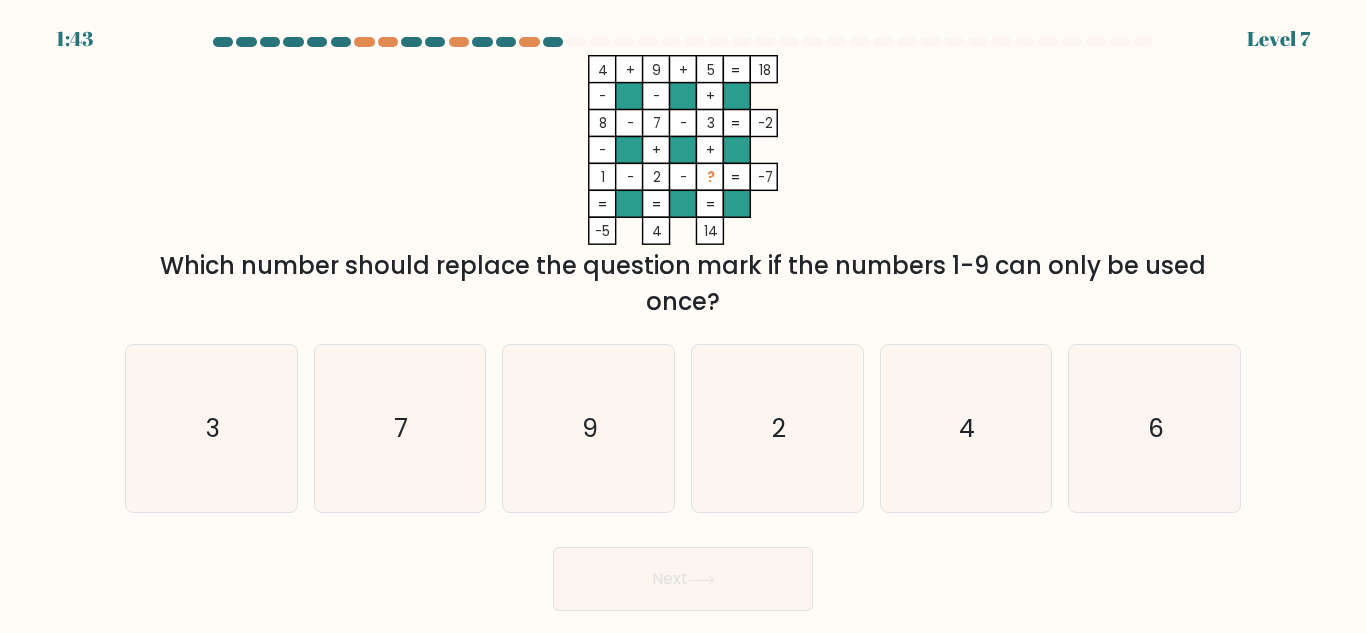 drag, startPoint x: 774, startPoint y: 176, endPoint x: 586, endPoint y: 186, distance: 188.26576 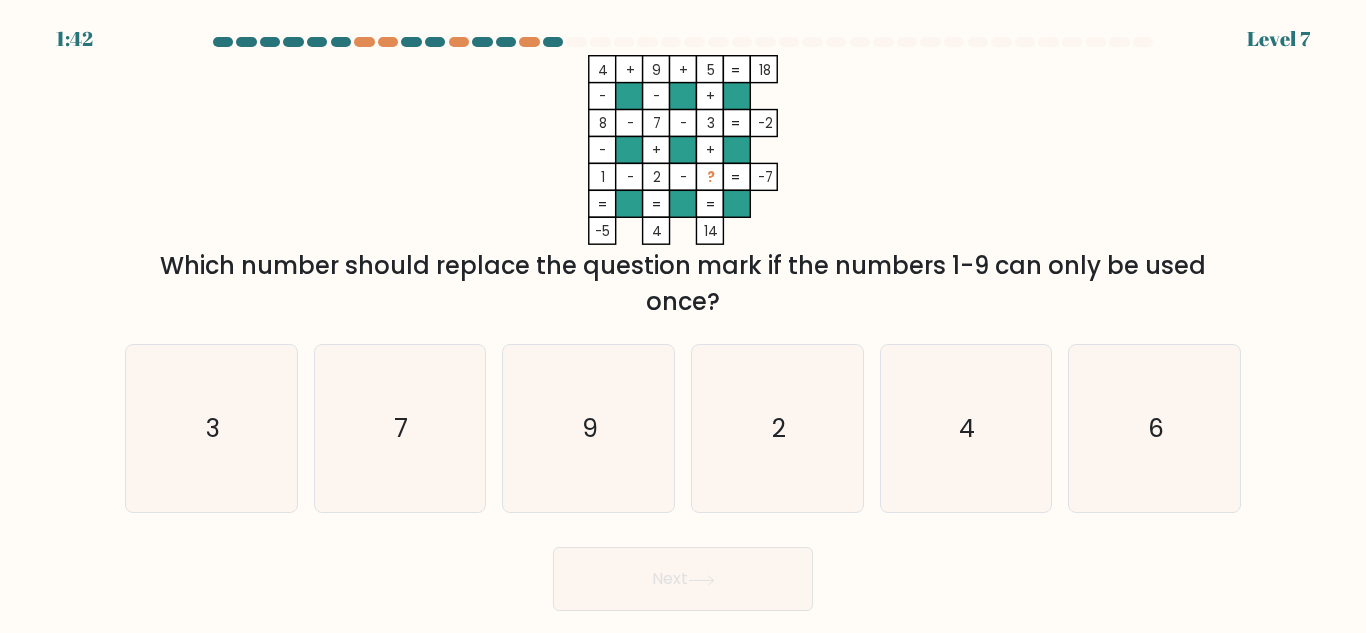 click 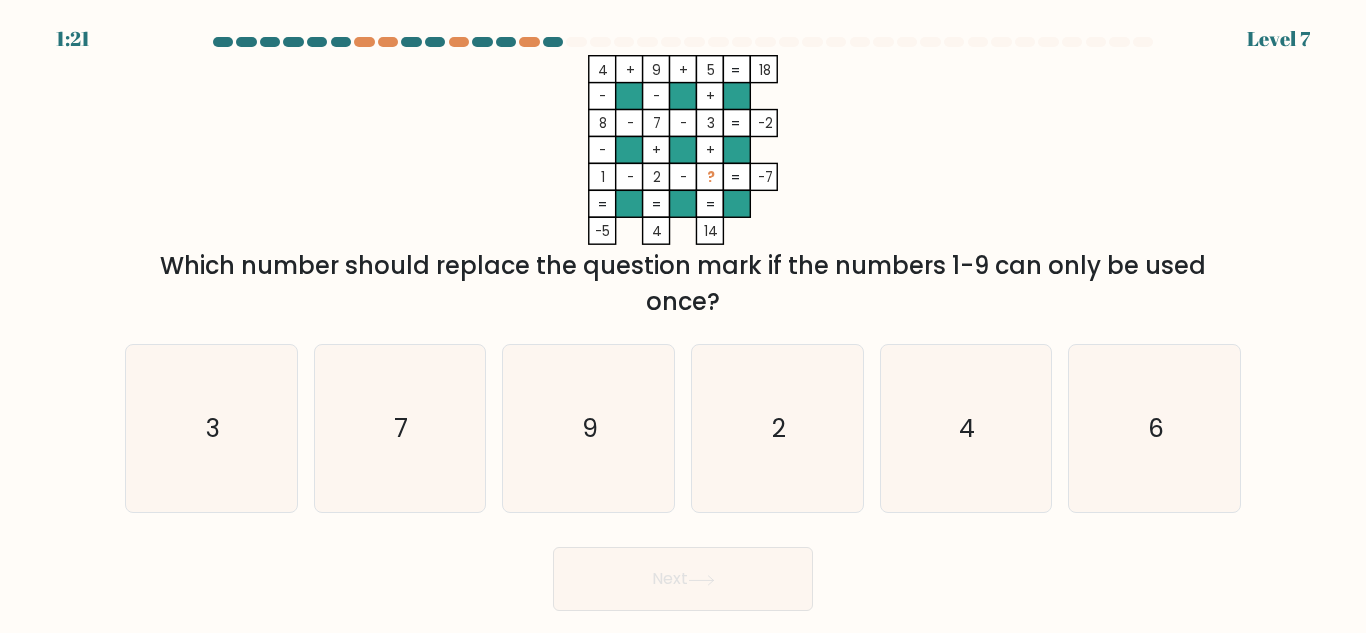 drag, startPoint x: 167, startPoint y: 265, endPoint x: 866, endPoint y: 301, distance: 699.92645 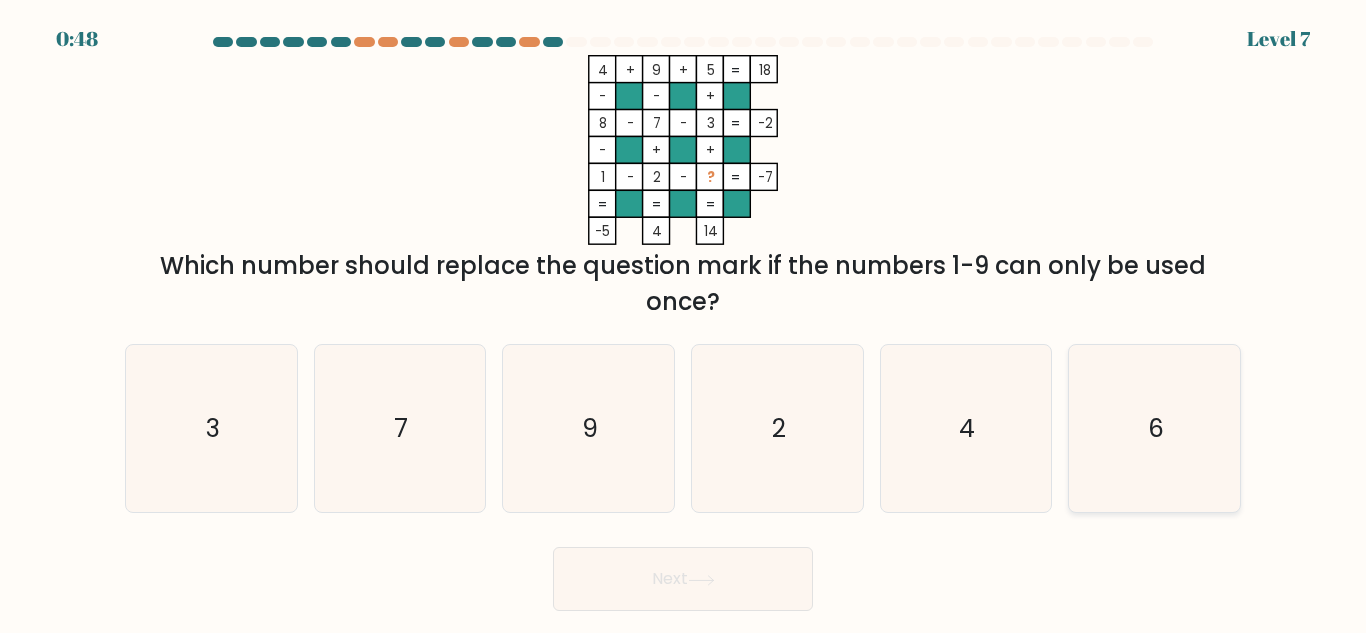 click on "6" 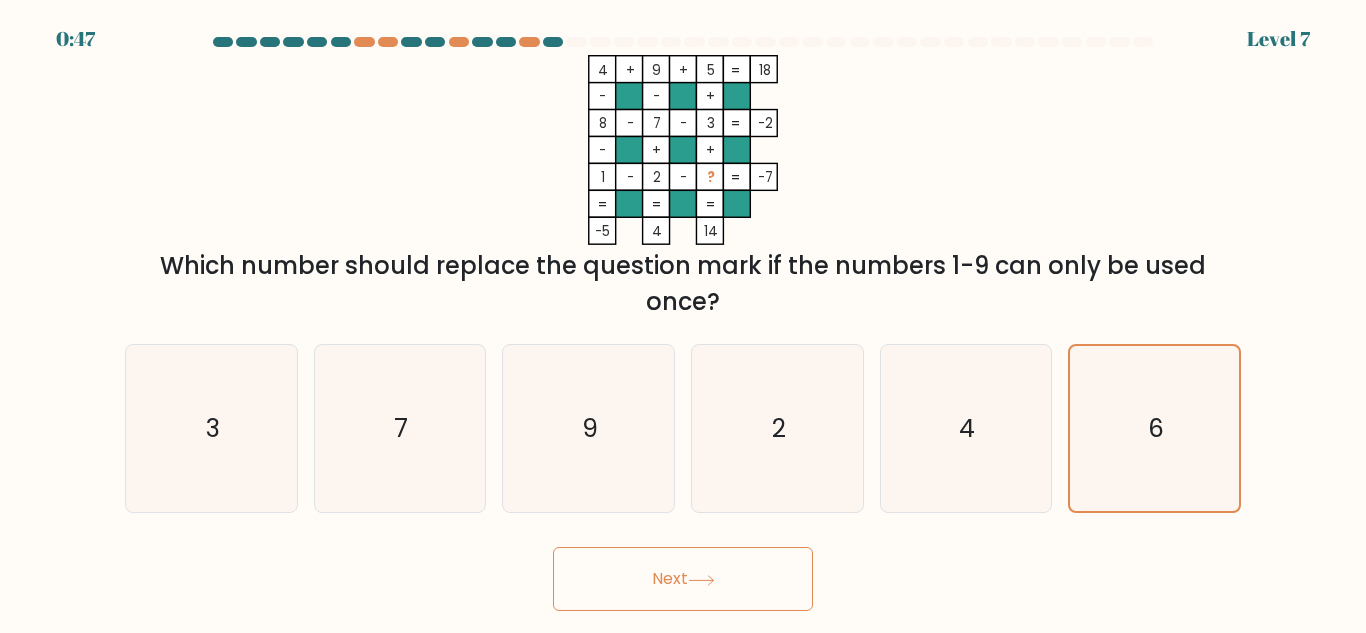 click on "Next" at bounding box center [683, 579] 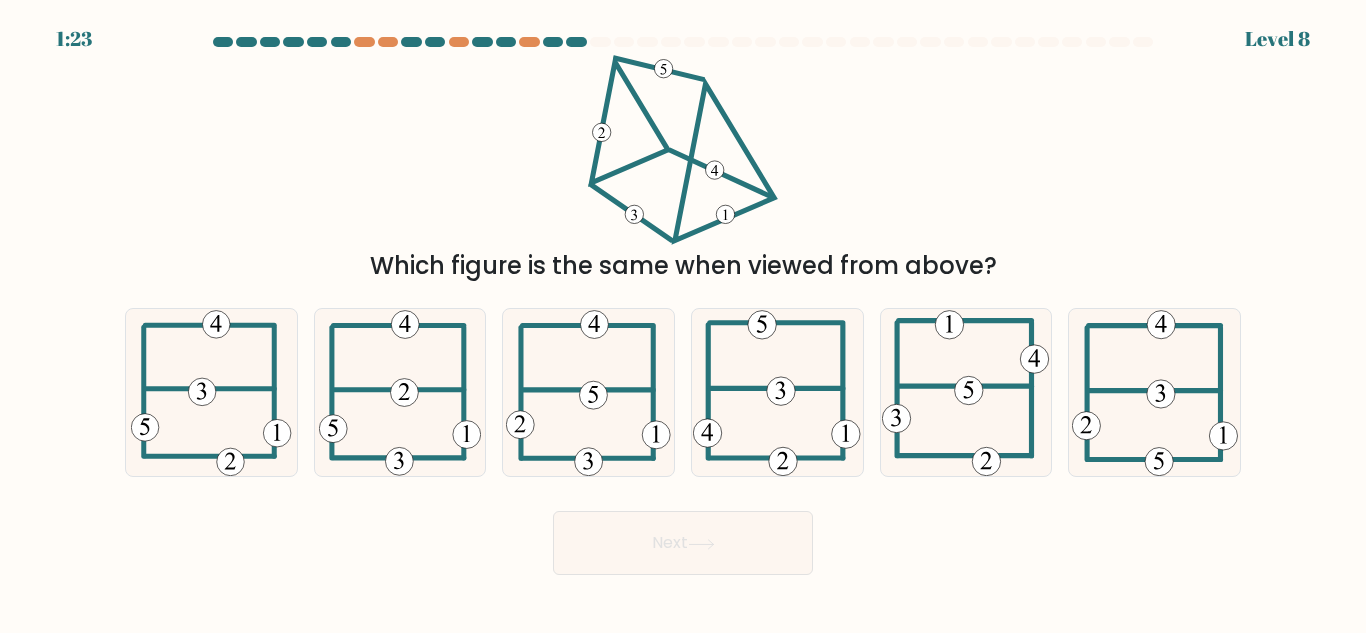 type 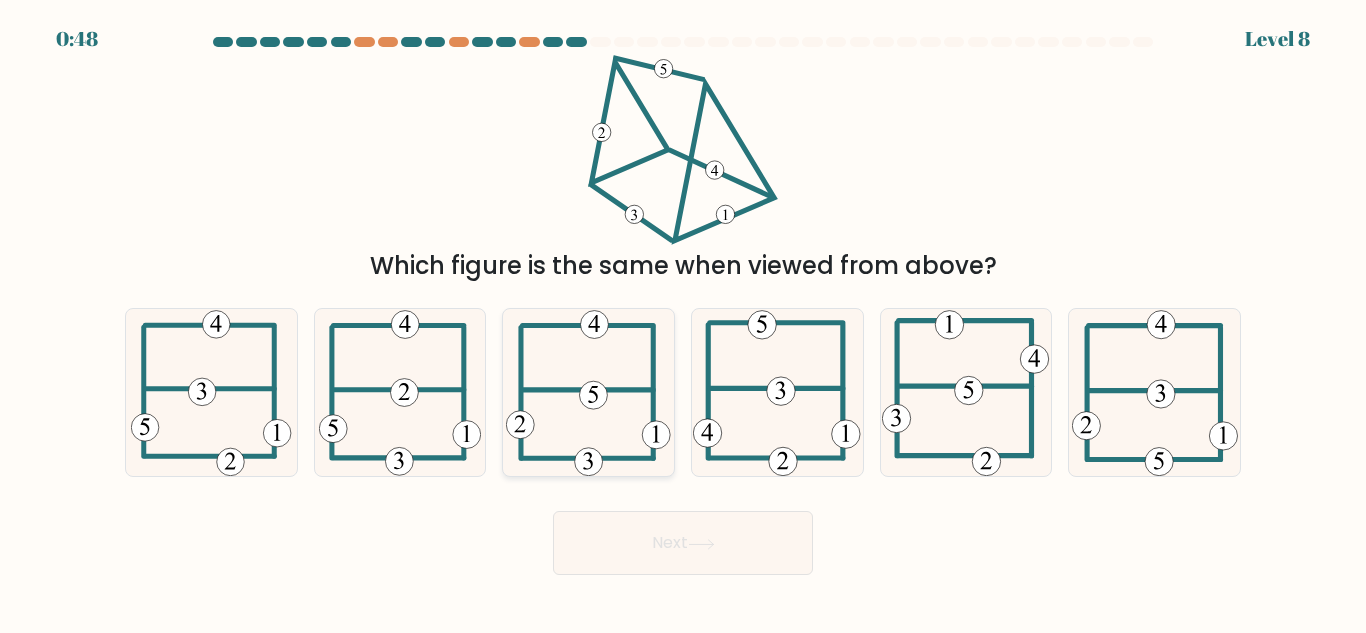 click 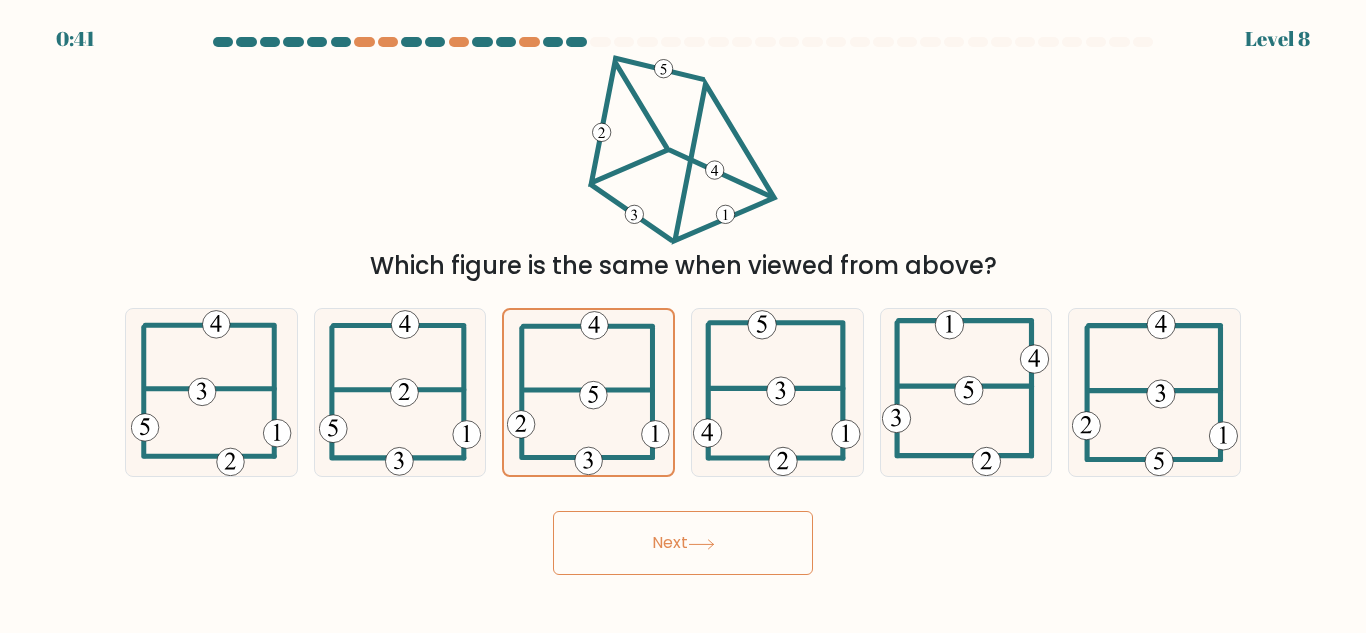 click on "Next" at bounding box center [683, 543] 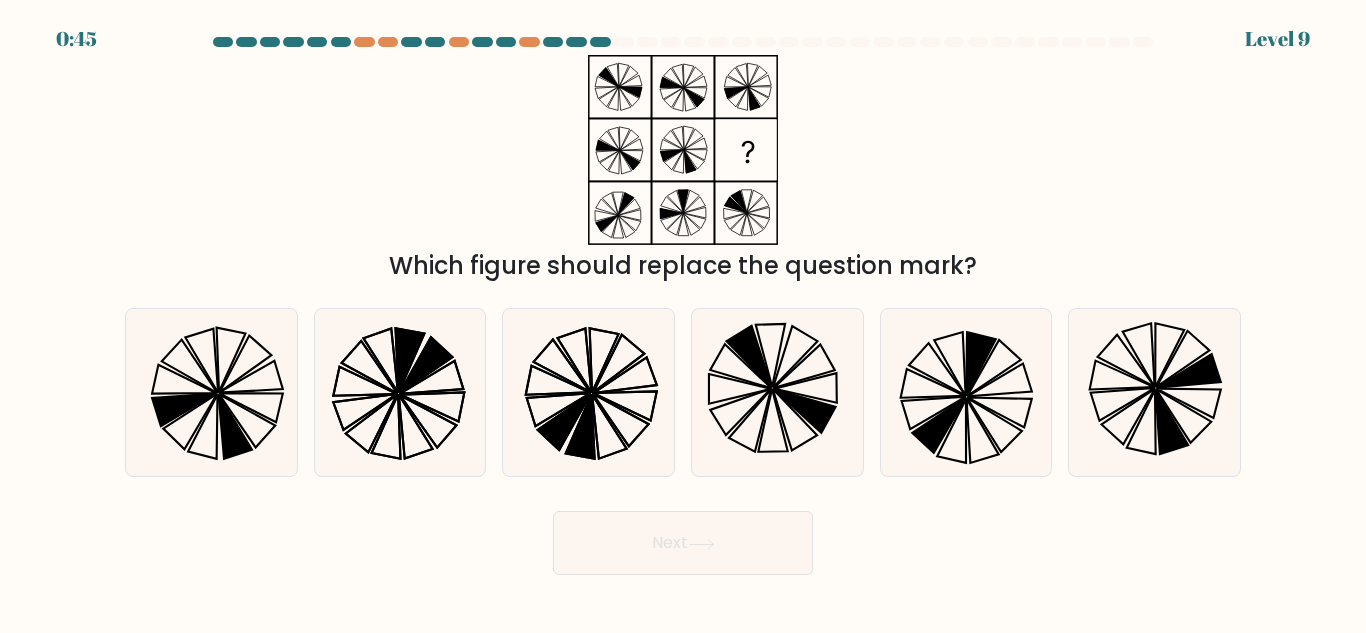 type 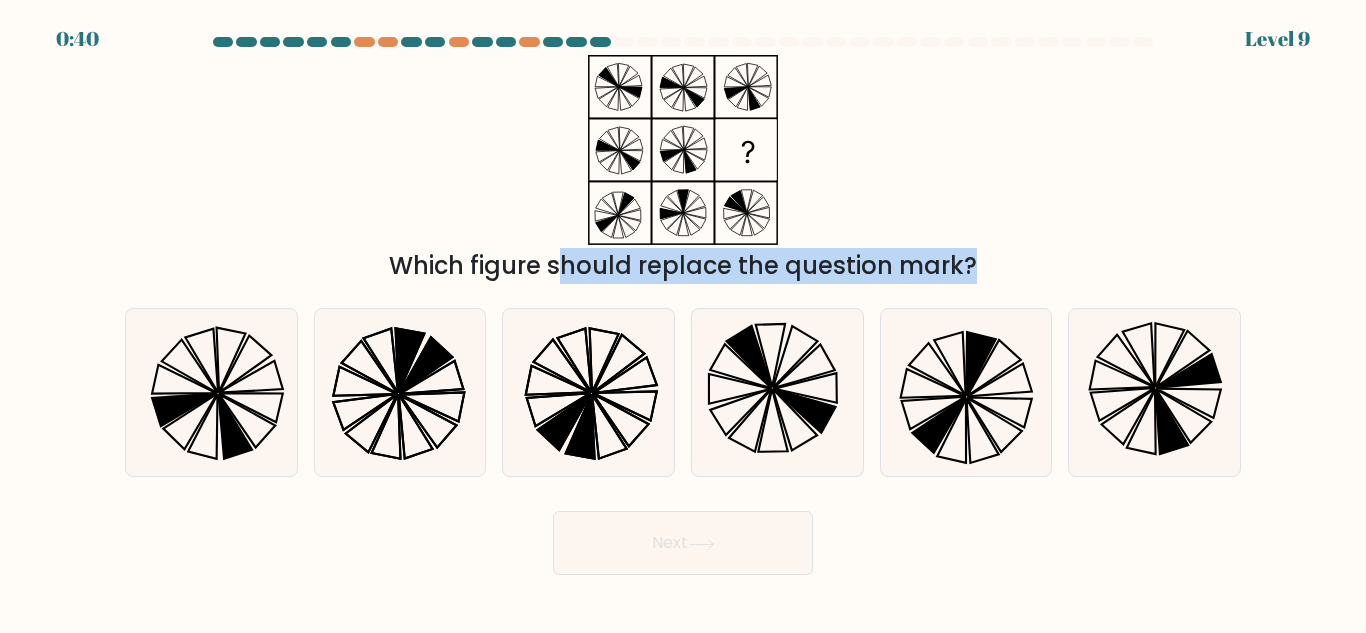 drag, startPoint x: 390, startPoint y: 267, endPoint x: 958, endPoint y: 285, distance: 568.28516 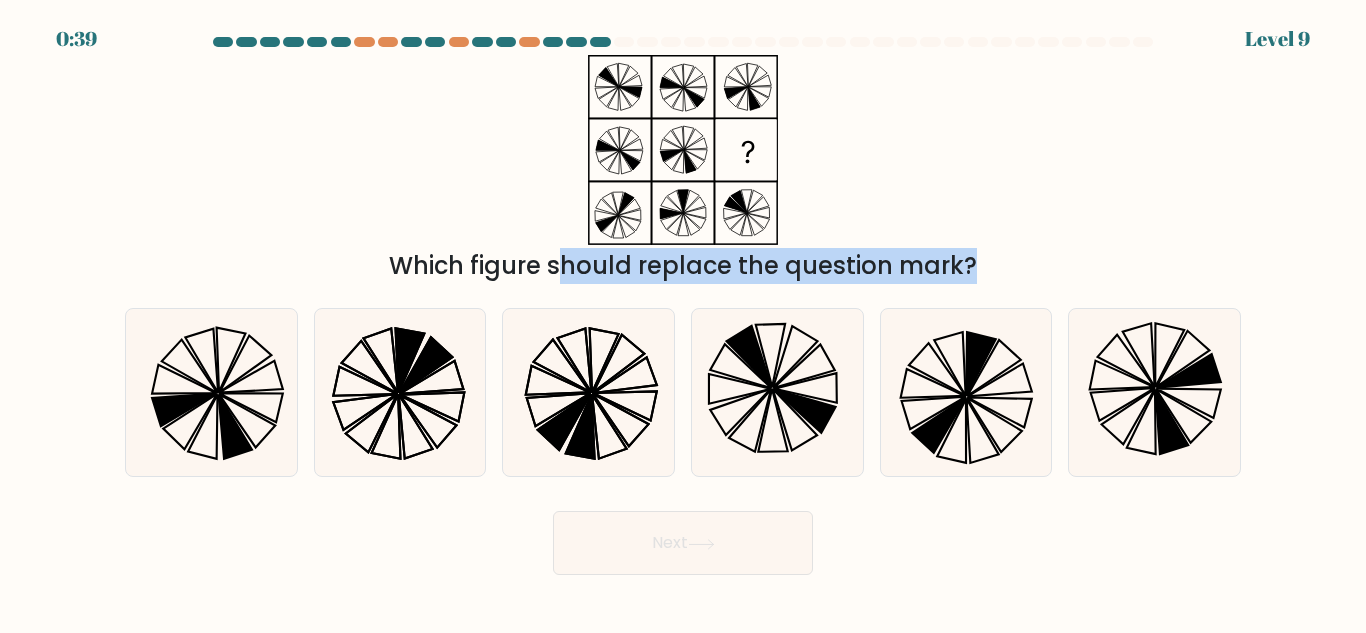 copy on "Which figure should replace the question mark?
a.
b.
c.
d.
e." 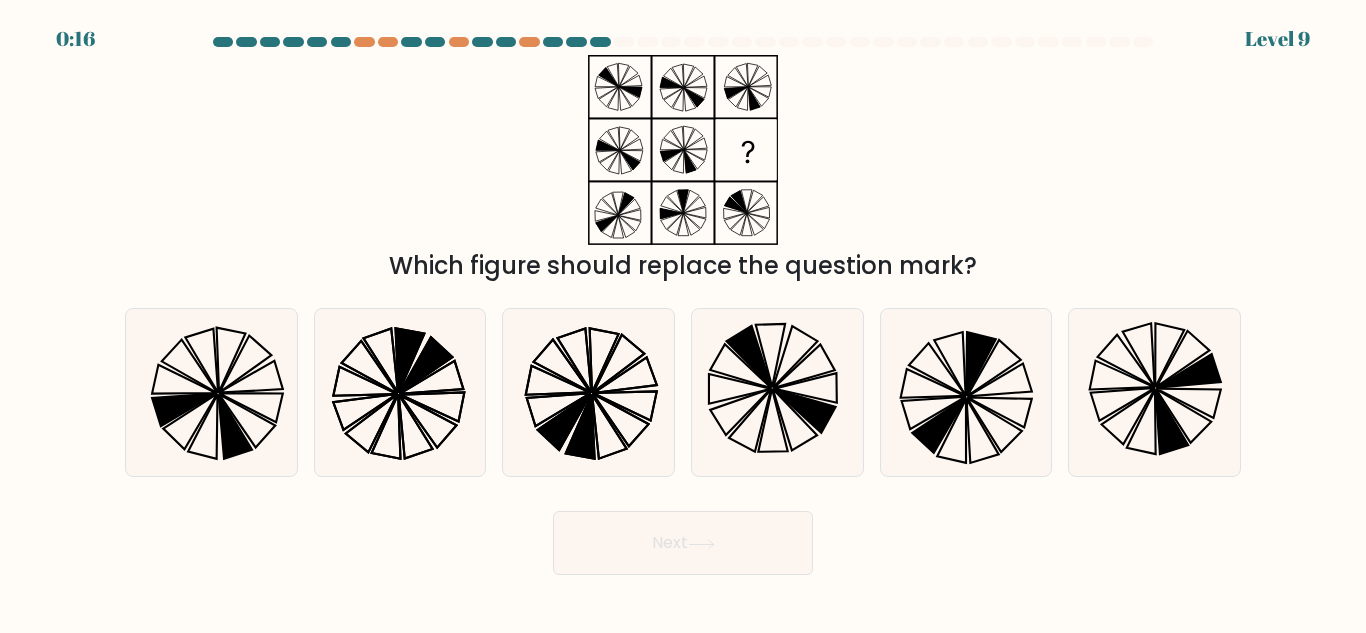 click on "Which figure should replace the question mark?" at bounding box center (683, 169) 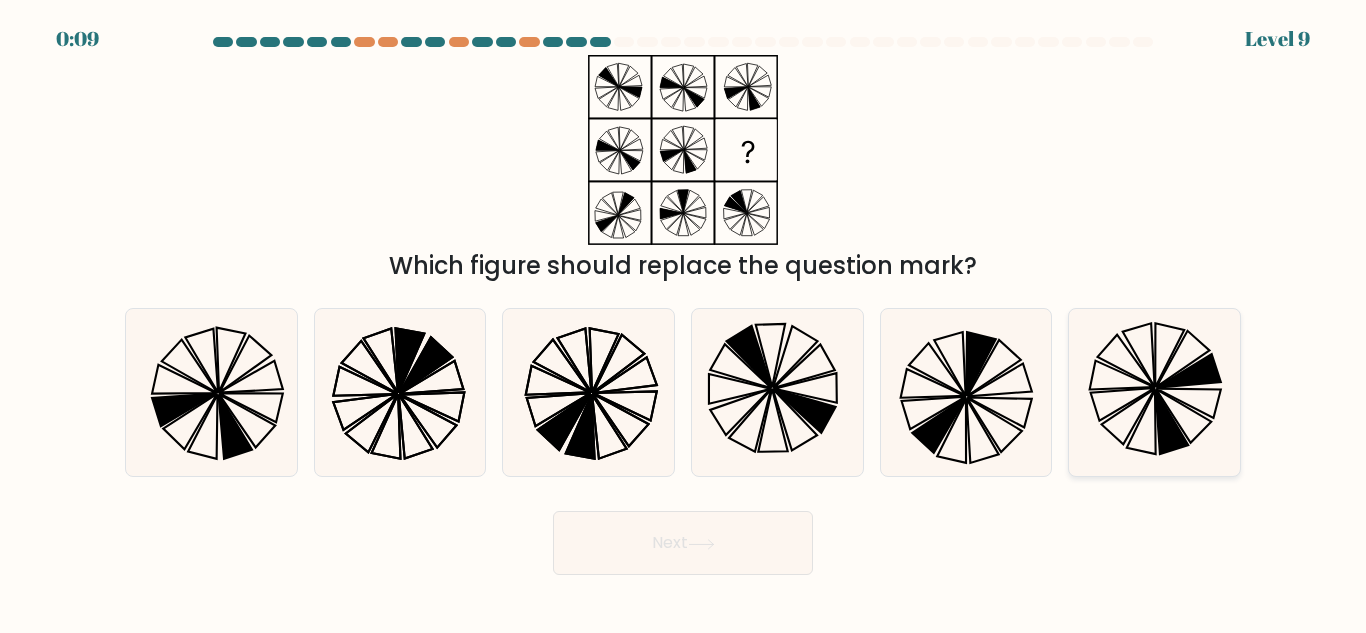 click 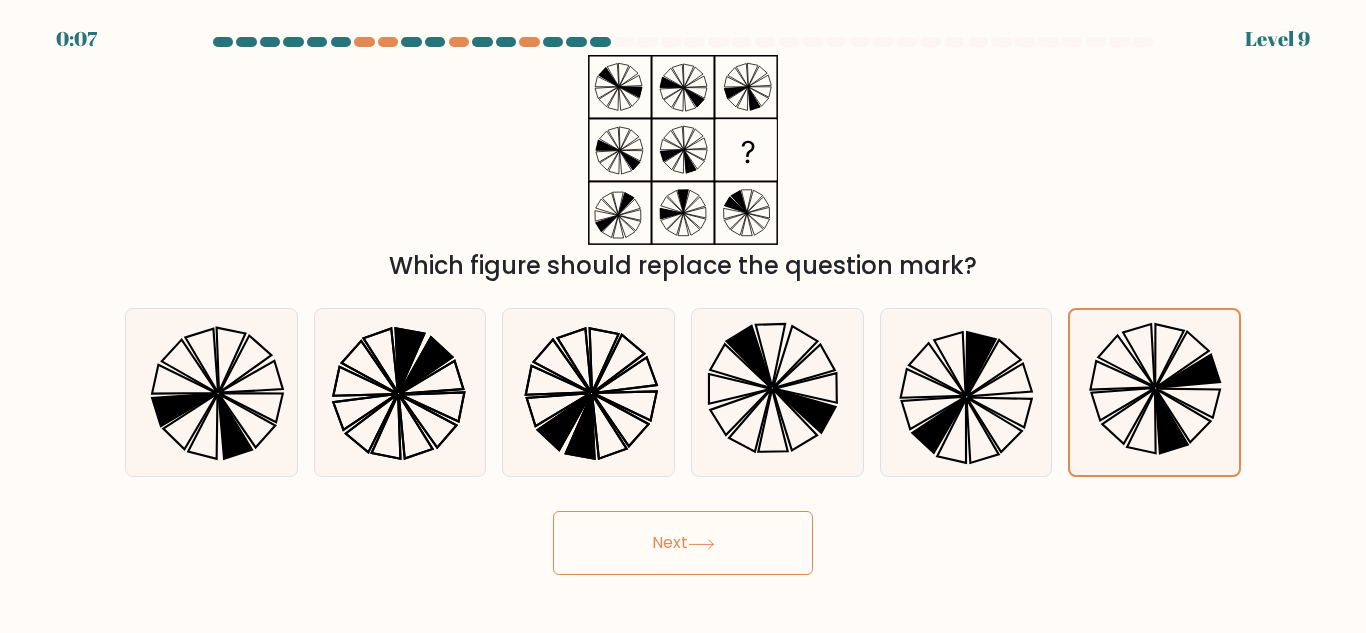 click on "Next" at bounding box center [683, 543] 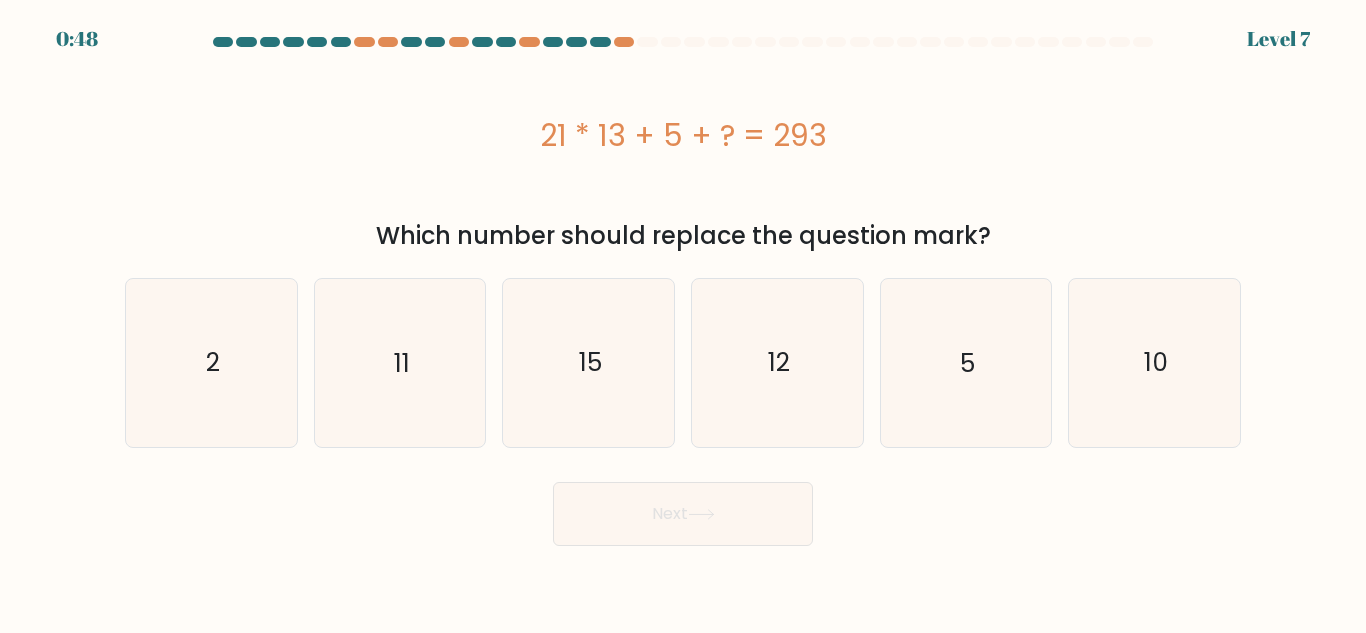 drag, startPoint x: 535, startPoint y: 133, endPoint x: 843, endPoint y: 143, distance: 308.1623 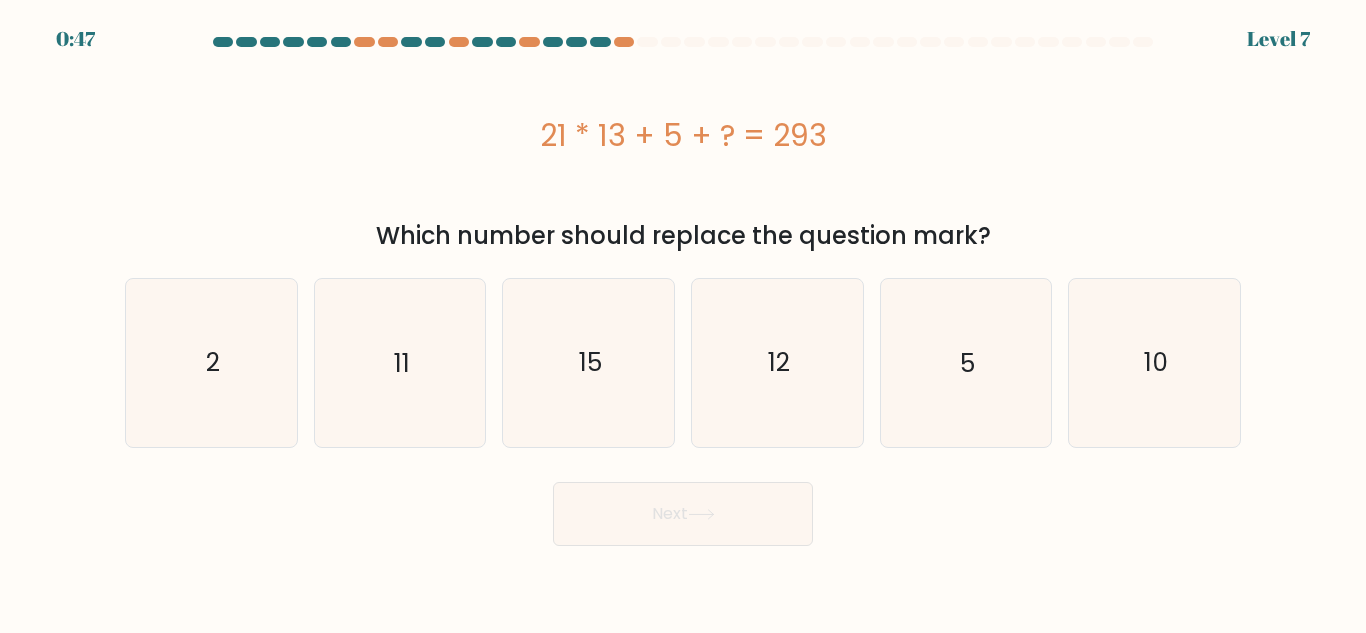 copy on "21 * 13 + 5 + ? = 293" 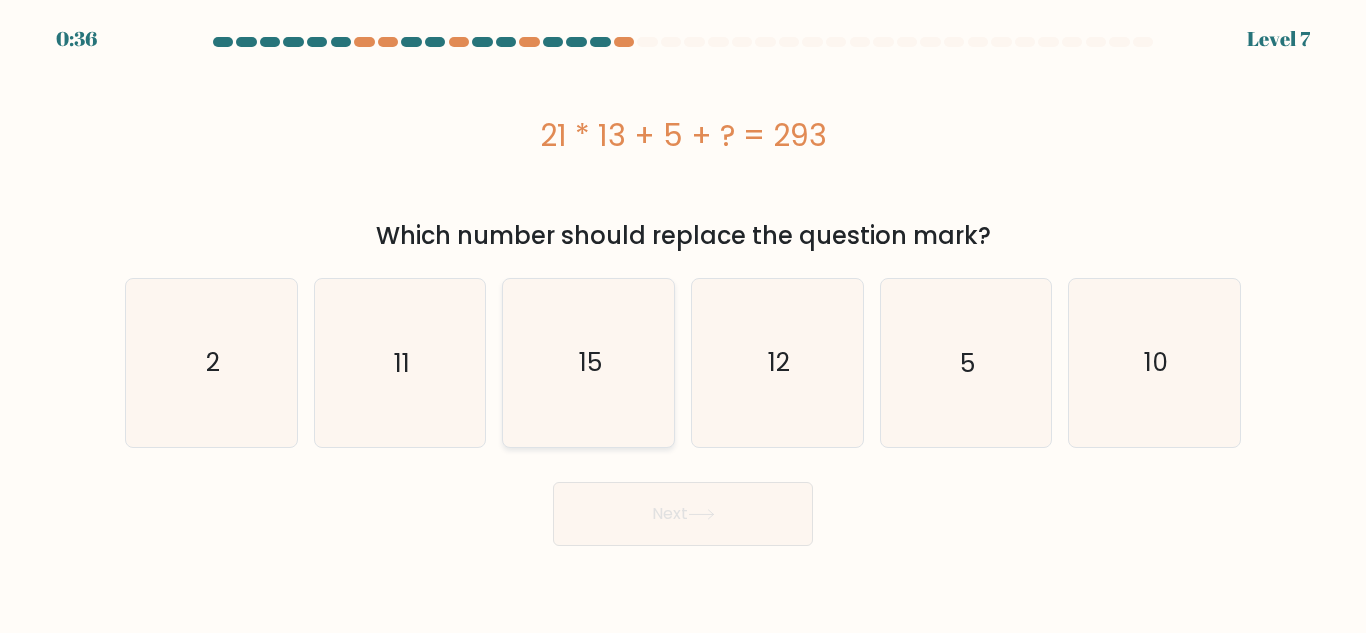 click on "15" 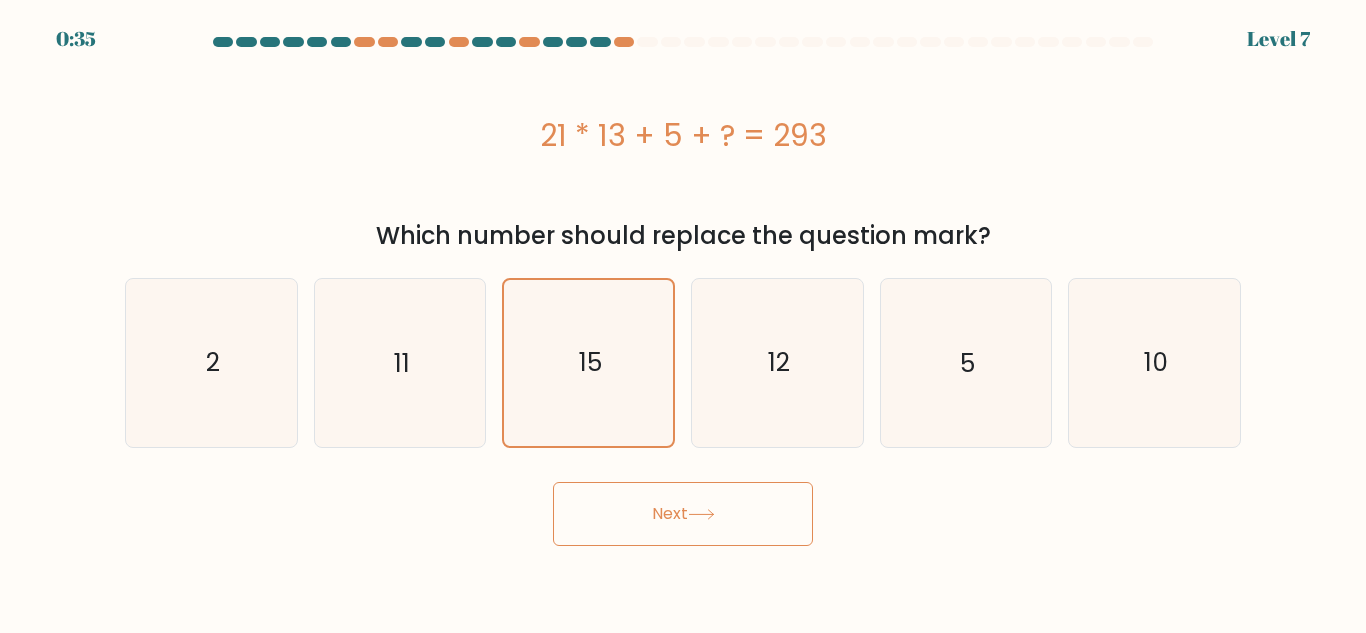 click on "Next" at bounding box center (683, 514) 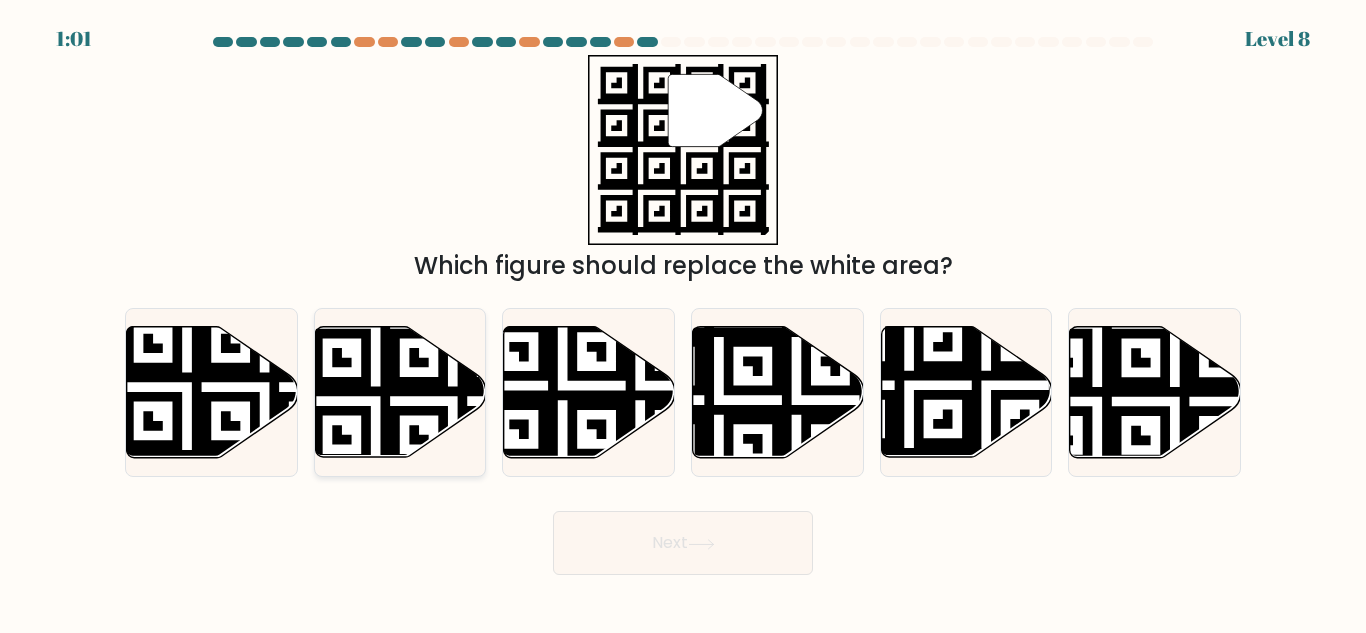 click 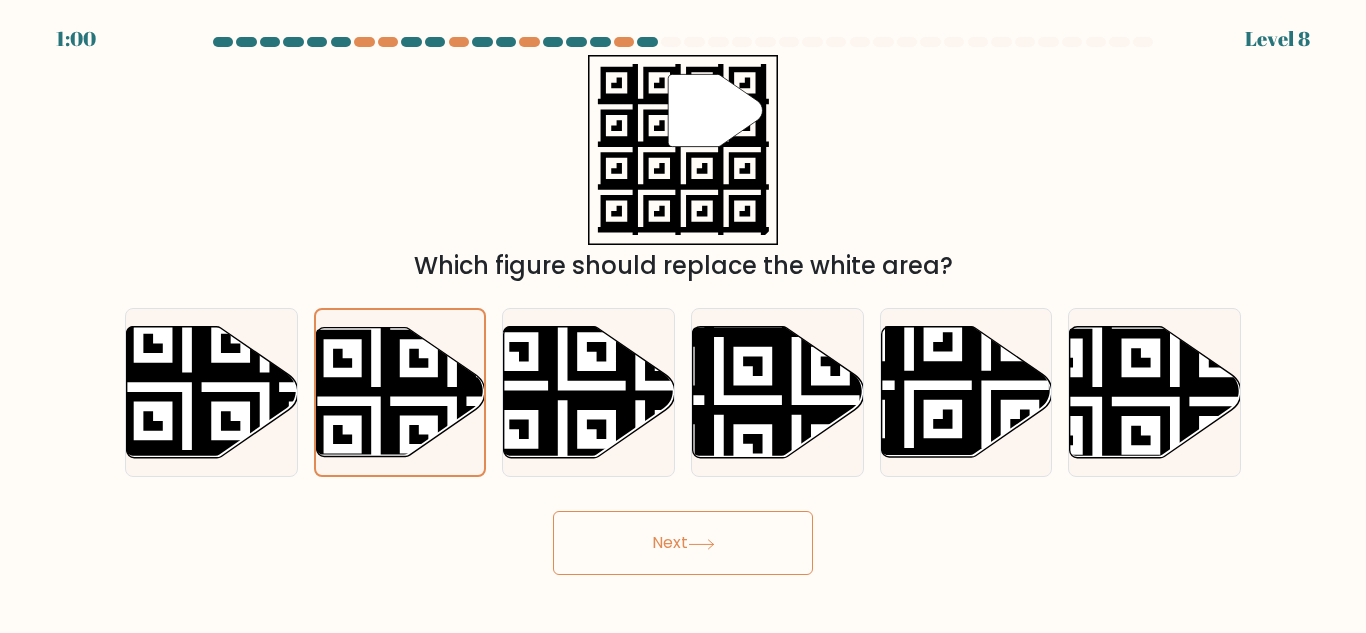click on "Next" at bounding box center (683, 543) 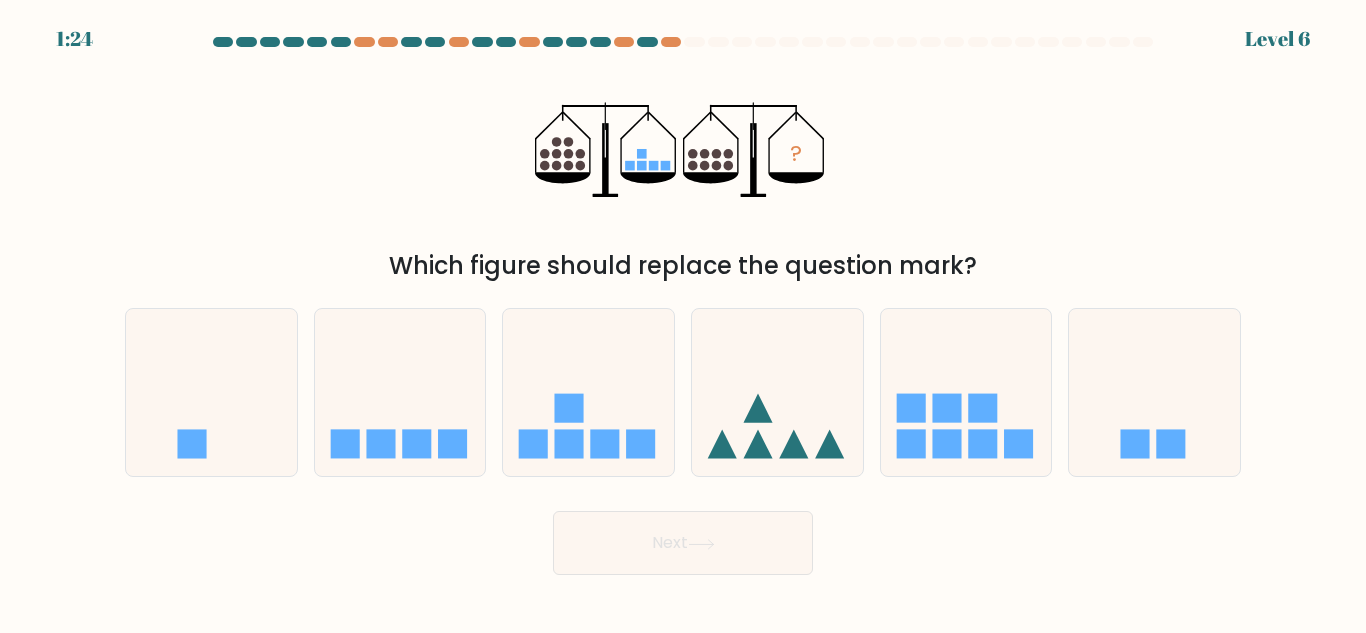 click on "?
Which figure should replace the question mark?" at bounding box center (683, 169) 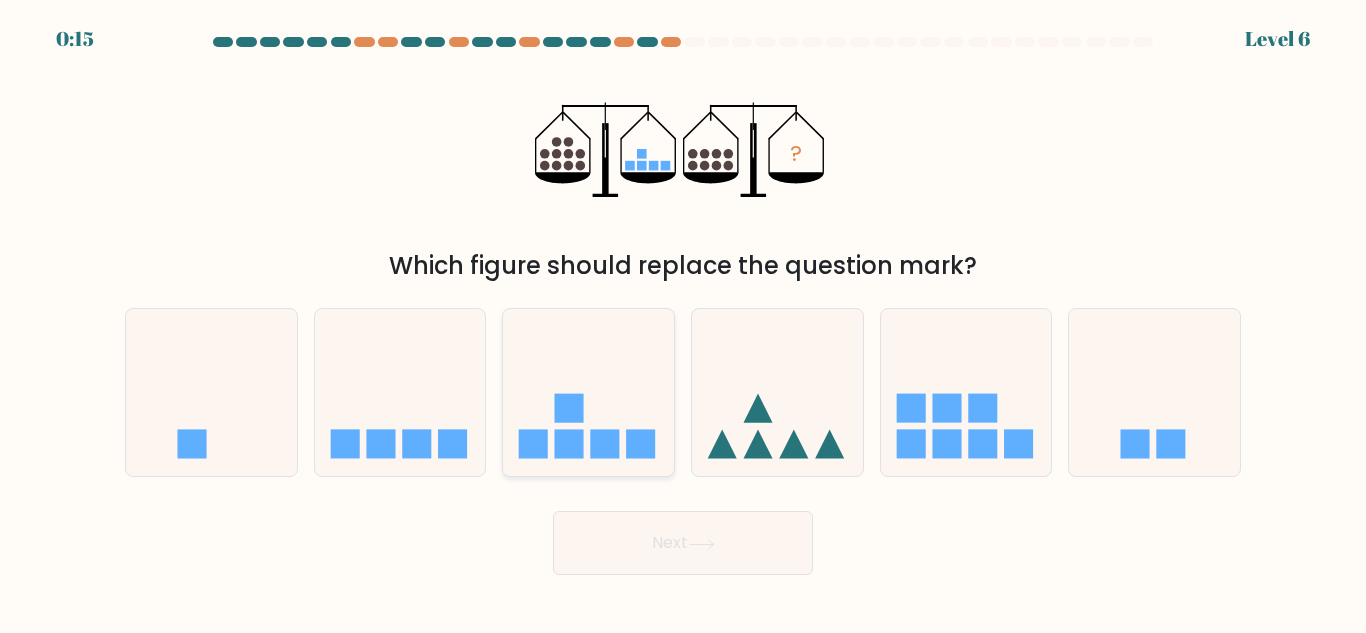 click 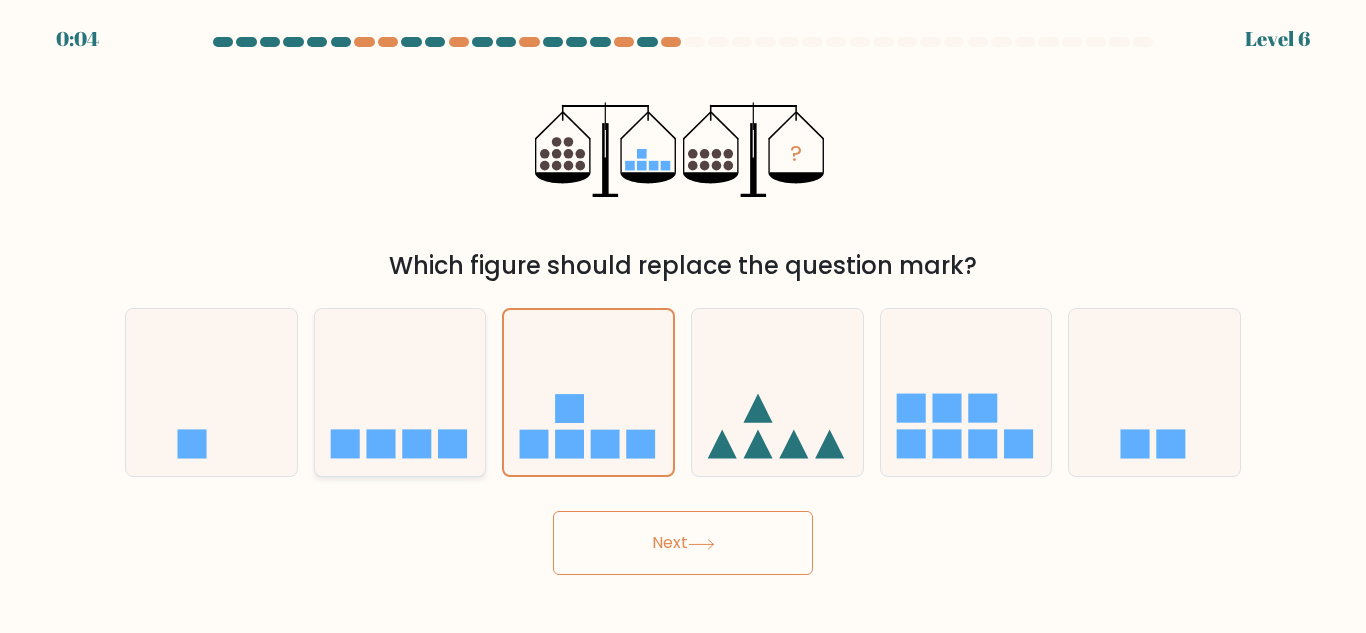 click 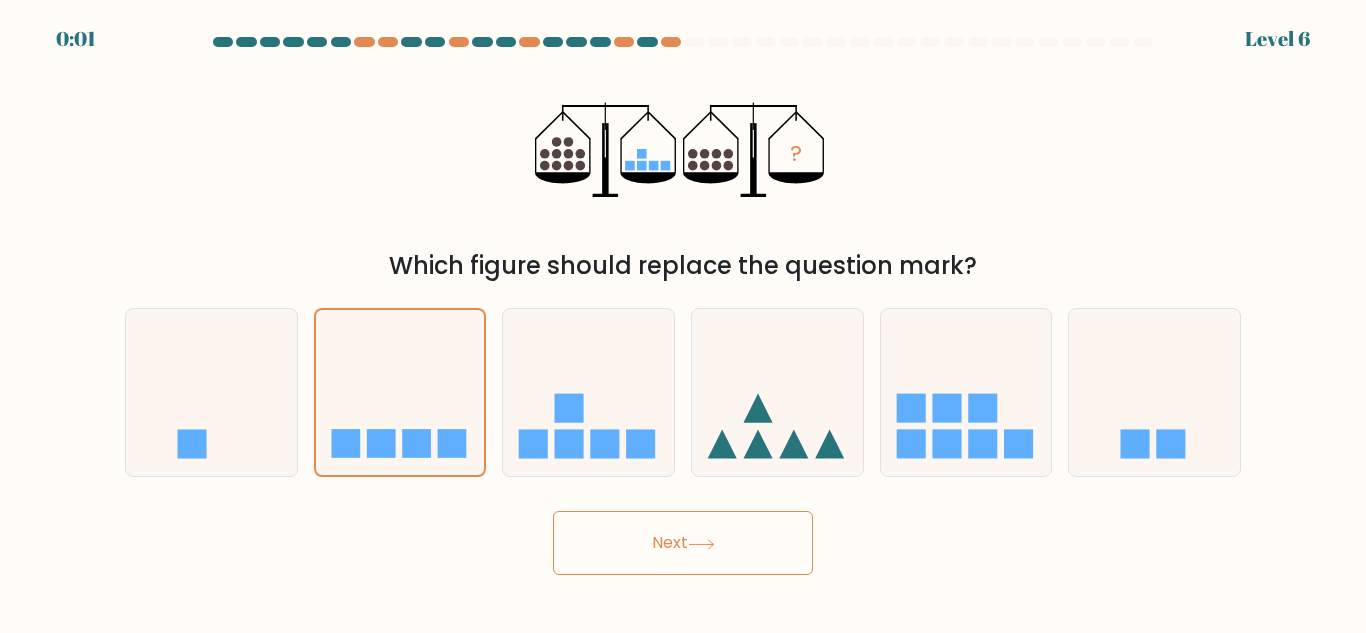 click on "Next" at bounding box center (683, 543) 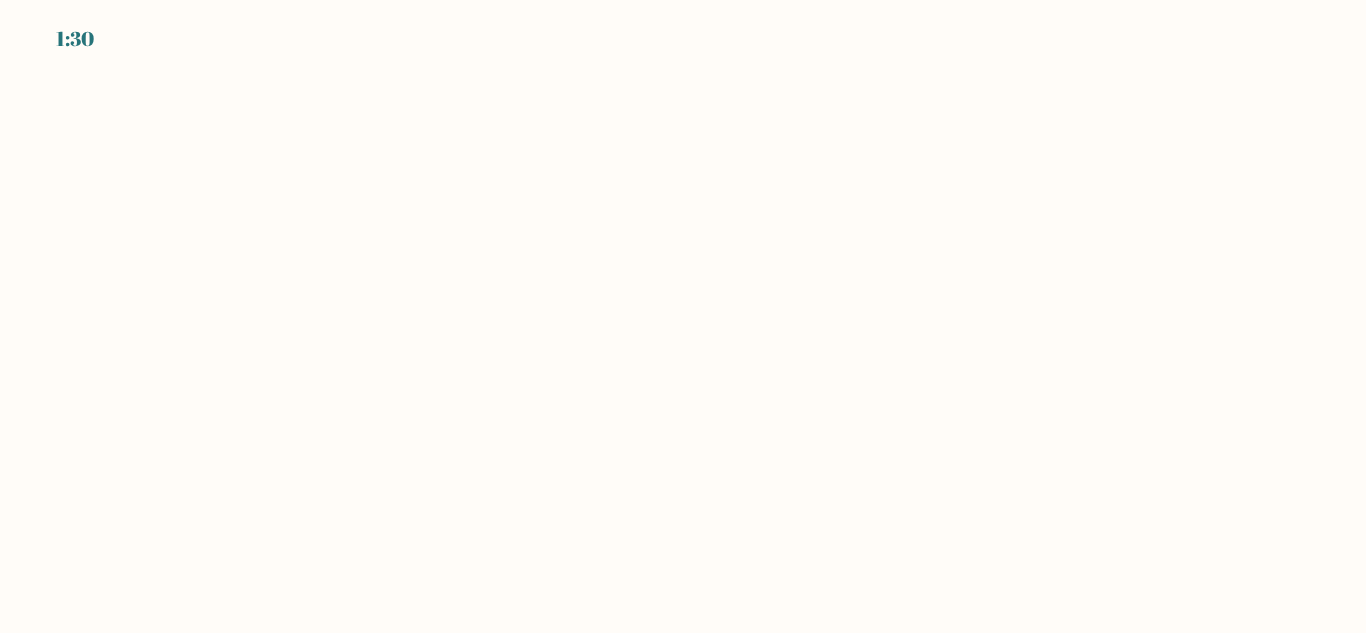 scroll, scrollTop: 0, scrollLeft: 0, axis: both 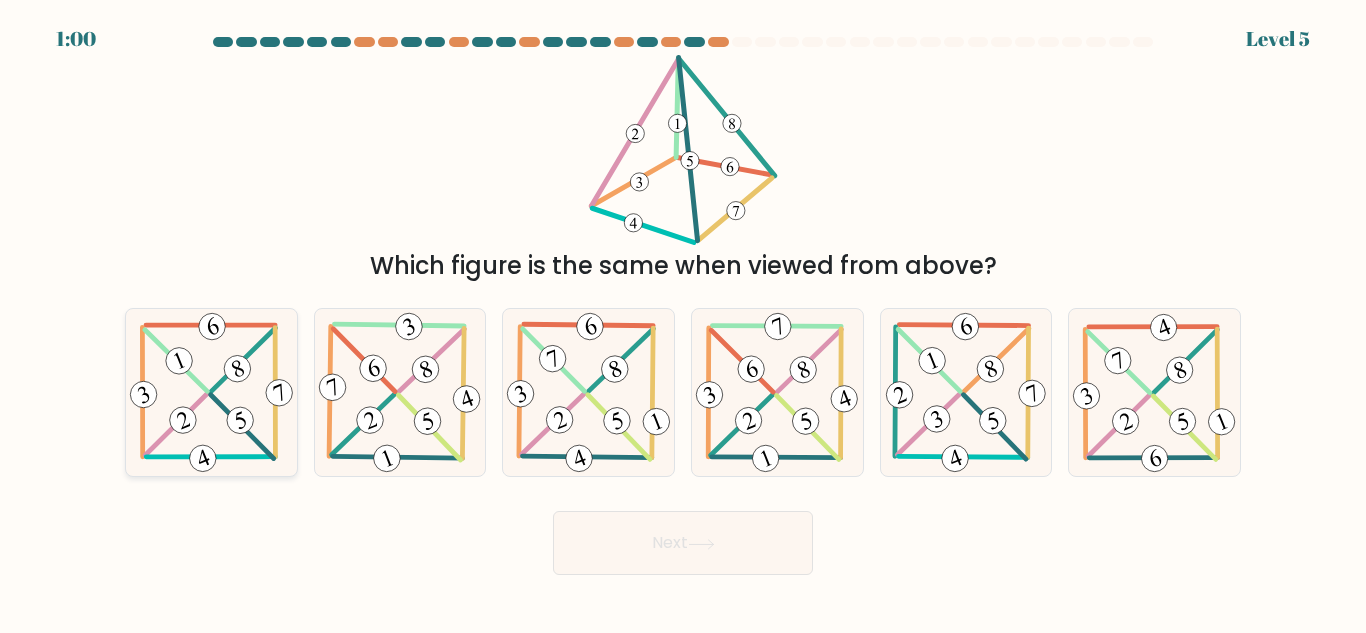 click 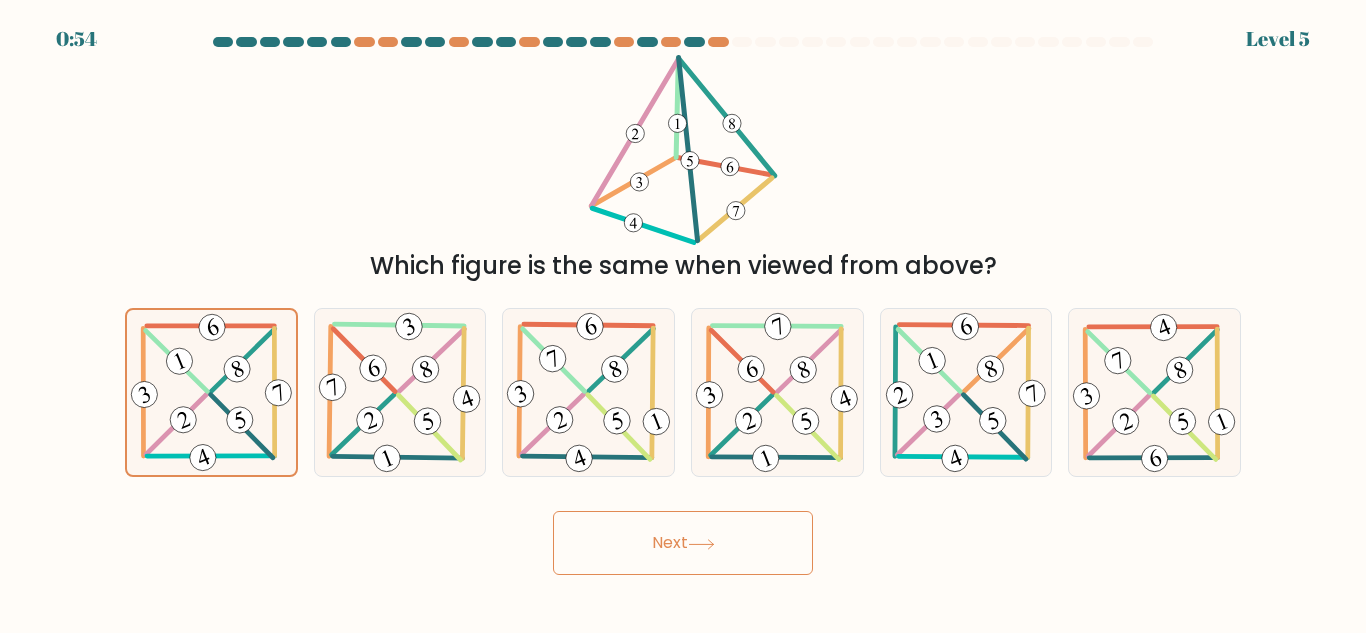 click on "Next" at bounding box center (683, 543) 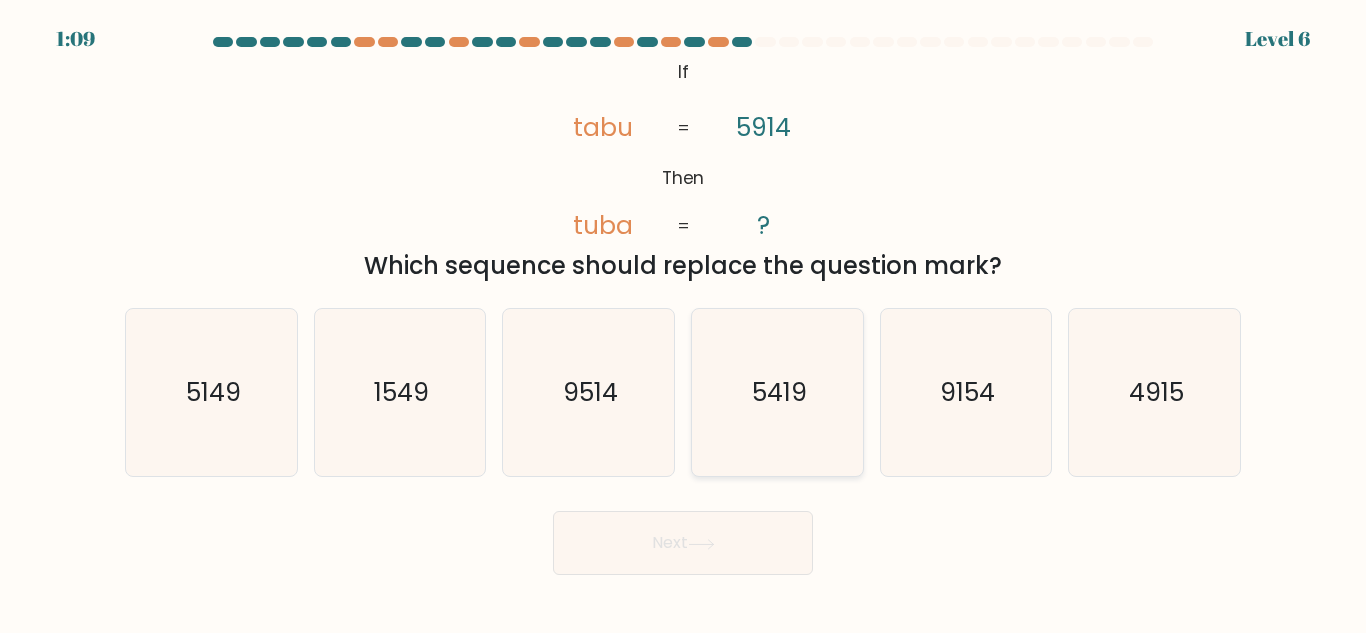click on "5419" 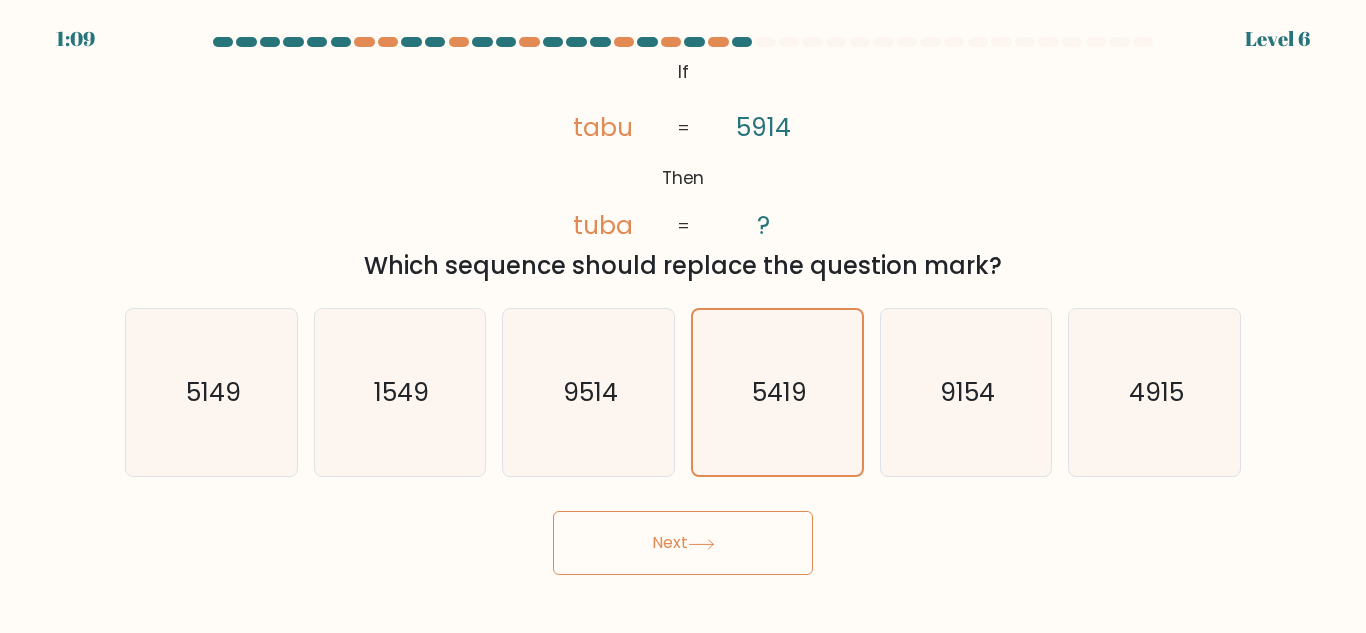 click on "Next" at bounding box center [683, 543] 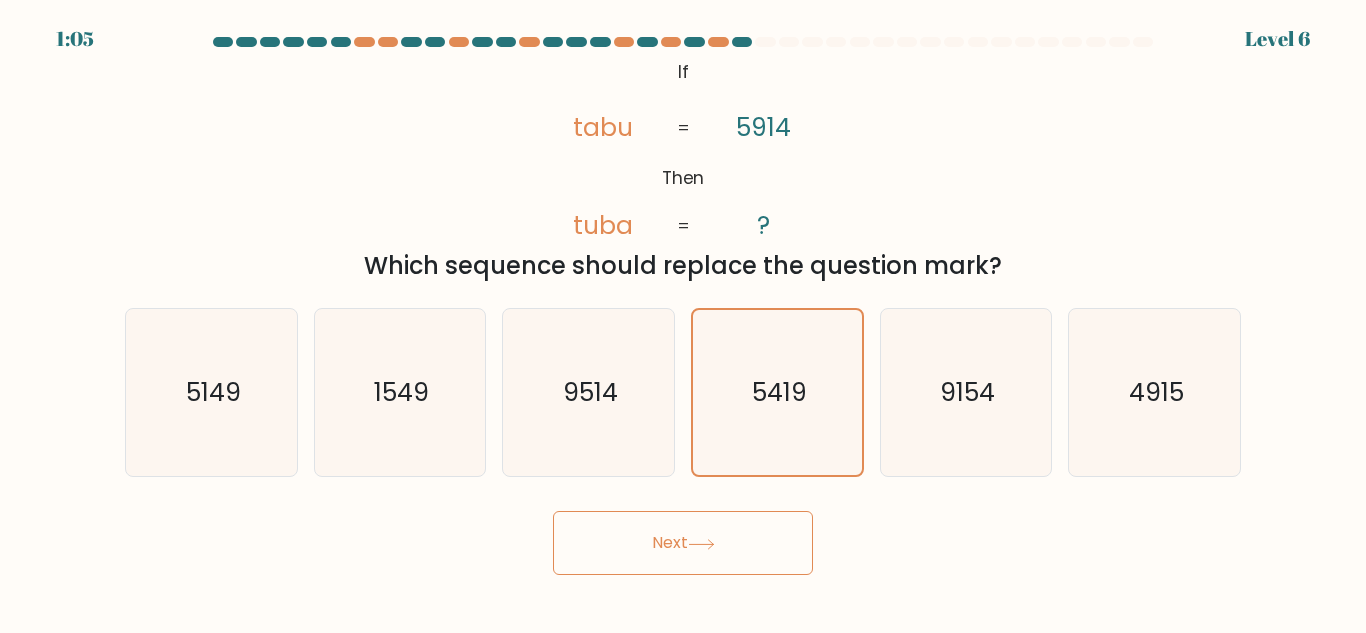 click on "Next" at bounding box center [683, 543] 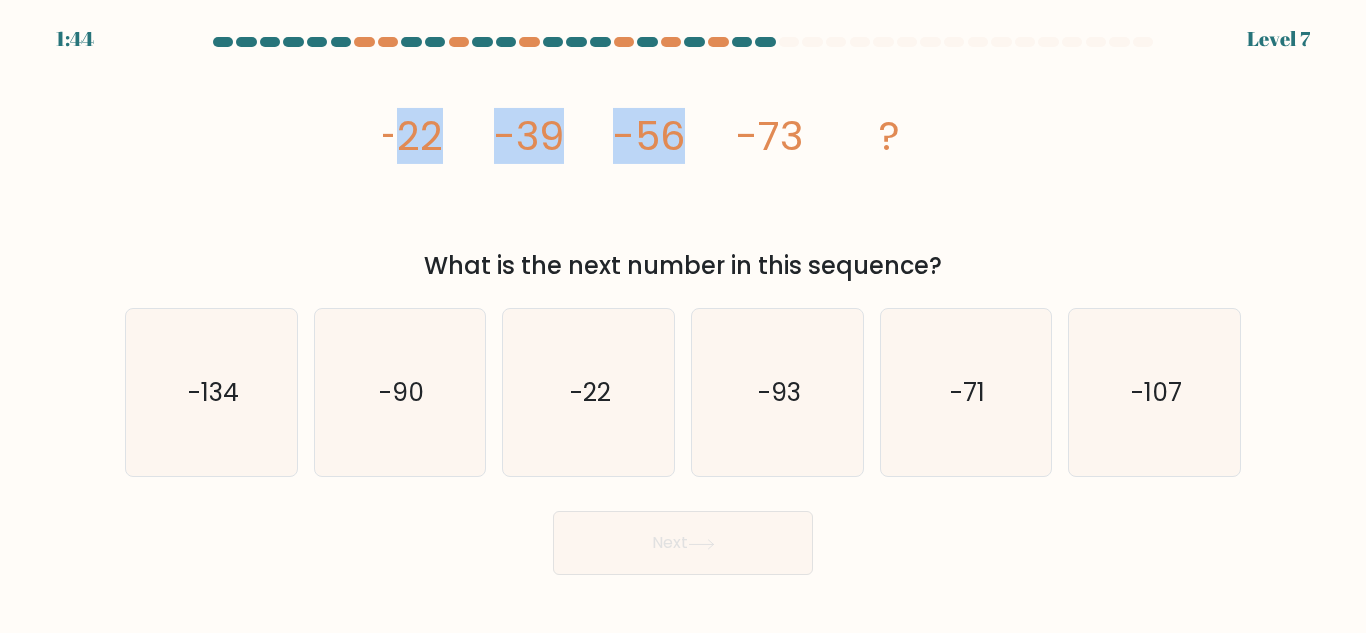 drag, startPoint x: 390, startPoint y: 131, endPoint x: 721, endPoint y: 173, distance: 333.65402 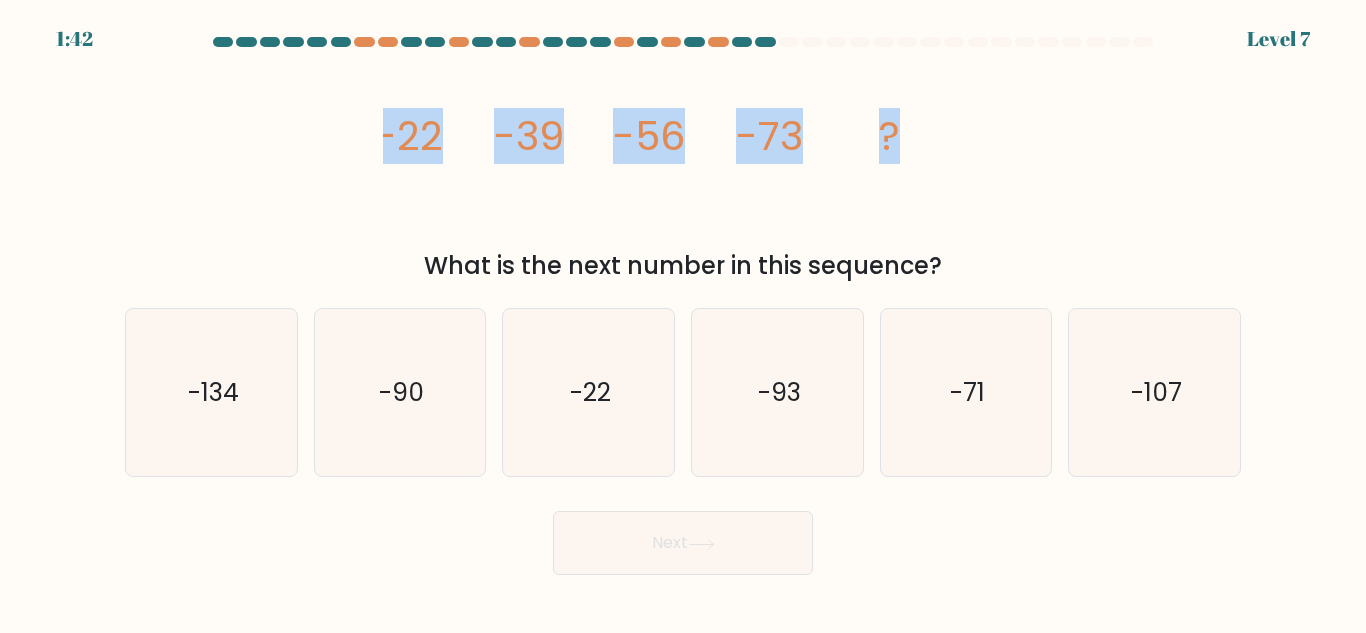 drag, startPoint x: 363, startPoint y: 134, endPoint x: 1129, endPoint y: 167, distance: 766.7105 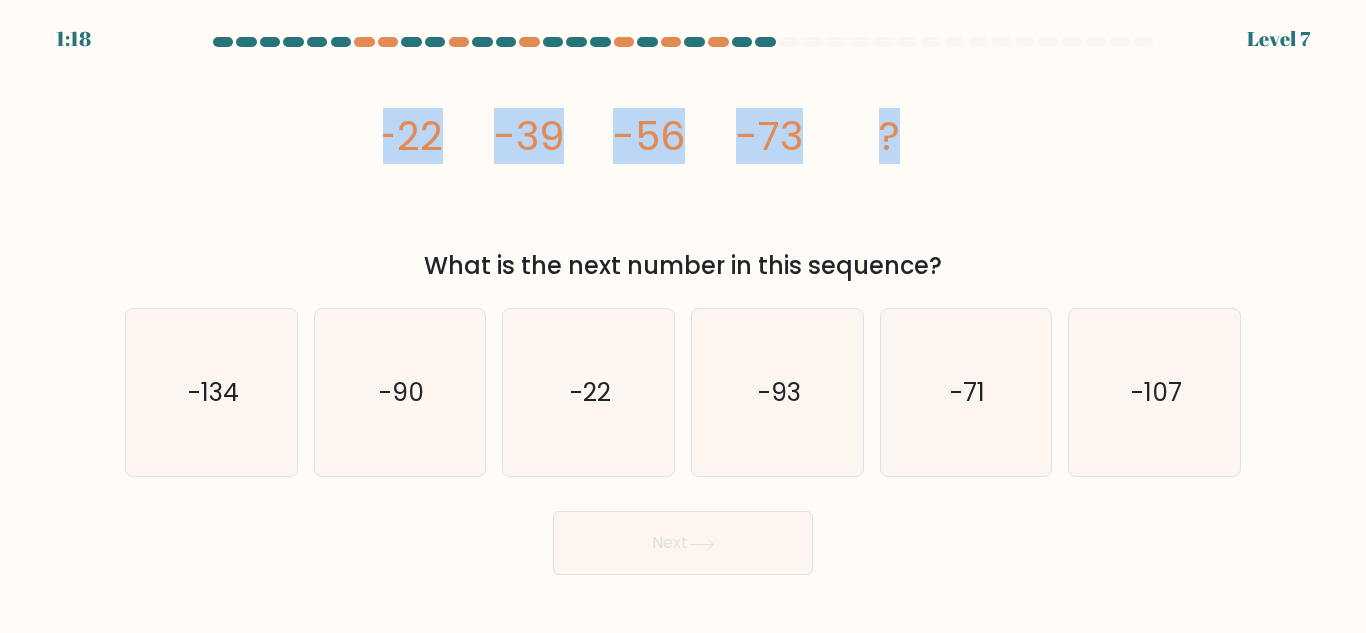 click on "image/svg+xml
-22
-39
-56
-73
?" 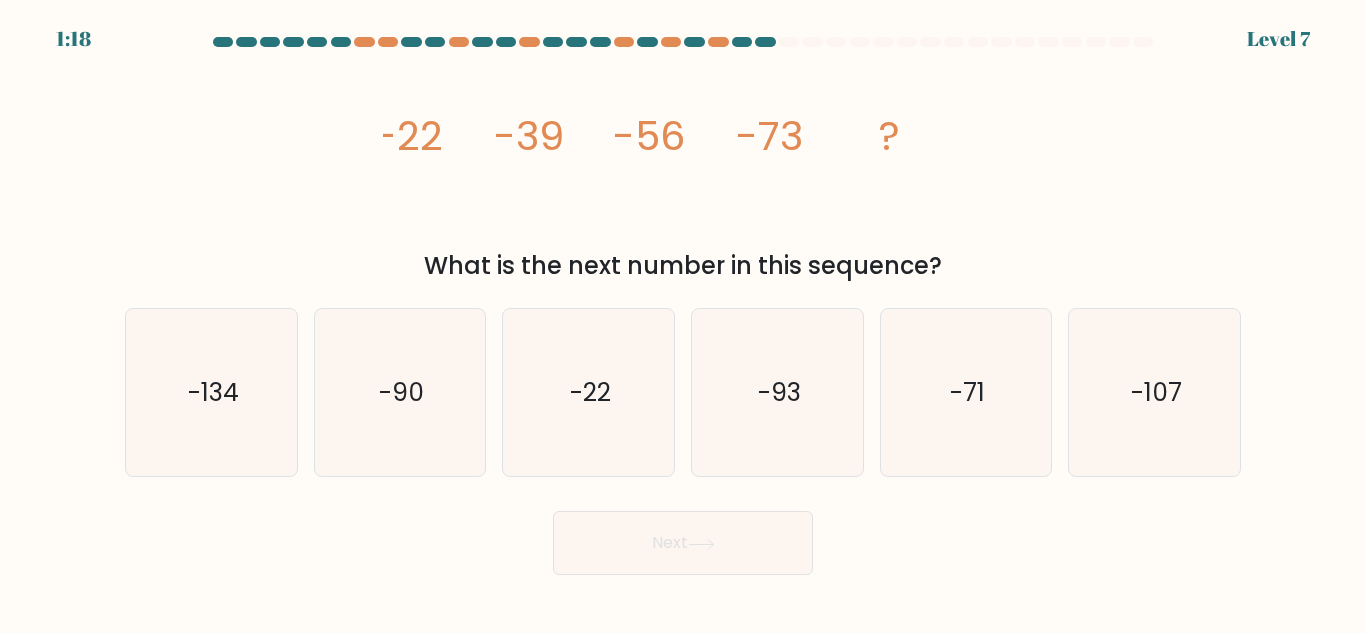 click on "What is the next number in this sequence?" at bounding box center [683, 266] 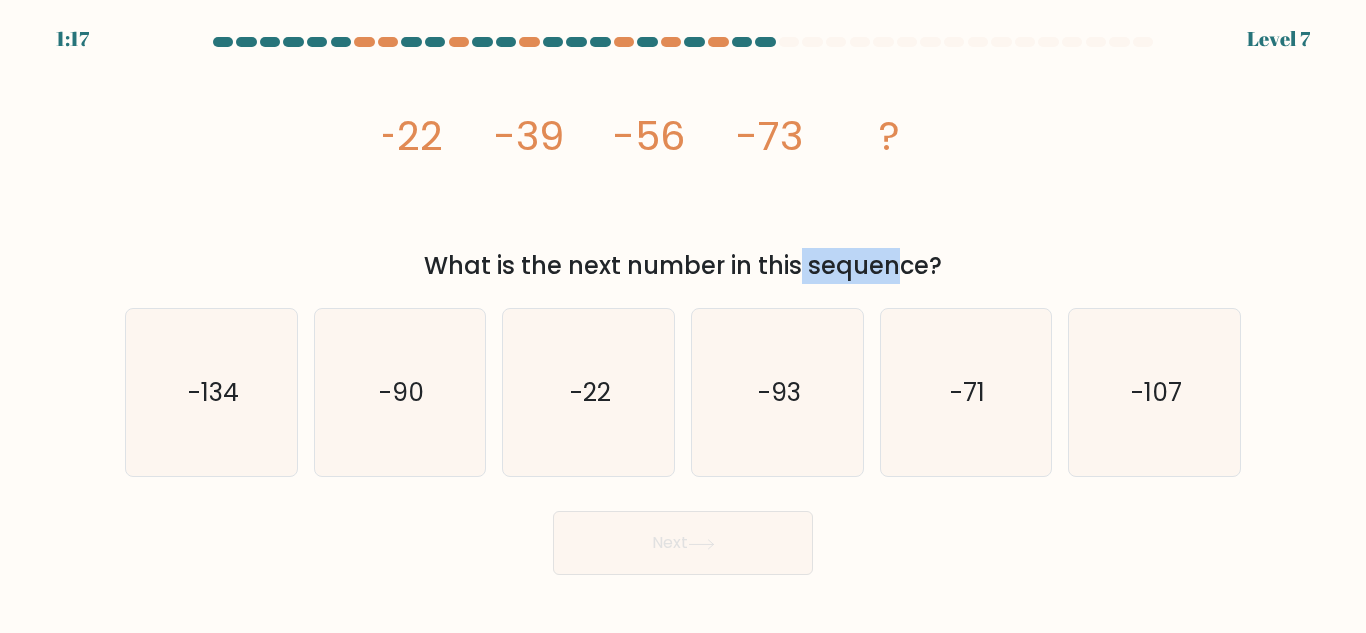 click on "What is the next number in this sequence?" at bounding box center [683, 266] 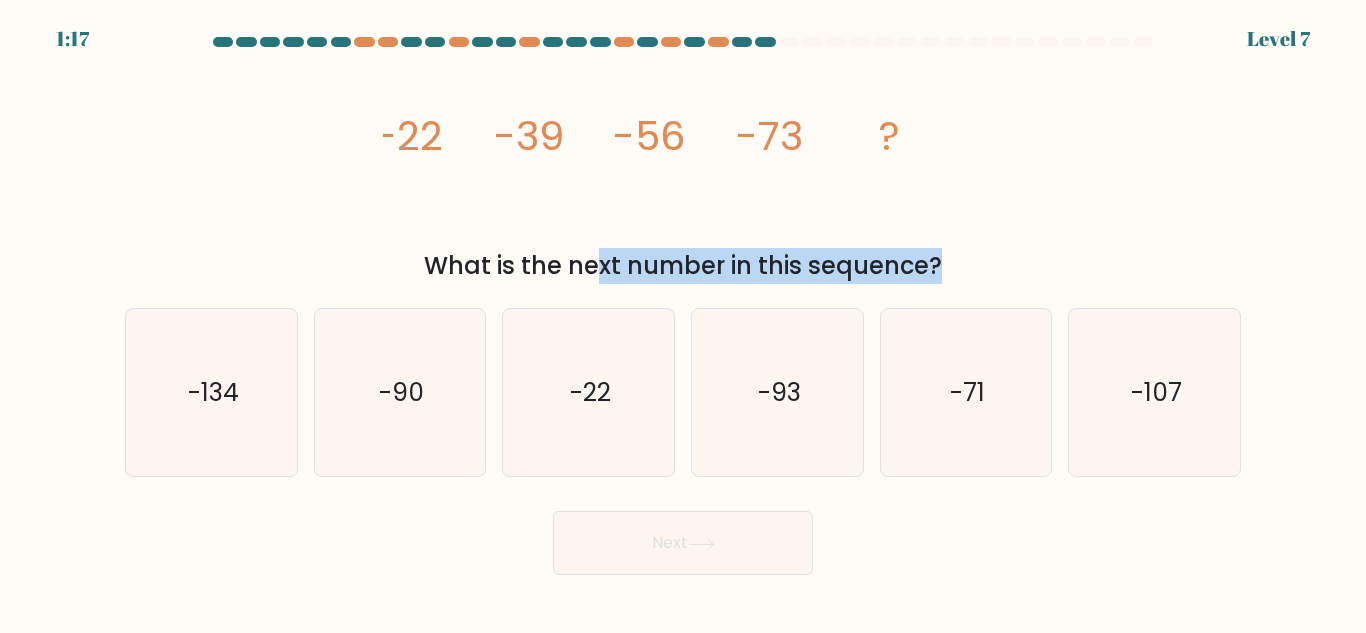 click on "What is the next number in this sequence?" at bounding box center [683, 266] 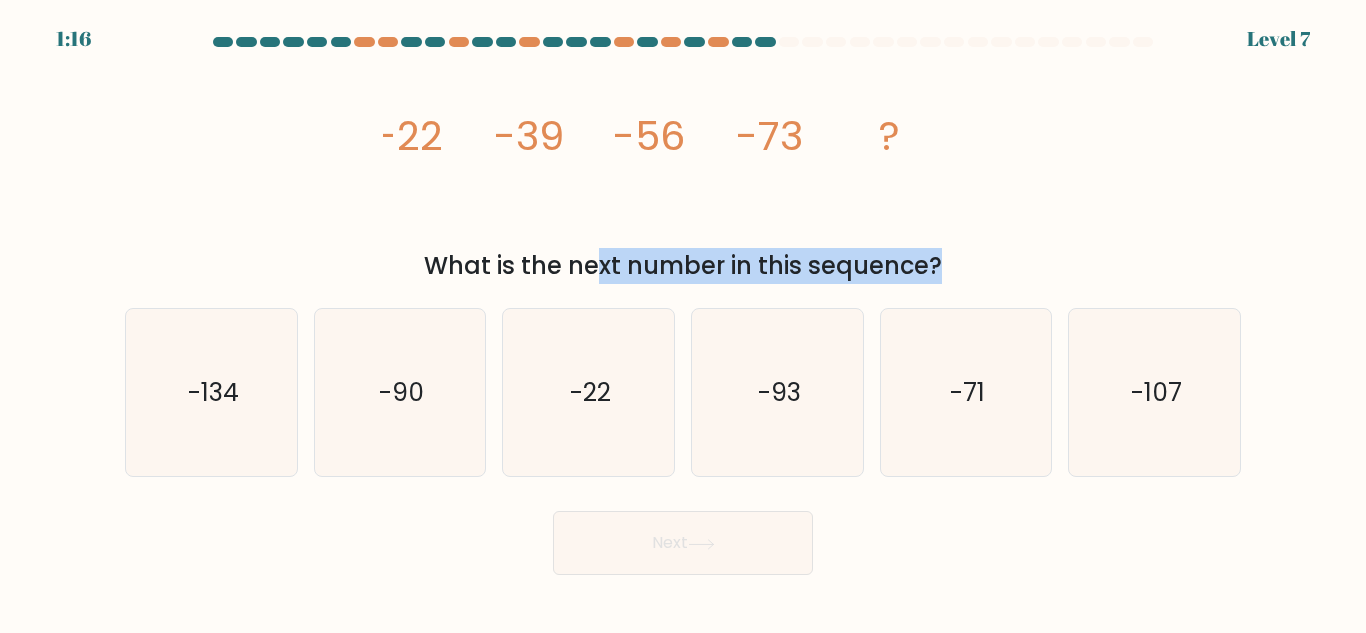 copy on "What is the next number in this sequence?" 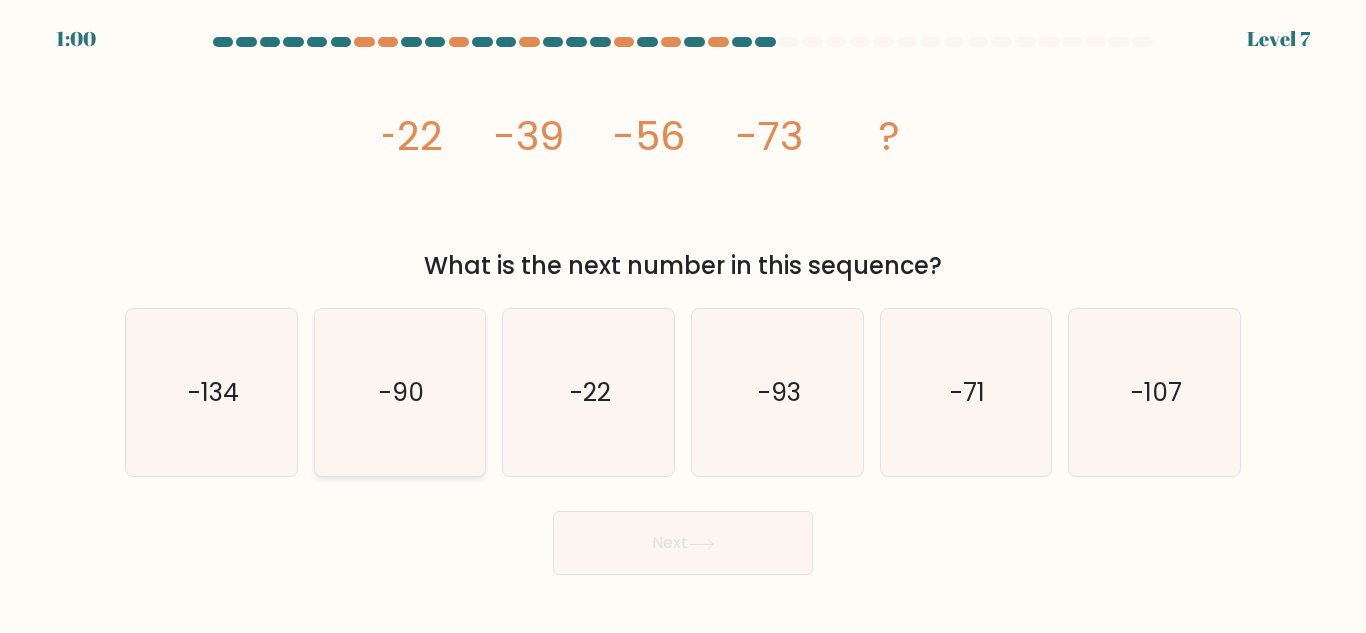 click on "-90" 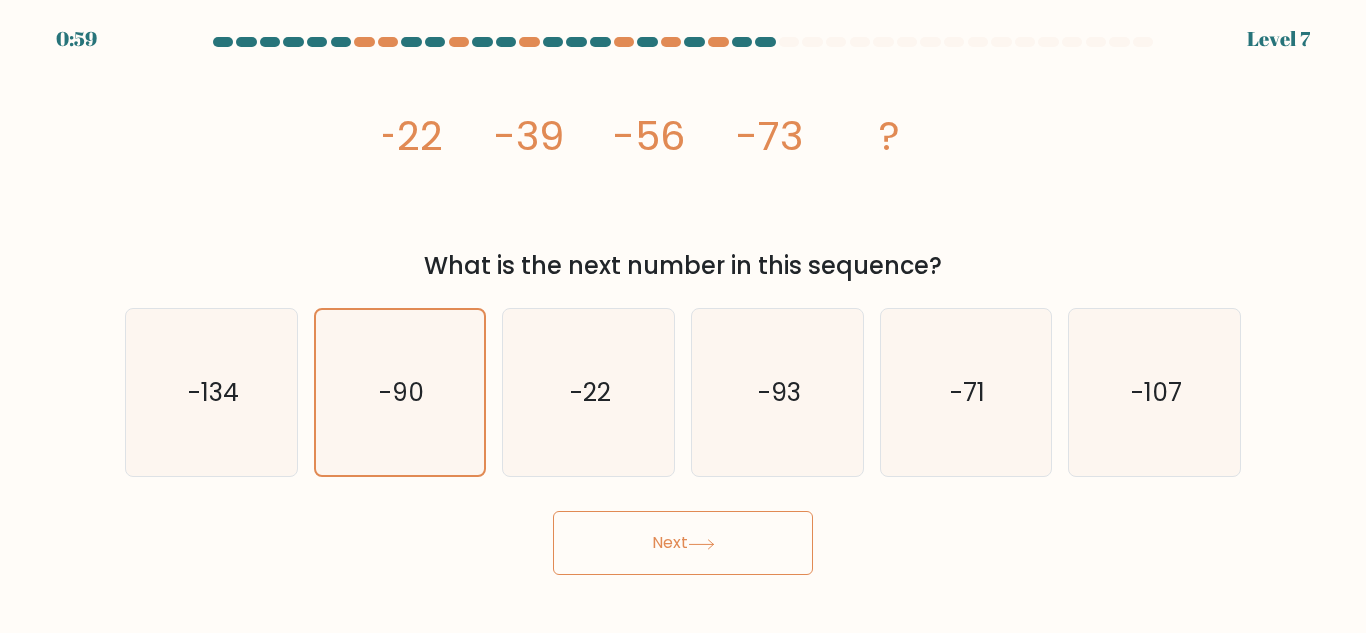 click on "Next" at bounding box center (683, 543) 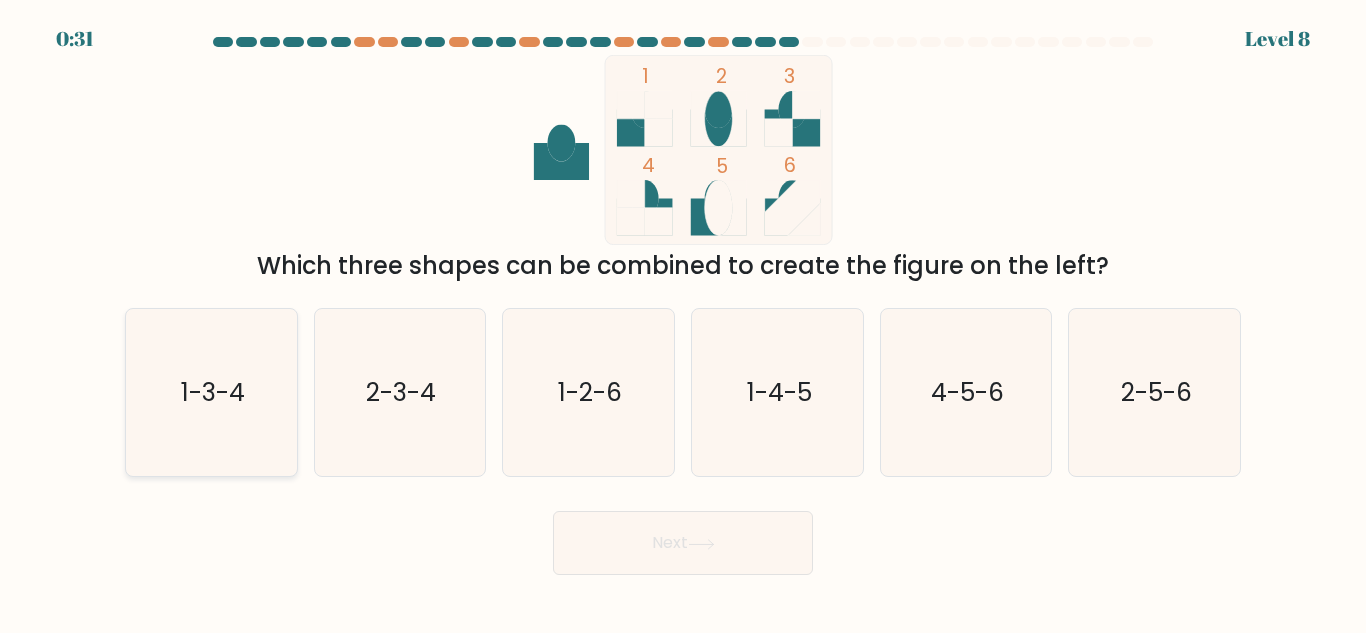 click on "1-3-4" 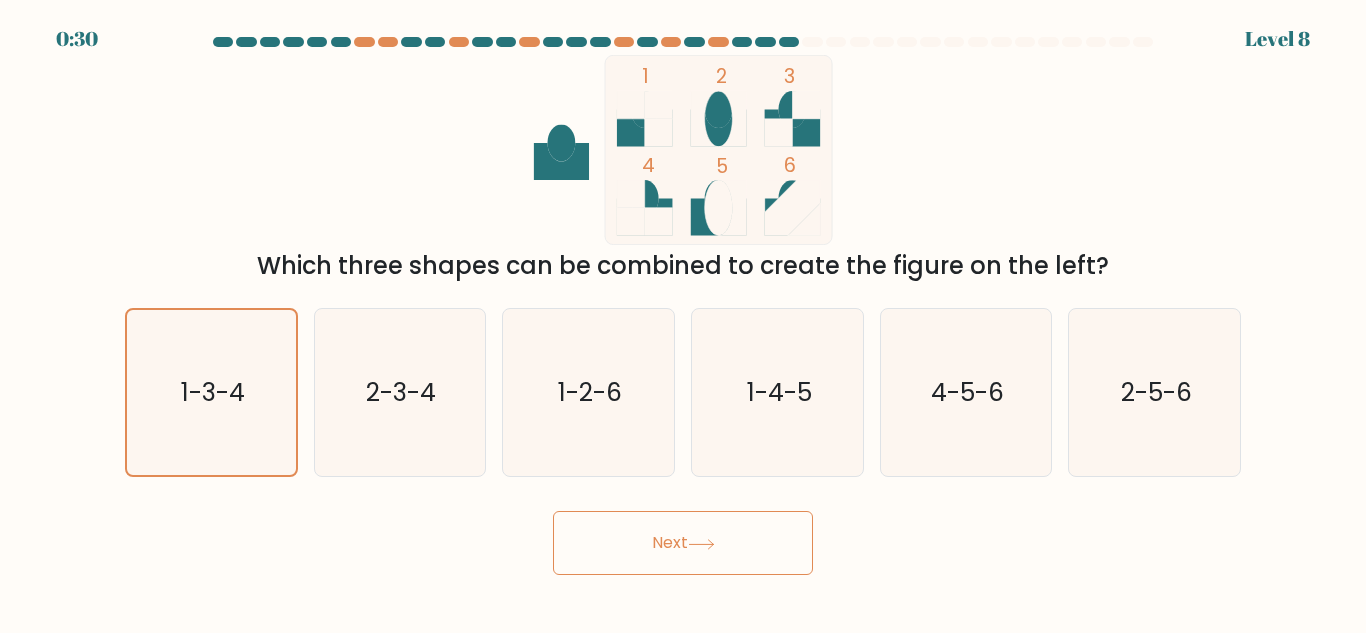 click on "Next" at bounding box center [683, 543] 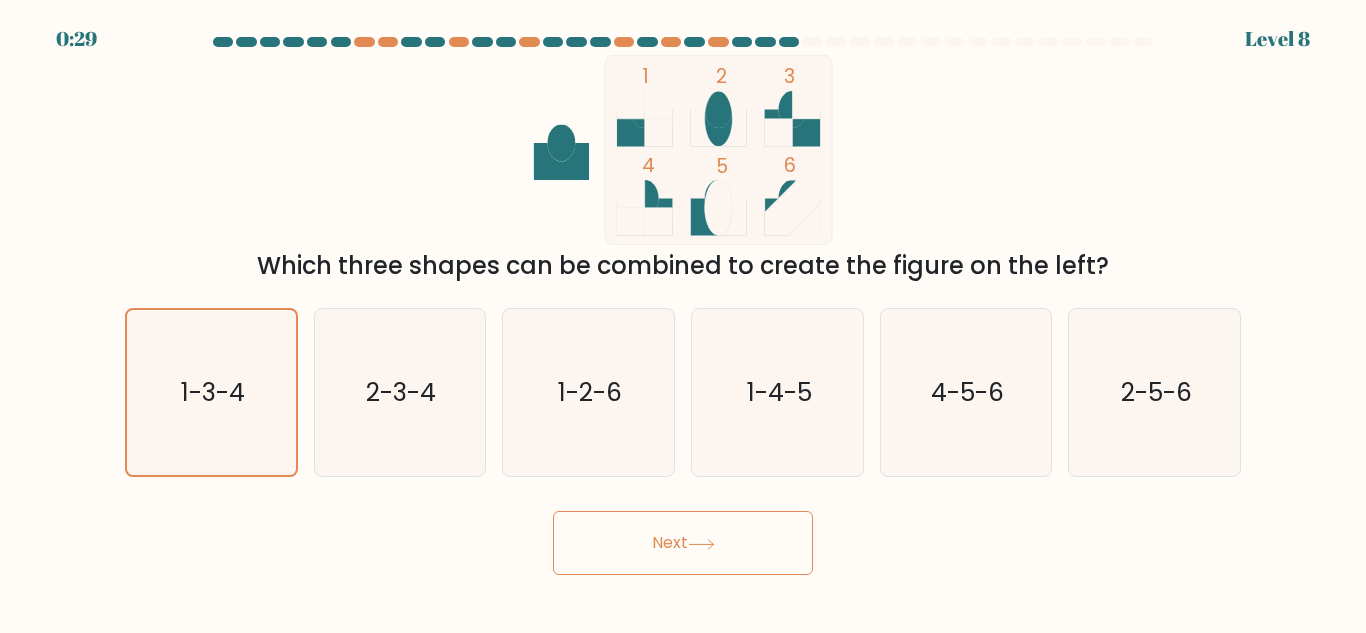click on "Next" at bounding box center (683, 543) 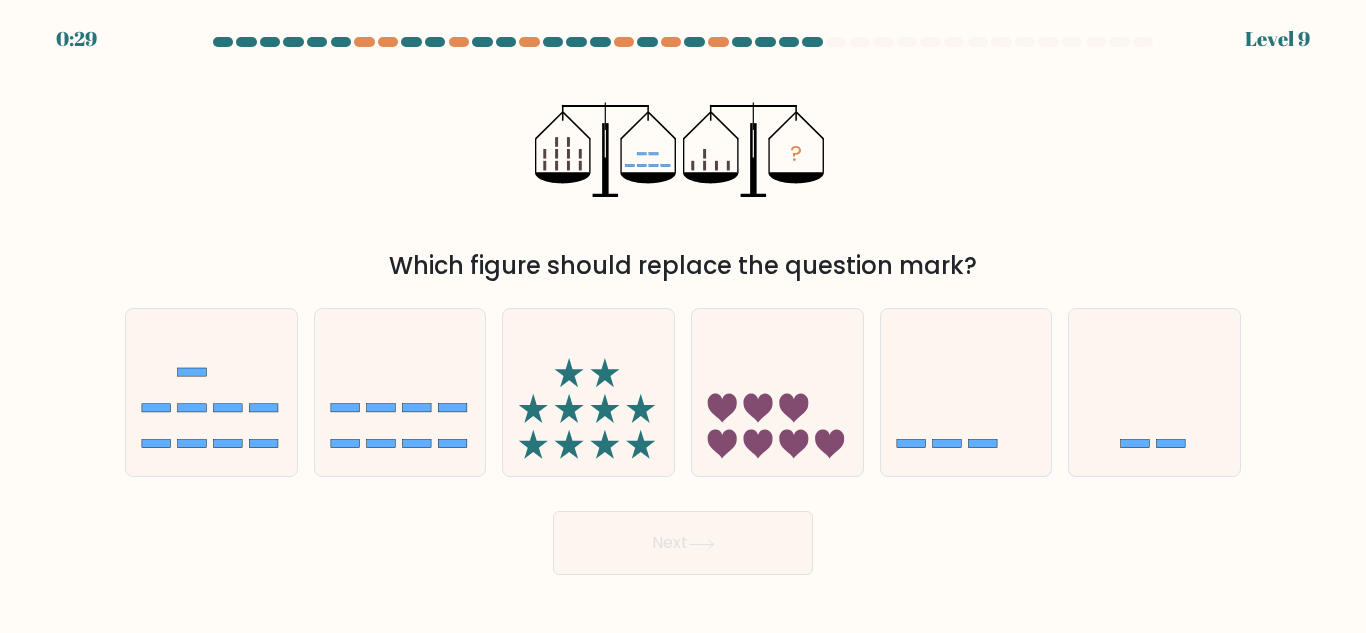 click on "Next" at bounding box center [683, 543] 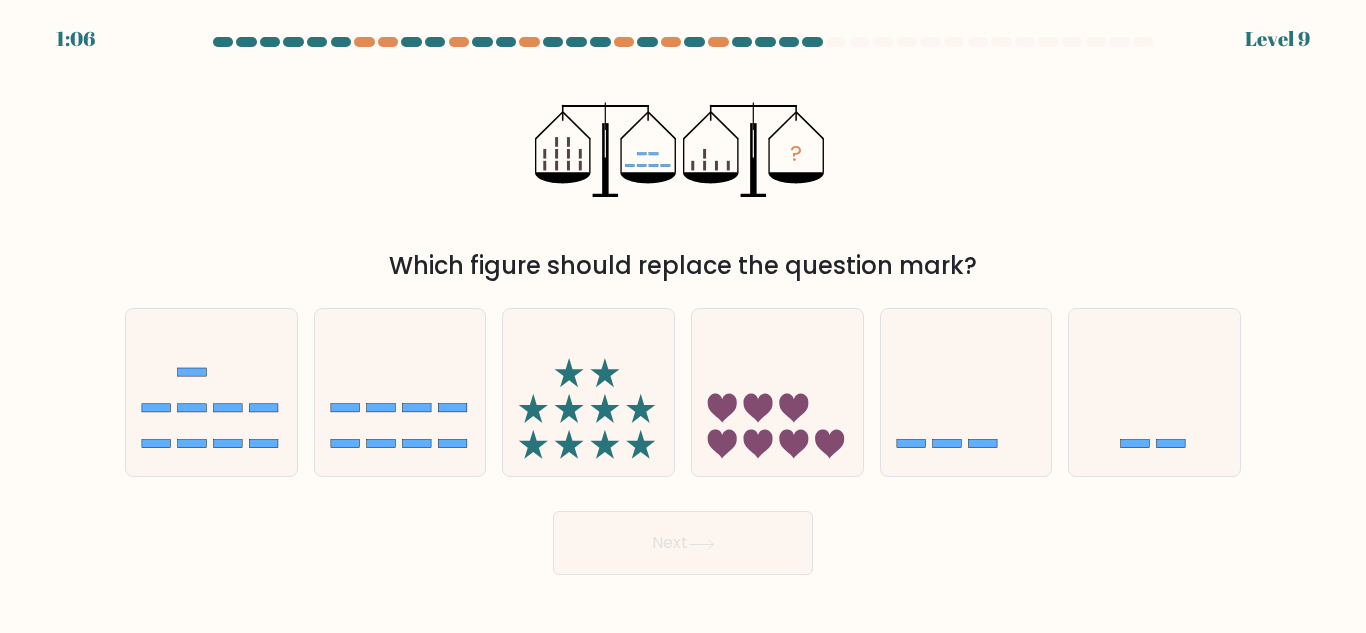 click at bounding box center (683, 306) 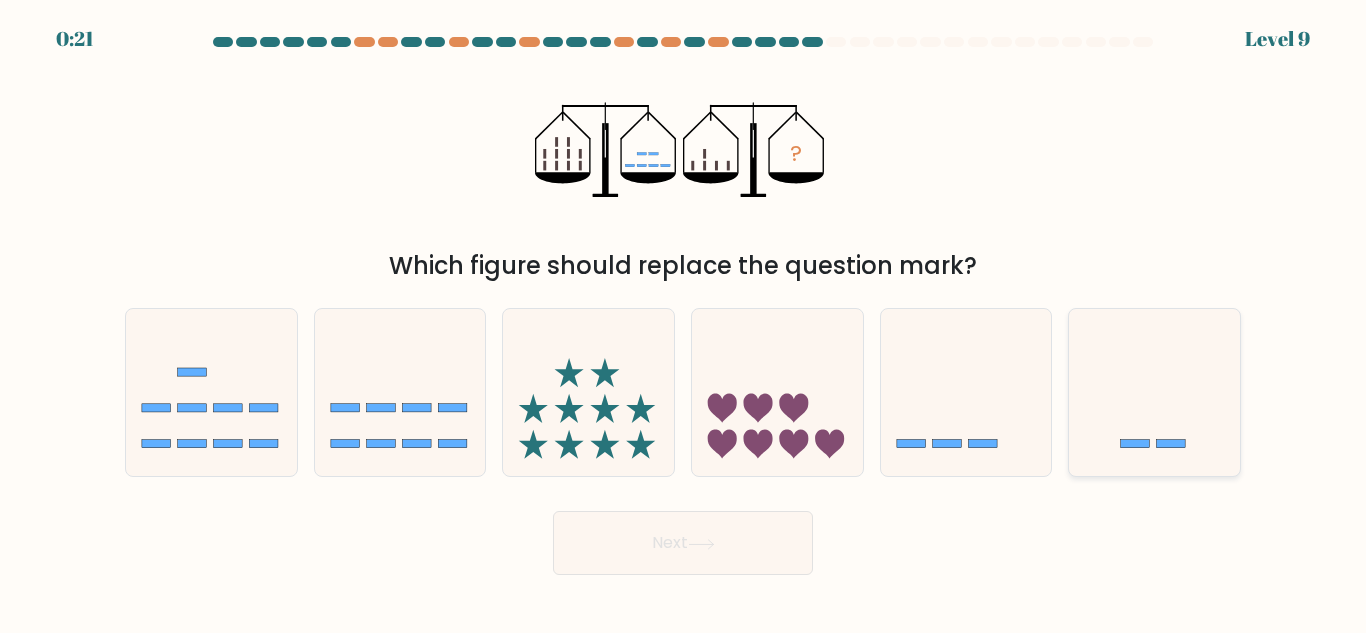 click 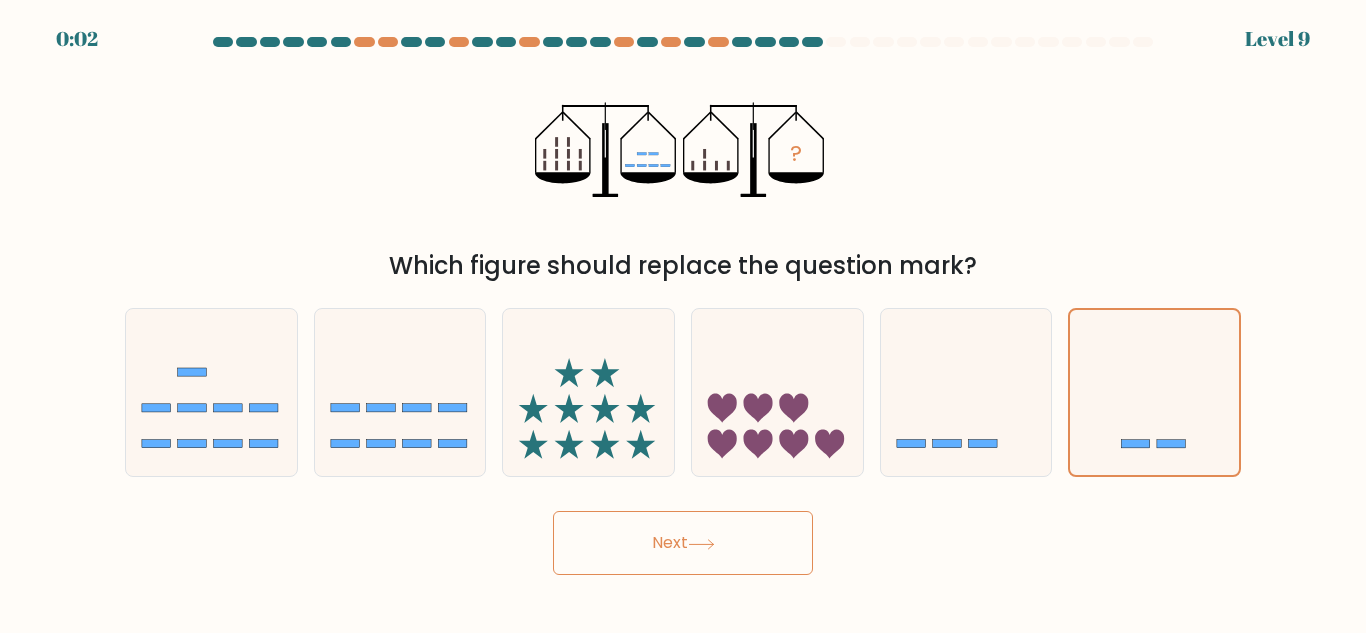 click on "Next" at bounding box center [683, 543] 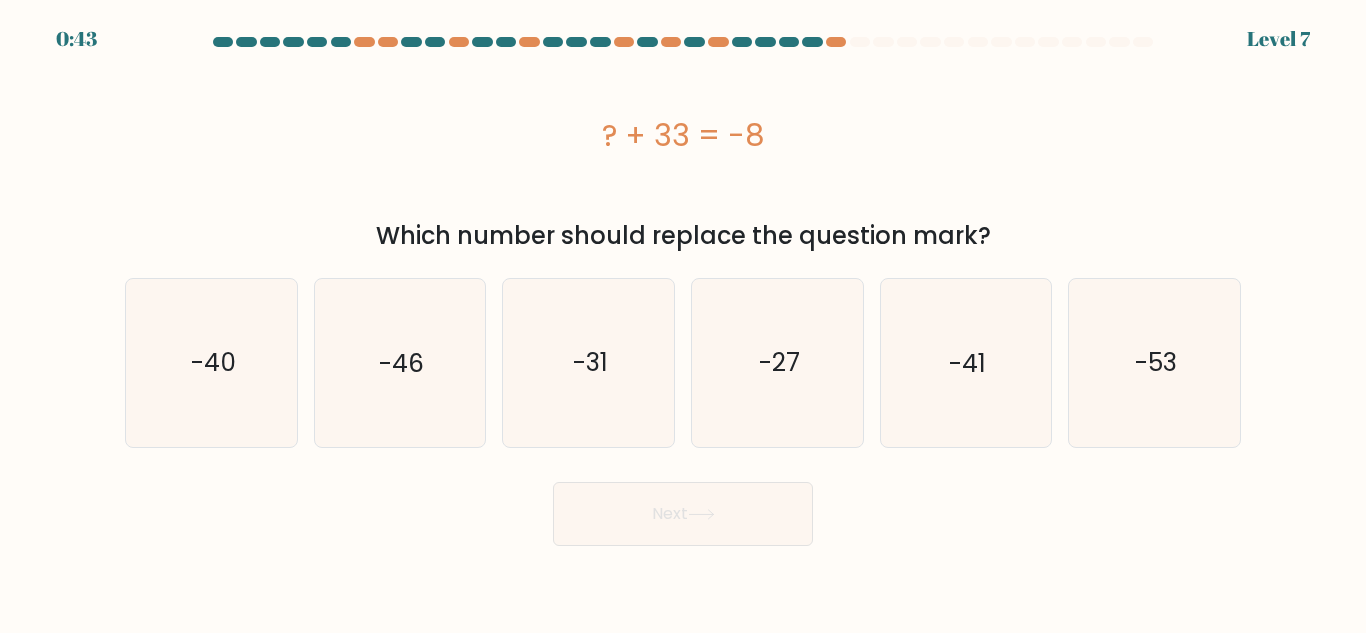 drag, startPoint x: 586, startPoint y: 131, endPoint x: 795, endPoint y: 145, distance: 209.46837 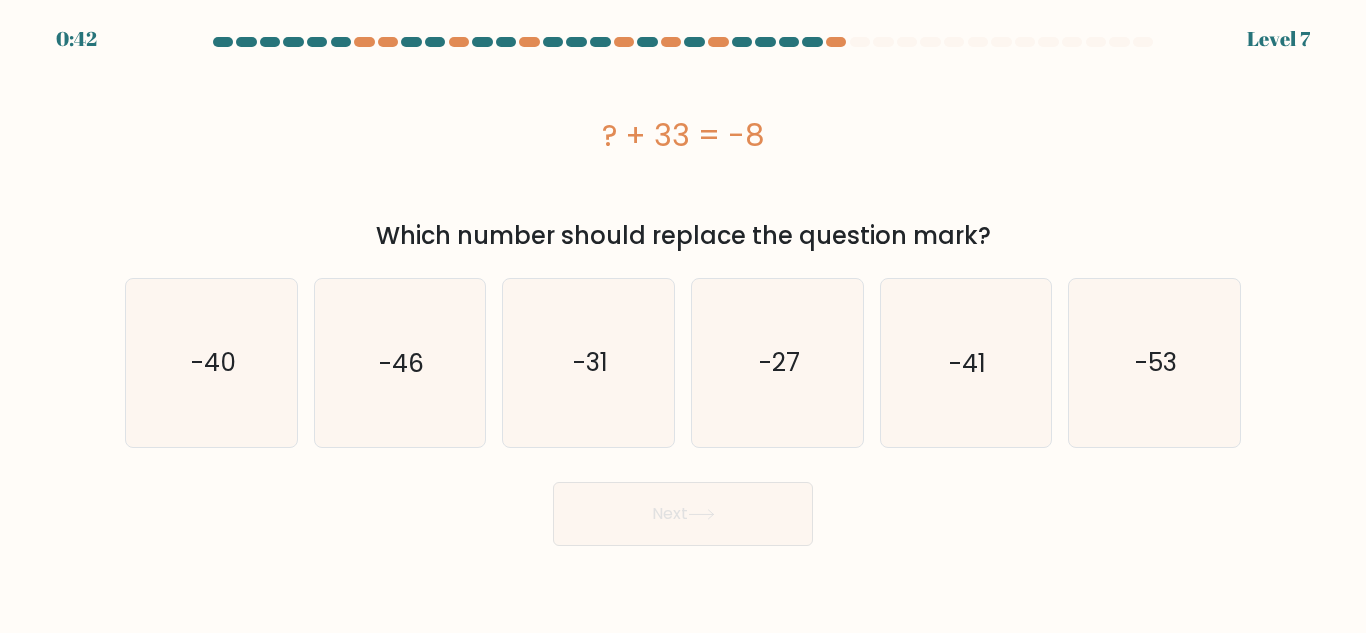 copy on "? + 33 = -8" 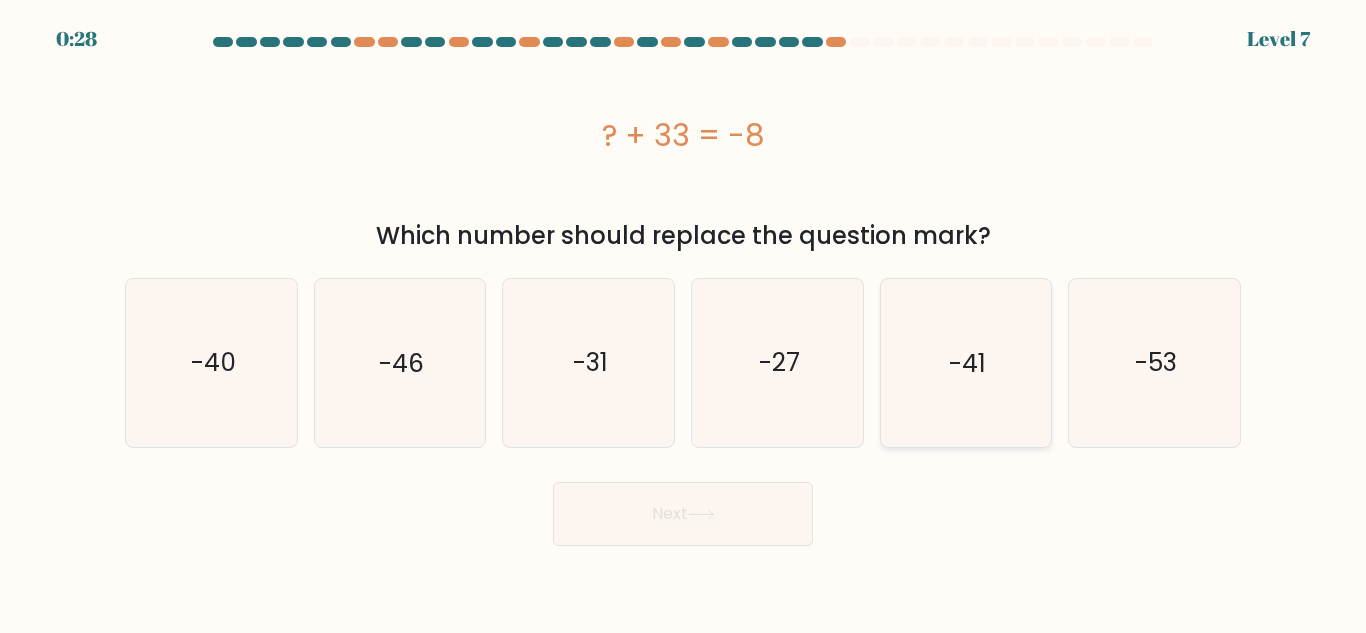 click on "-41" 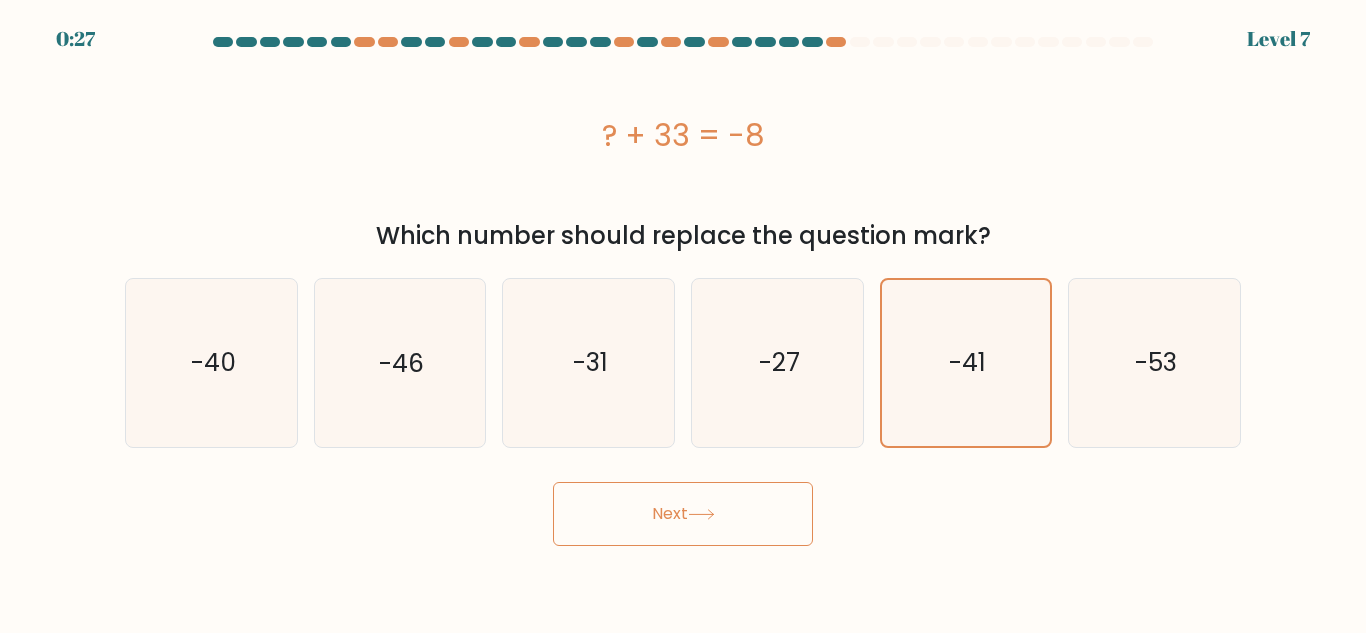 click on "Next" at bounding box center (683, 514) 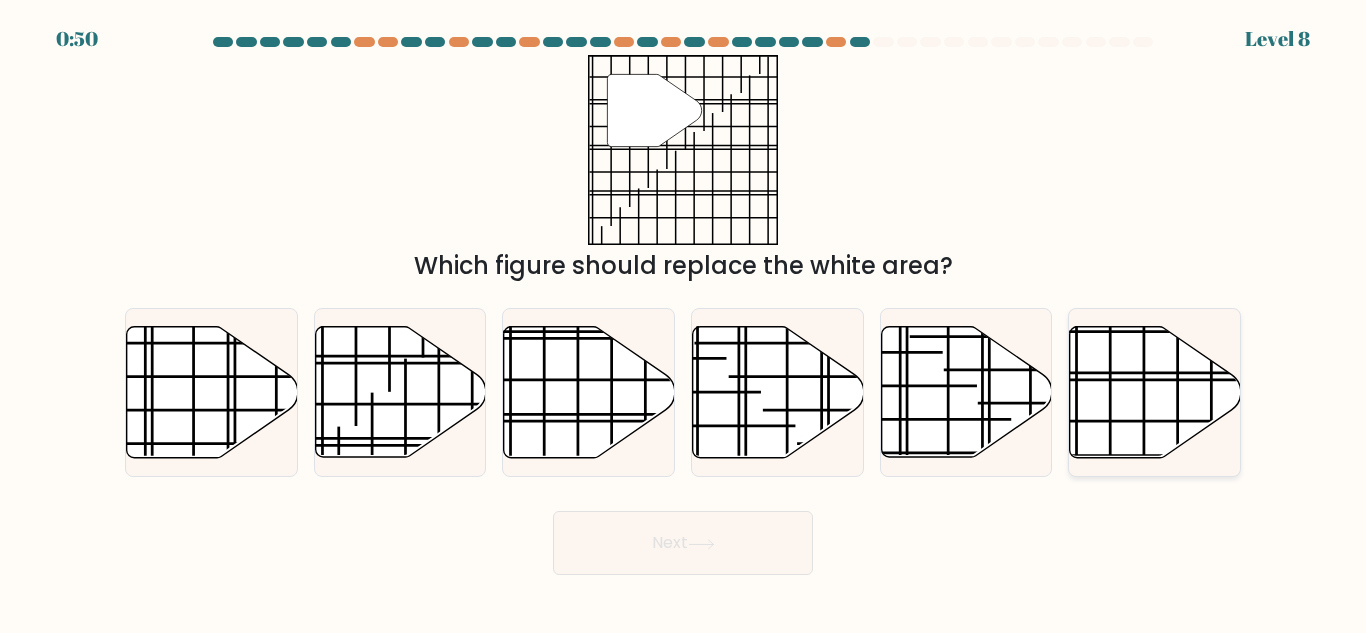 click 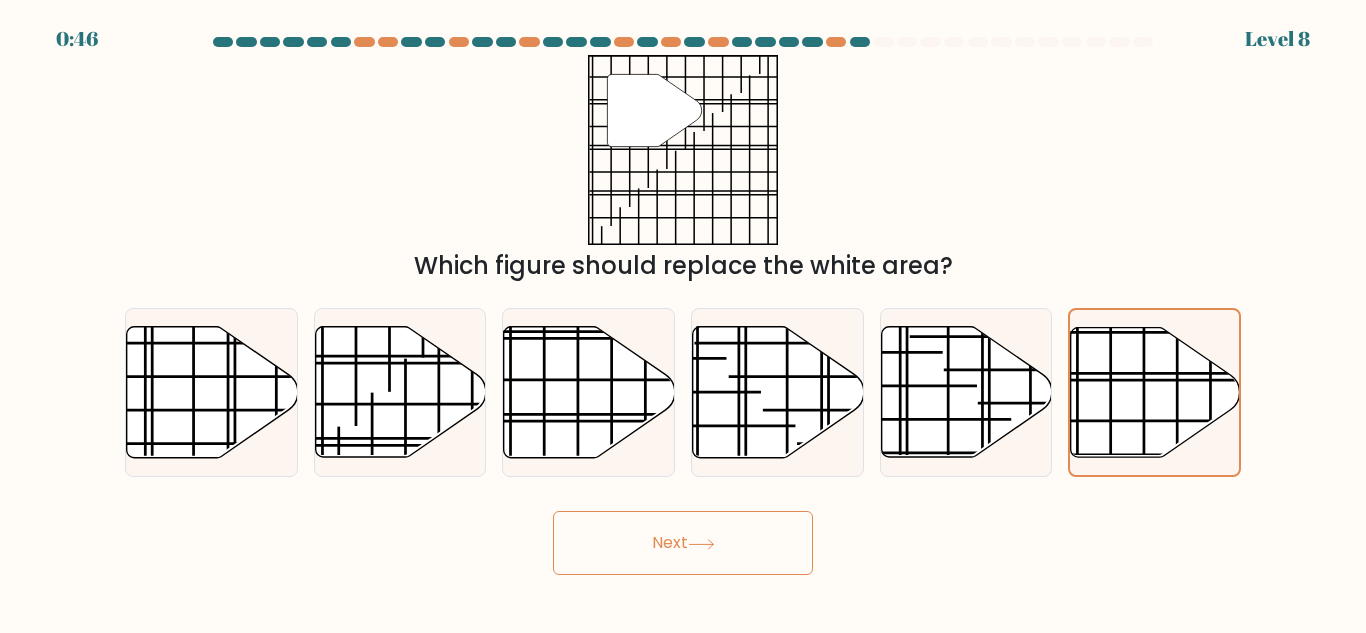 click on "Next" at bounding box center (683, 543) 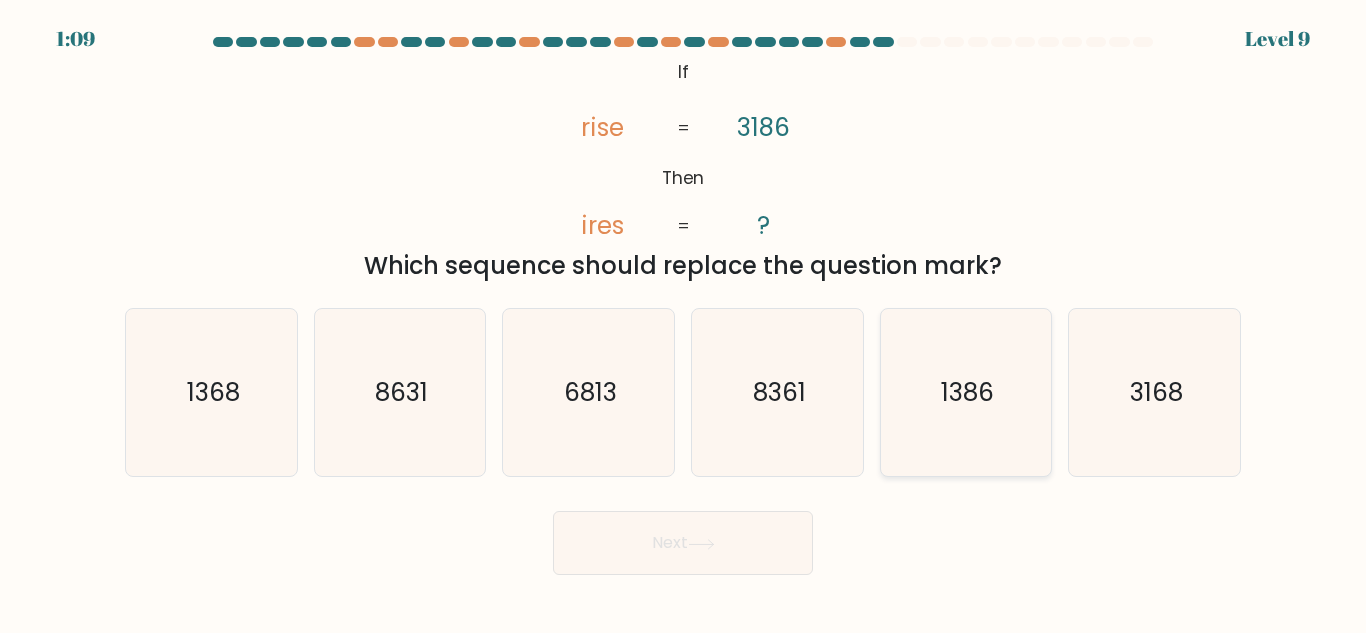 click on "1386" 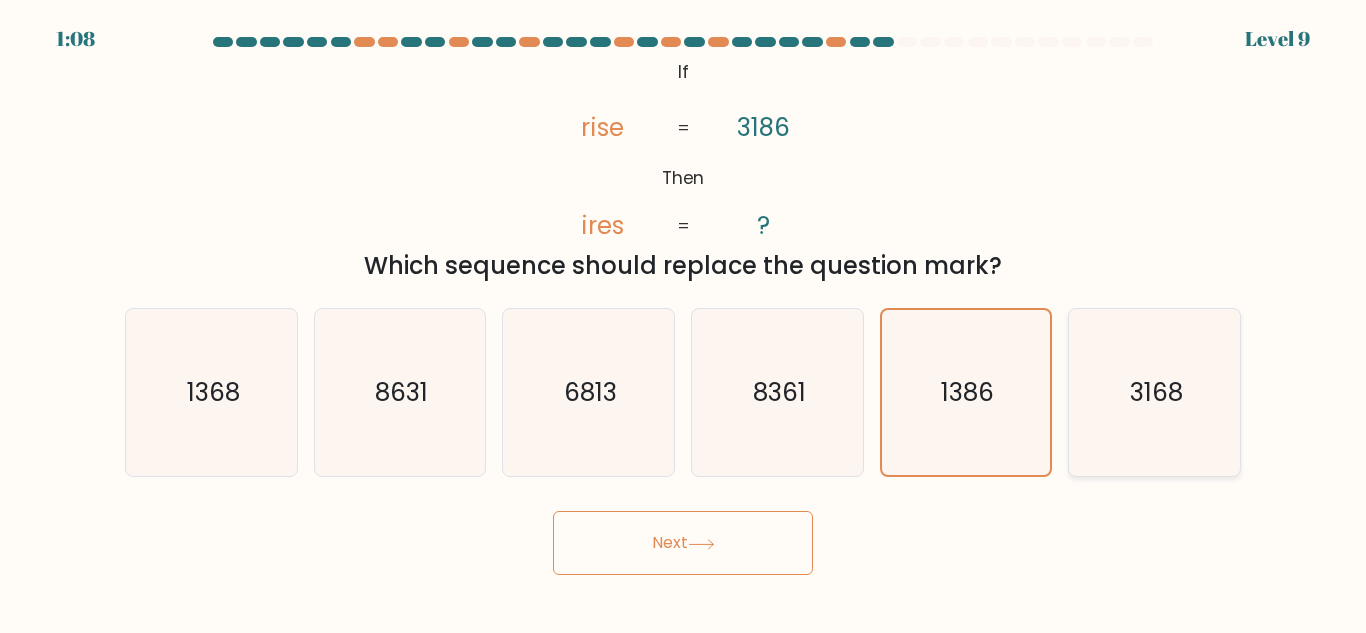 click on "3168" 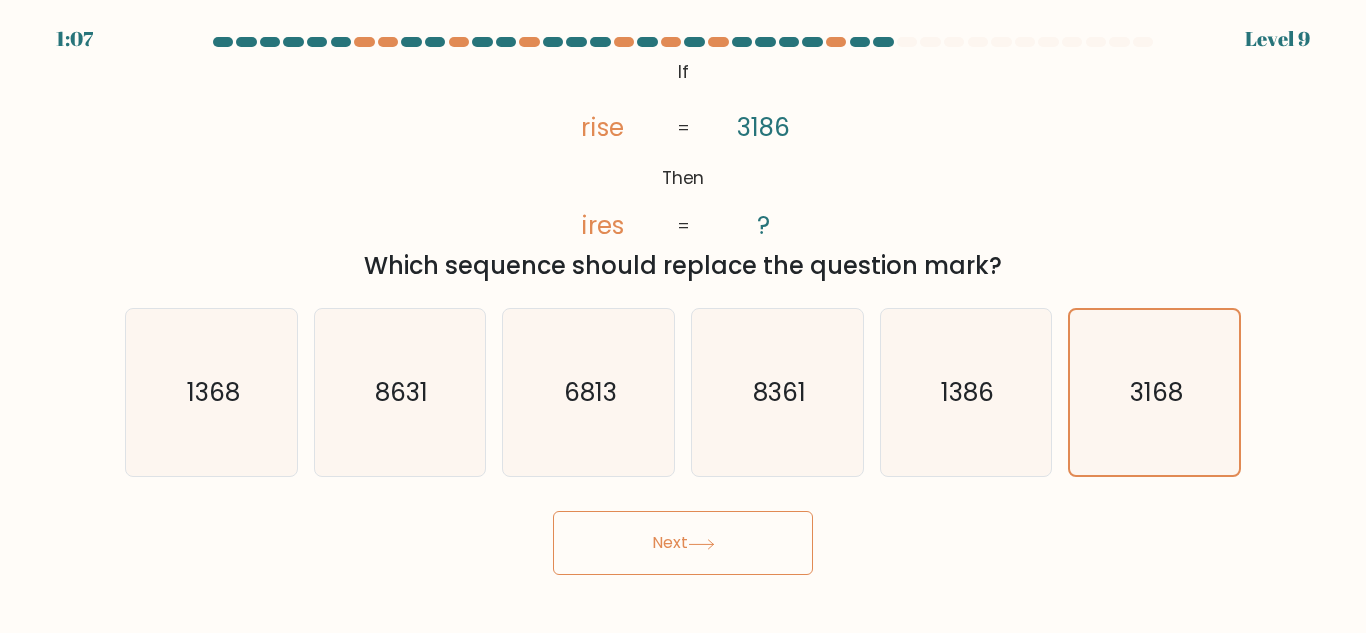 click on "Next" at bounding box center (683, 543) 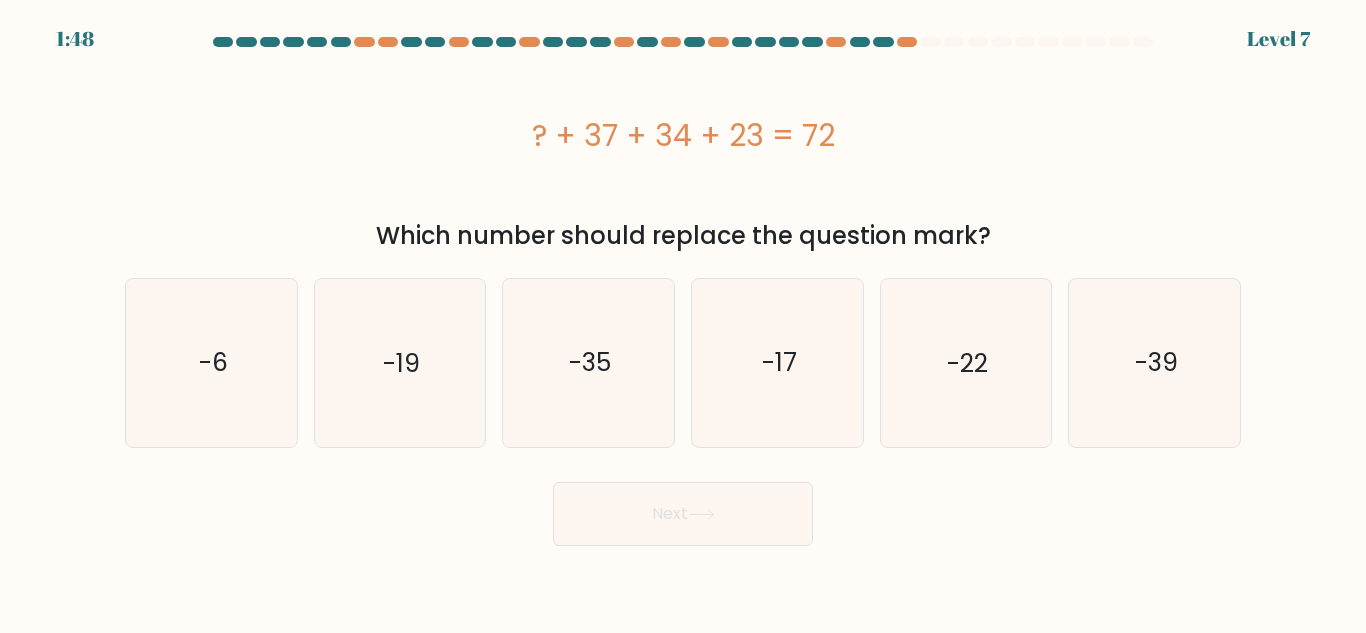 drag, startPoint x: 527, startPoint y: 136, endPoint x: 899, endPoint y: 167, distance: 373.28943 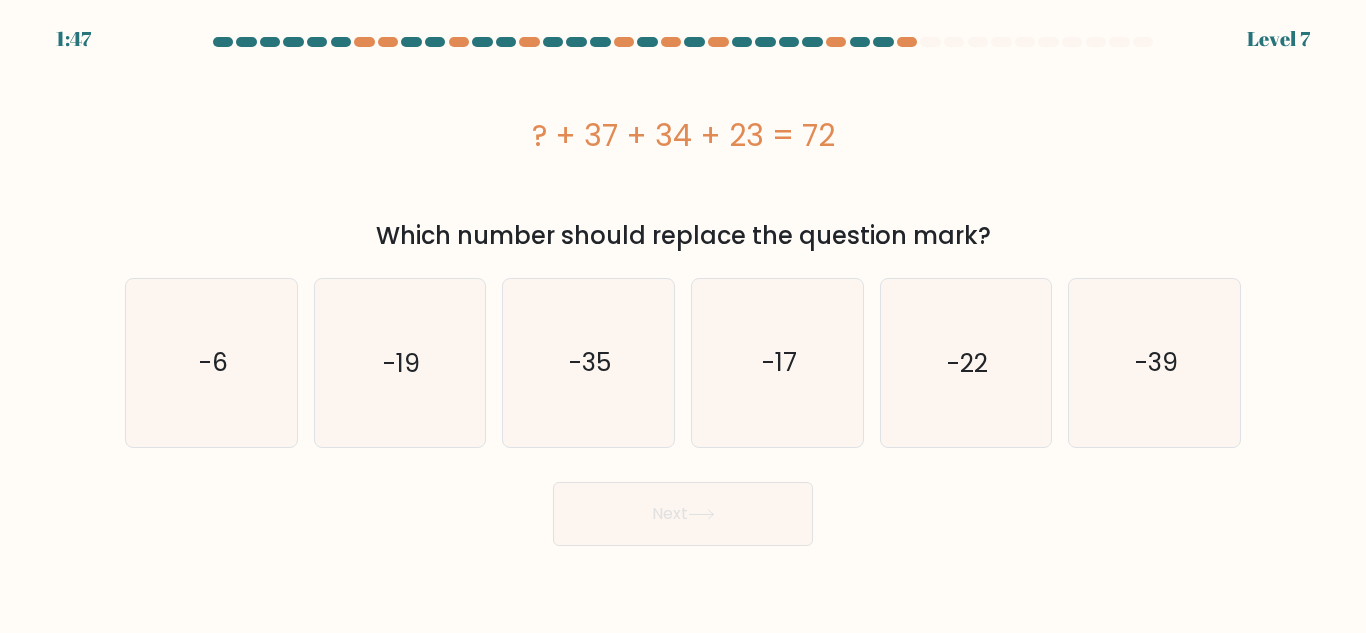 copy on "? + 37 + 34 + 23 = 72" 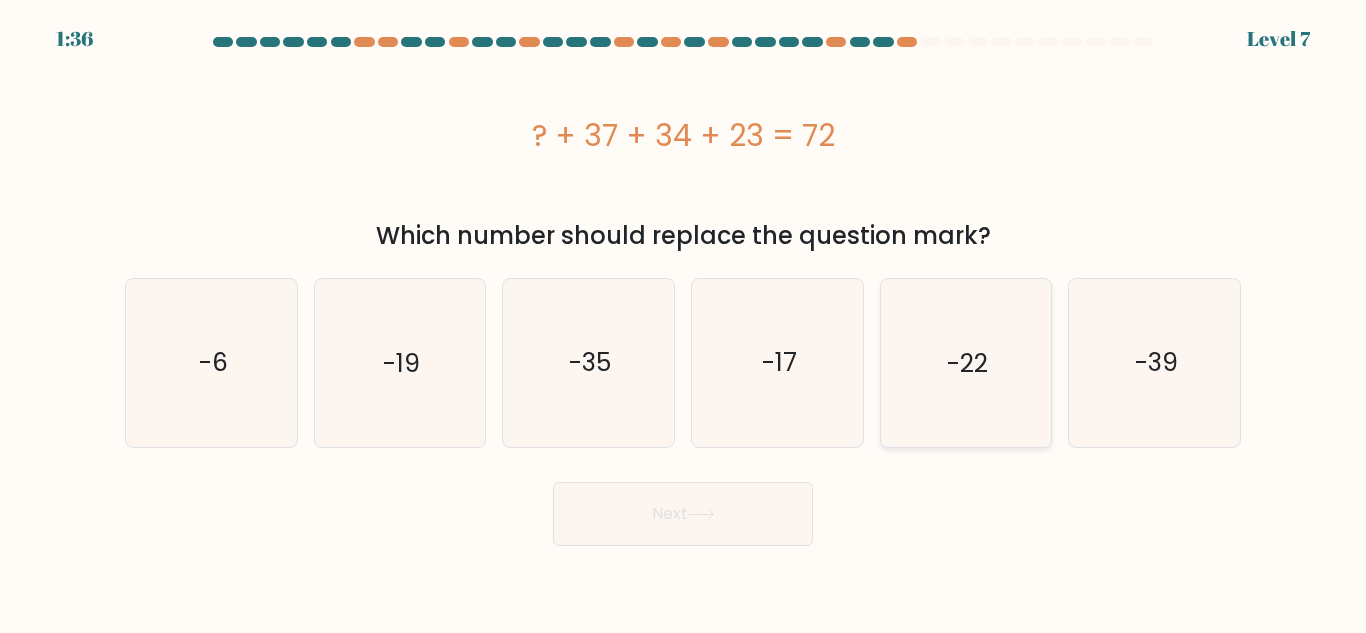 click on "-22" 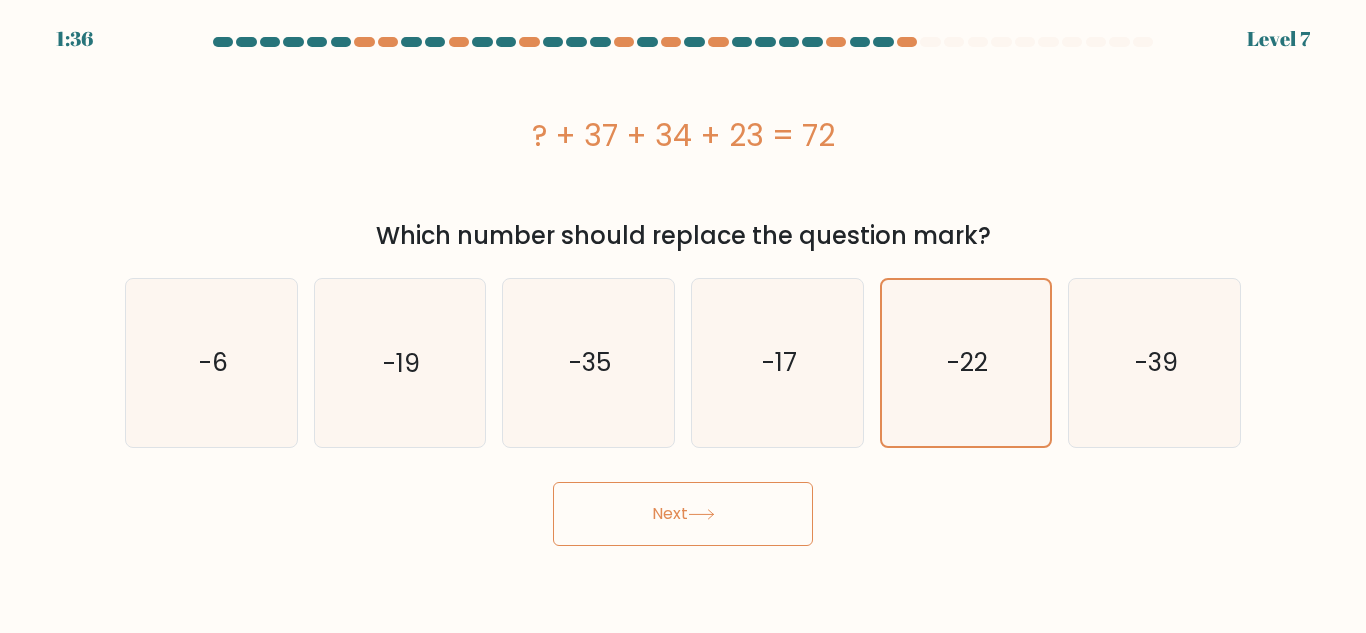 click on "Next" at bounding box center [683, 514] 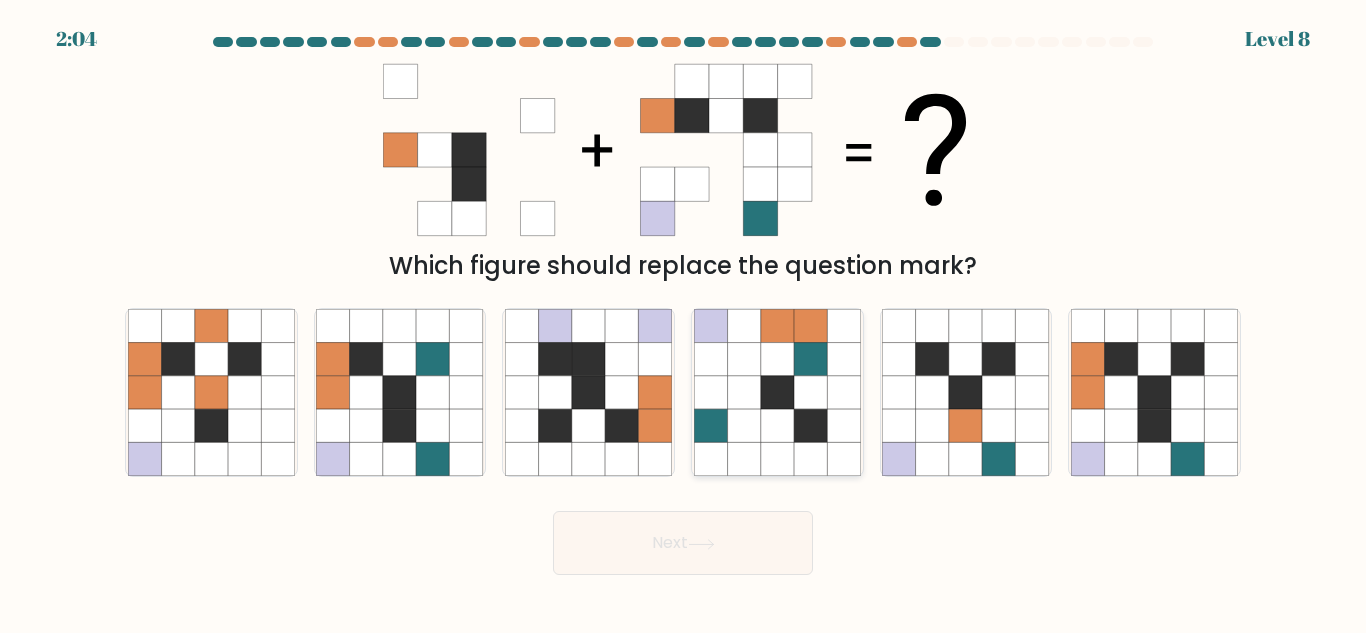 type 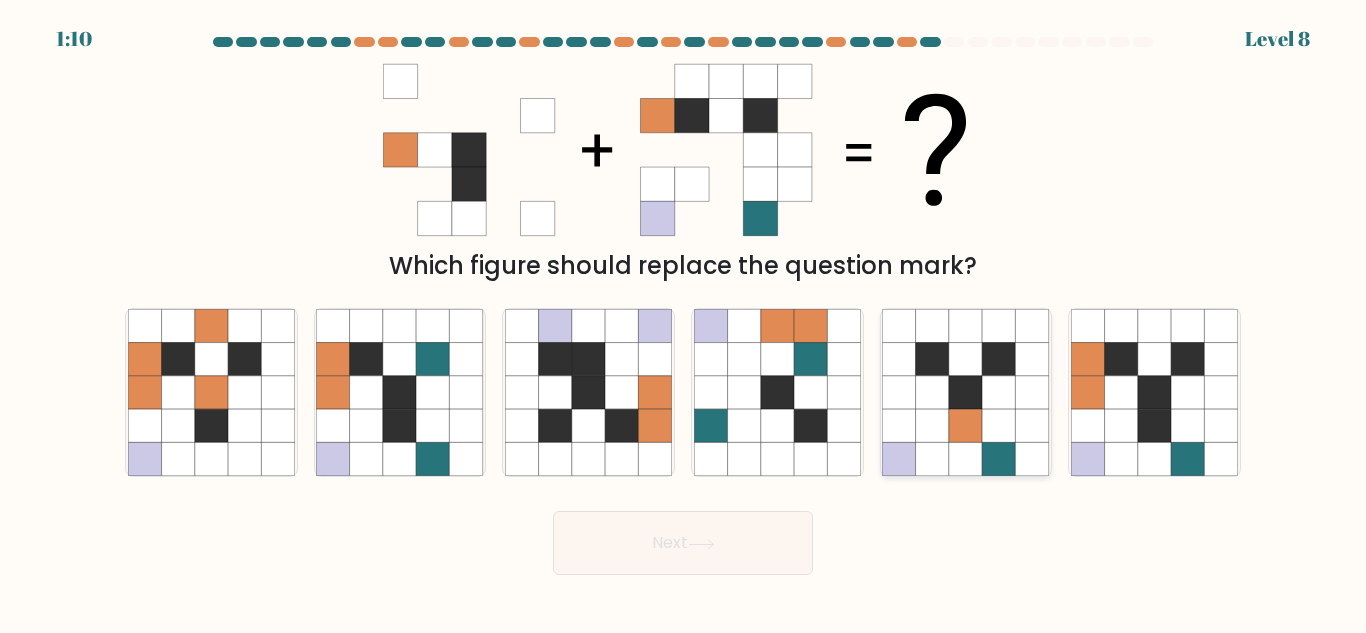 click 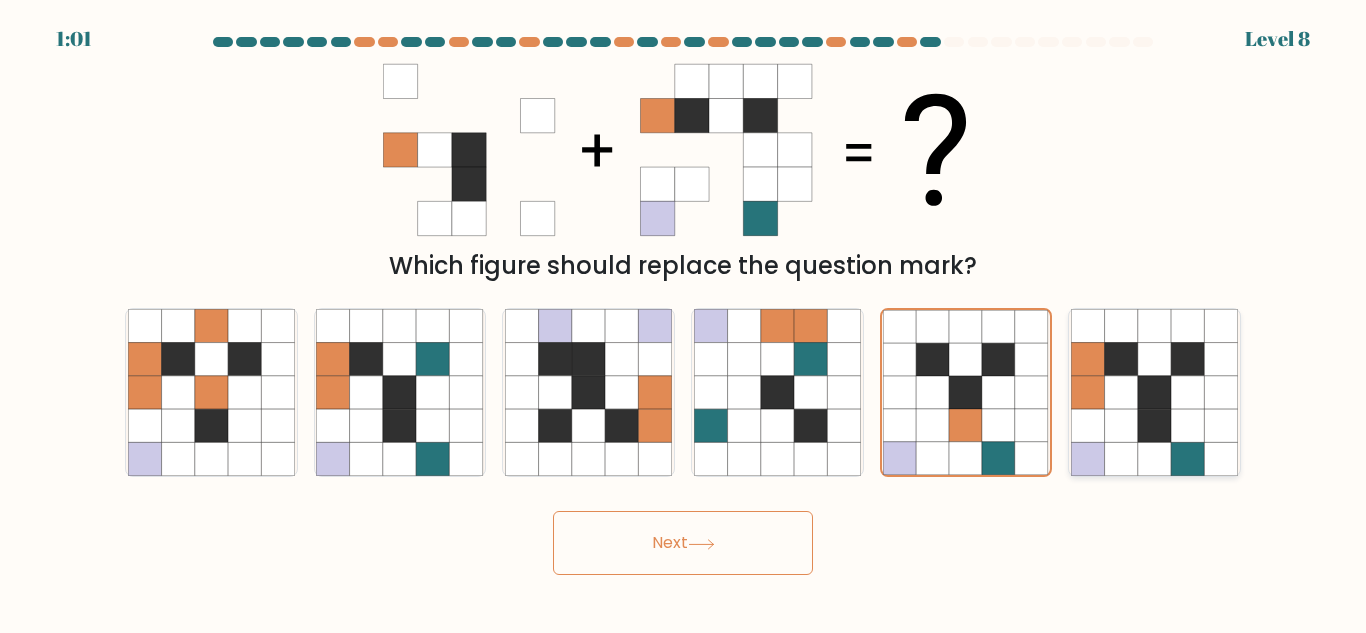 click 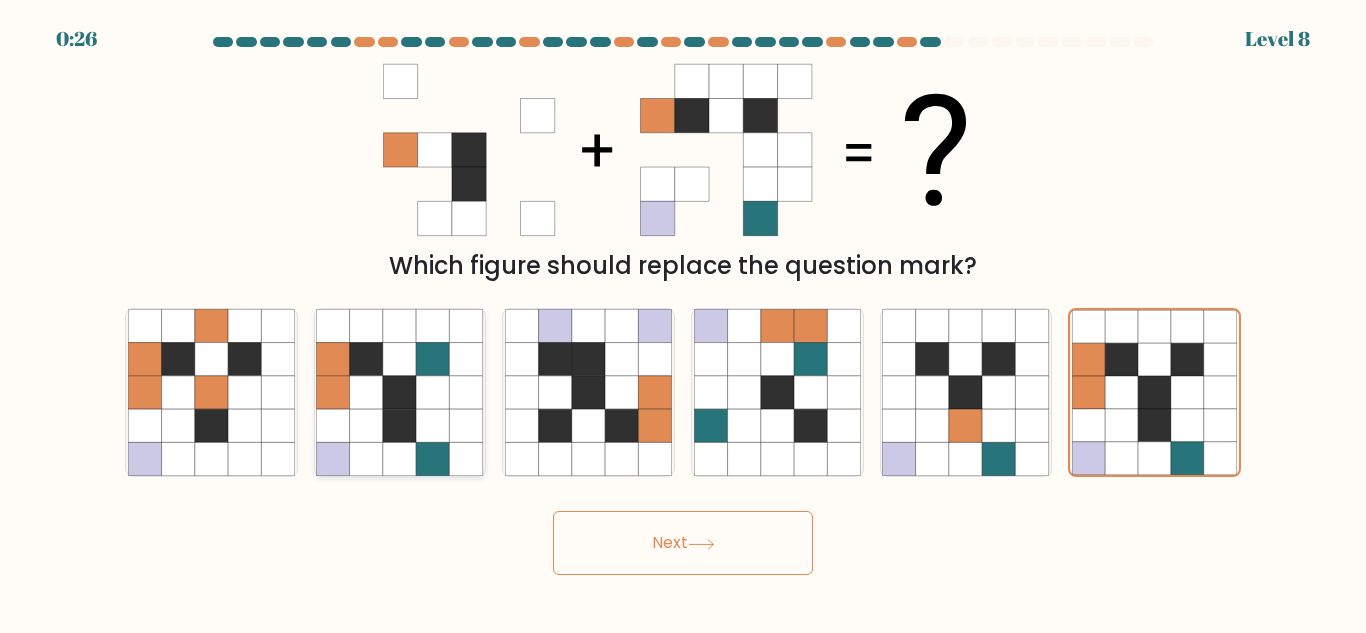 click 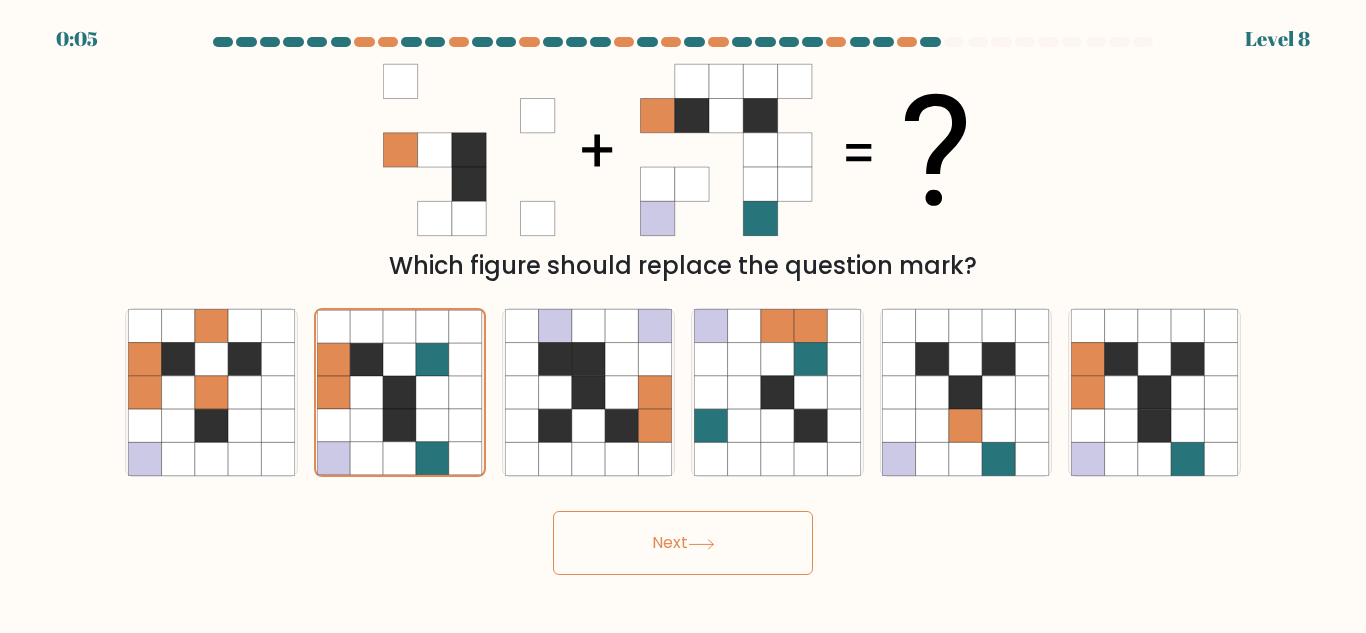 click on "Next" at bounding box center (683, 543) 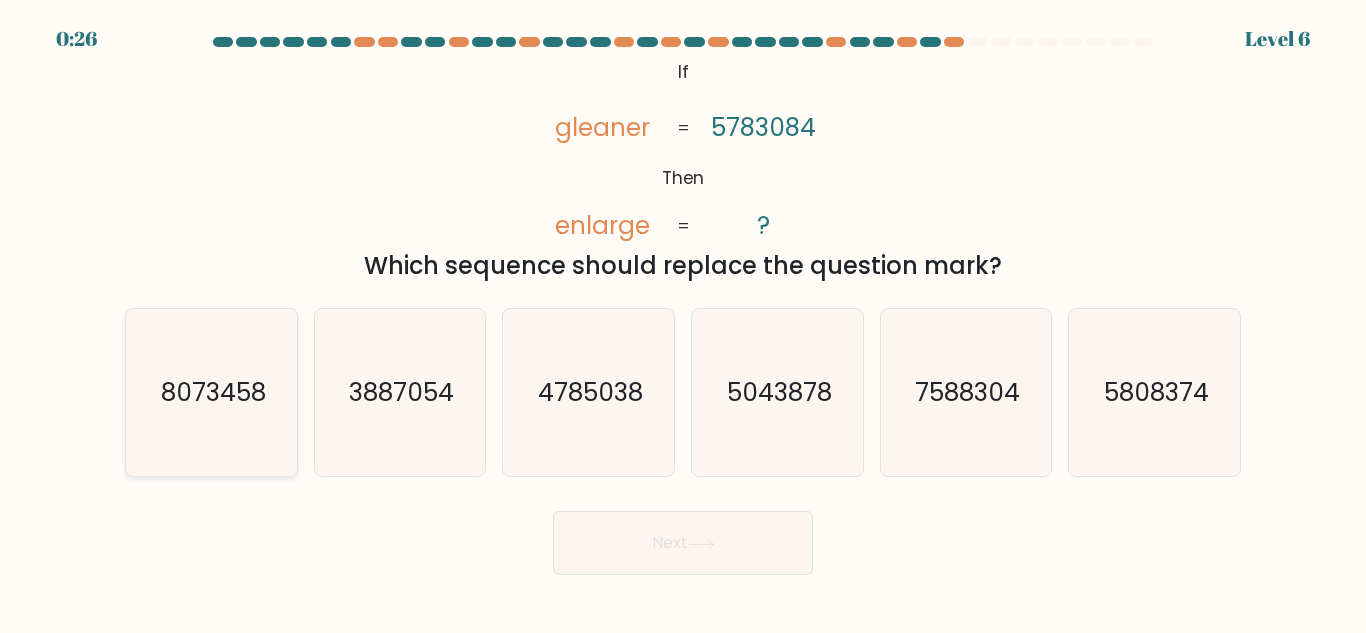 click on "8073458" 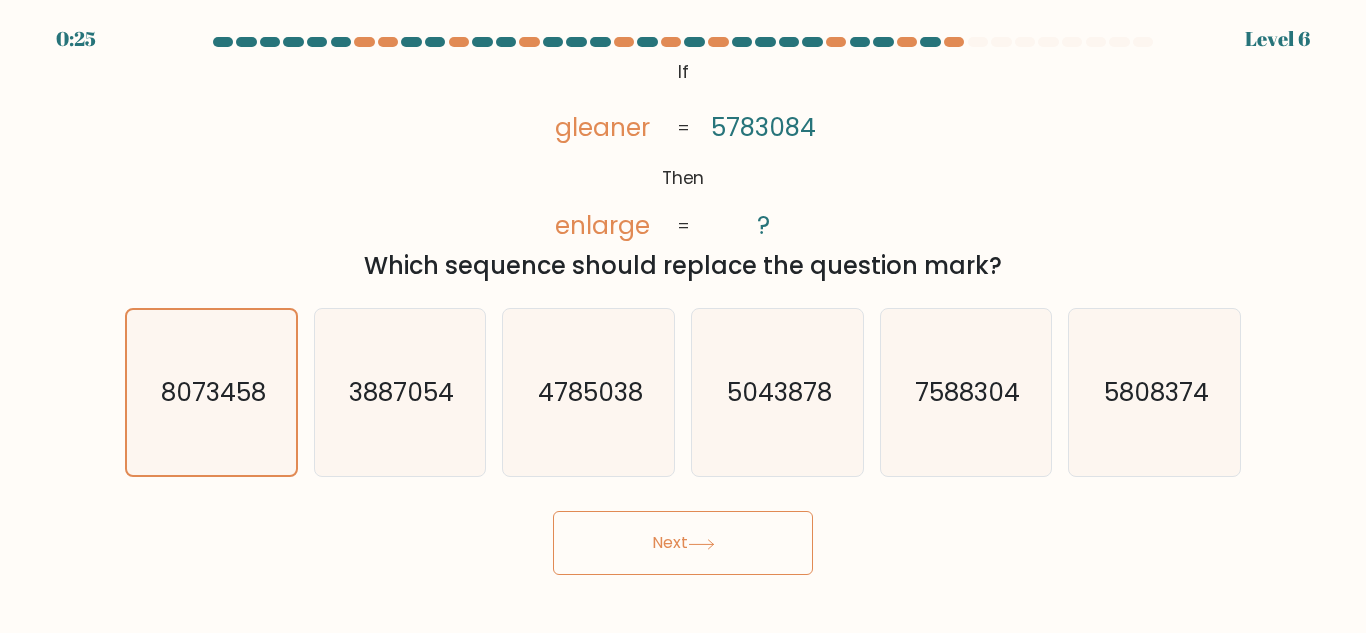 click on "Next" at bounding box center (683, 543) 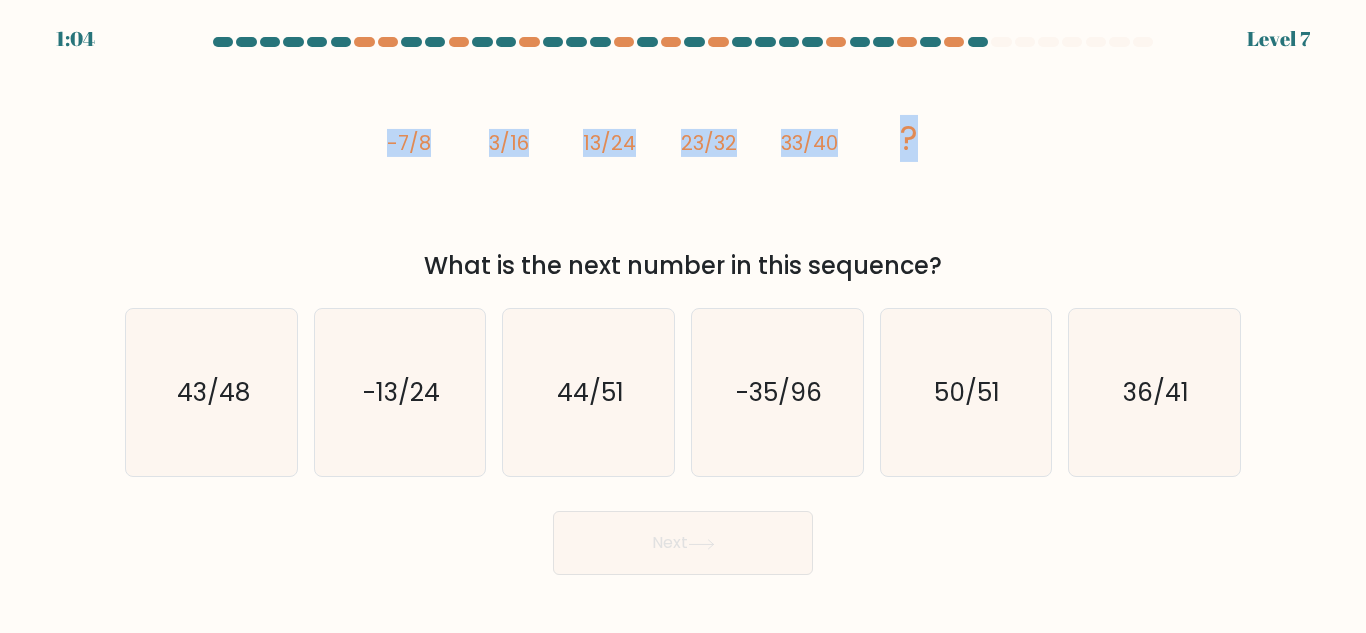 drag, startPoint x: 384, startPoint y: 137, endPoint x: 1031, endPoint y: 159, distance: 647.3739 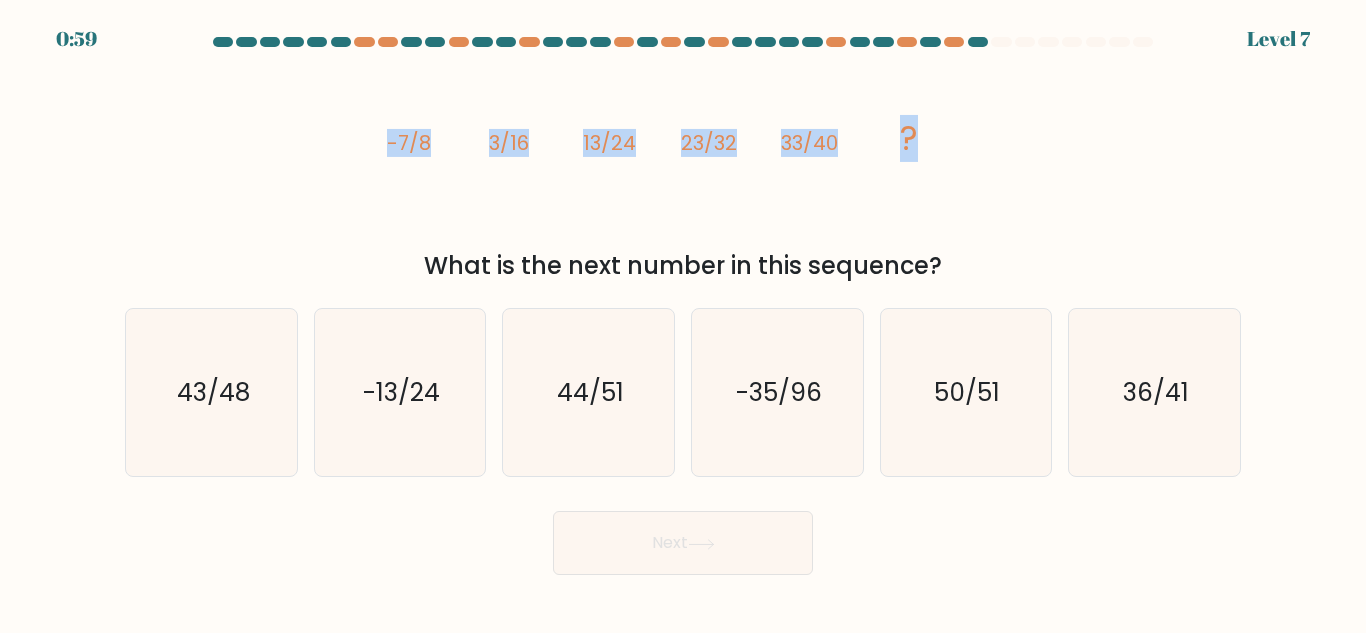 click on "image/svg+xml
-7/8
3/16
13/24
23/32
33/40
?" 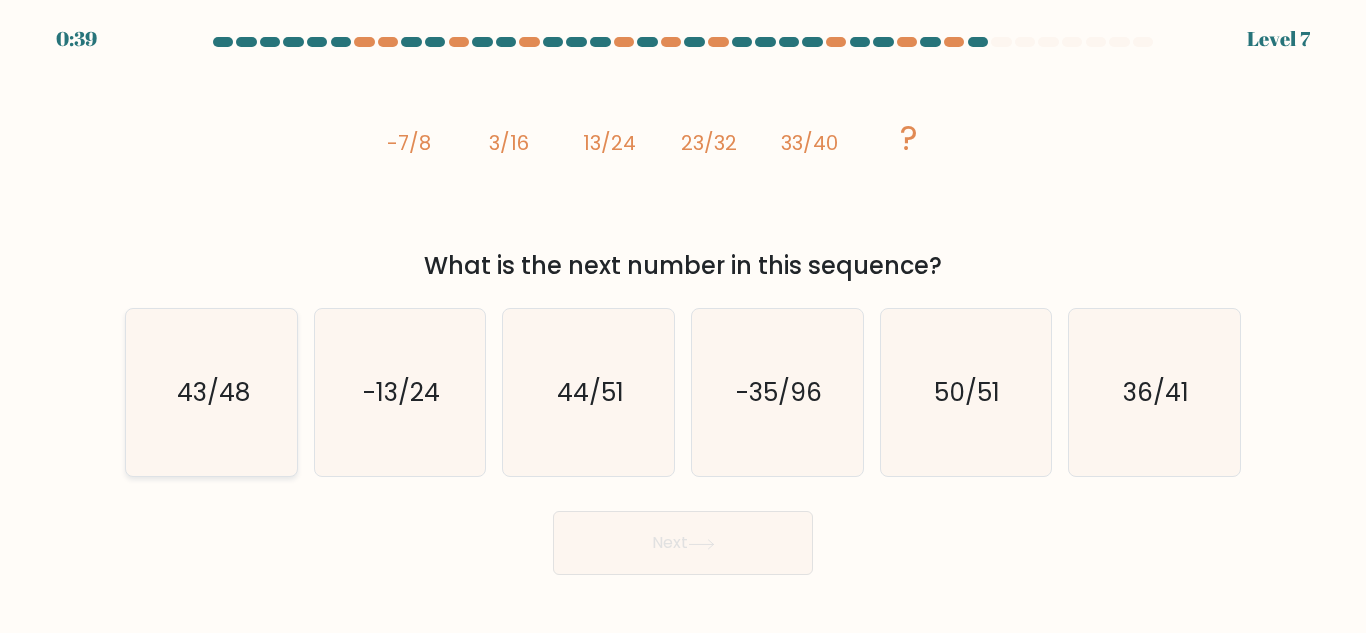 click on "43/48" 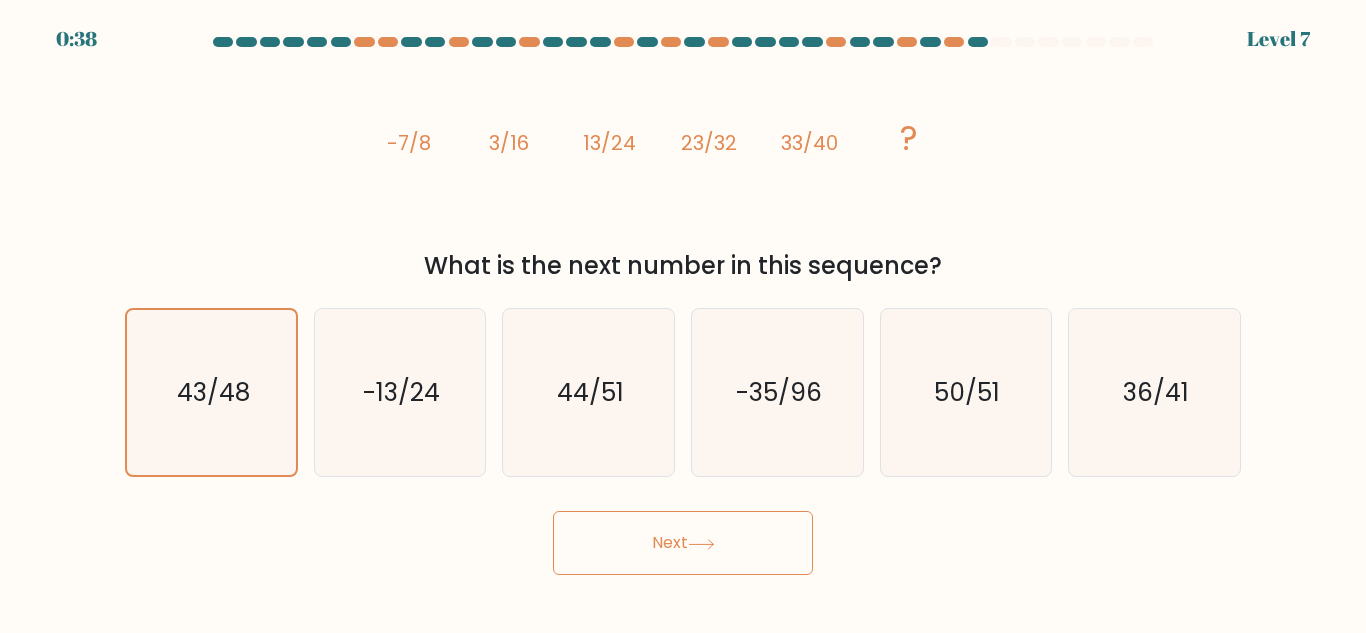 click on "Next" at bounding box center (683, 543) 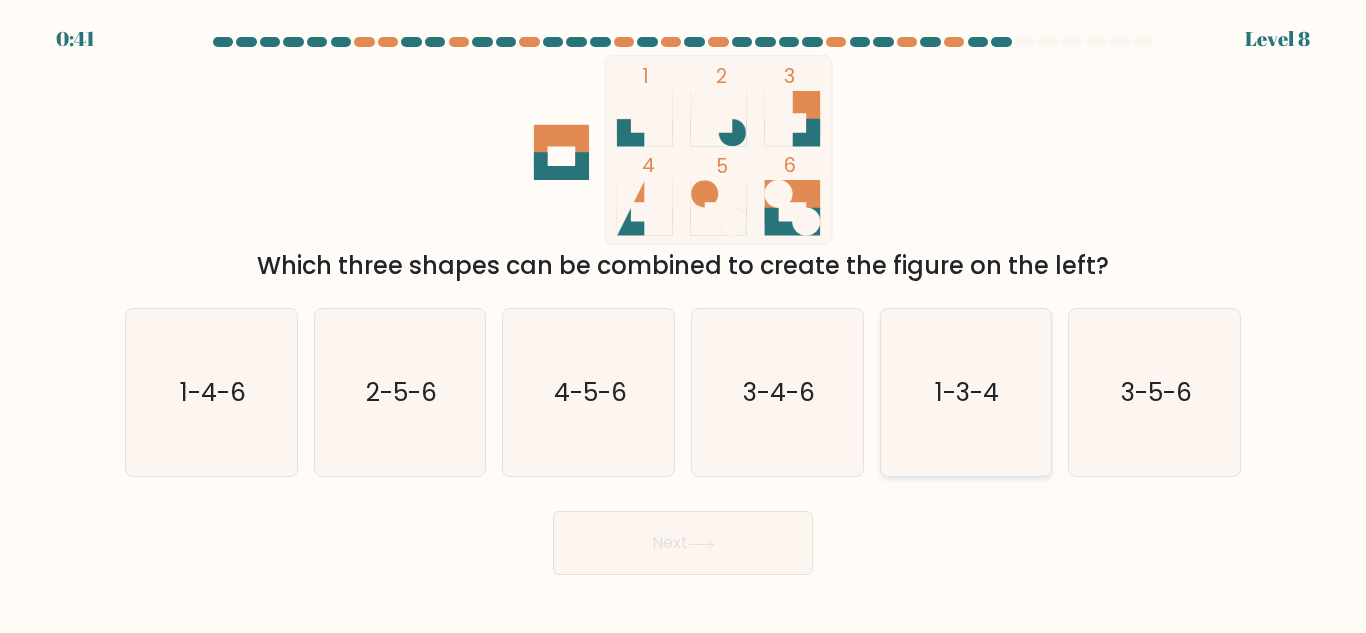 click on "1-3-4" 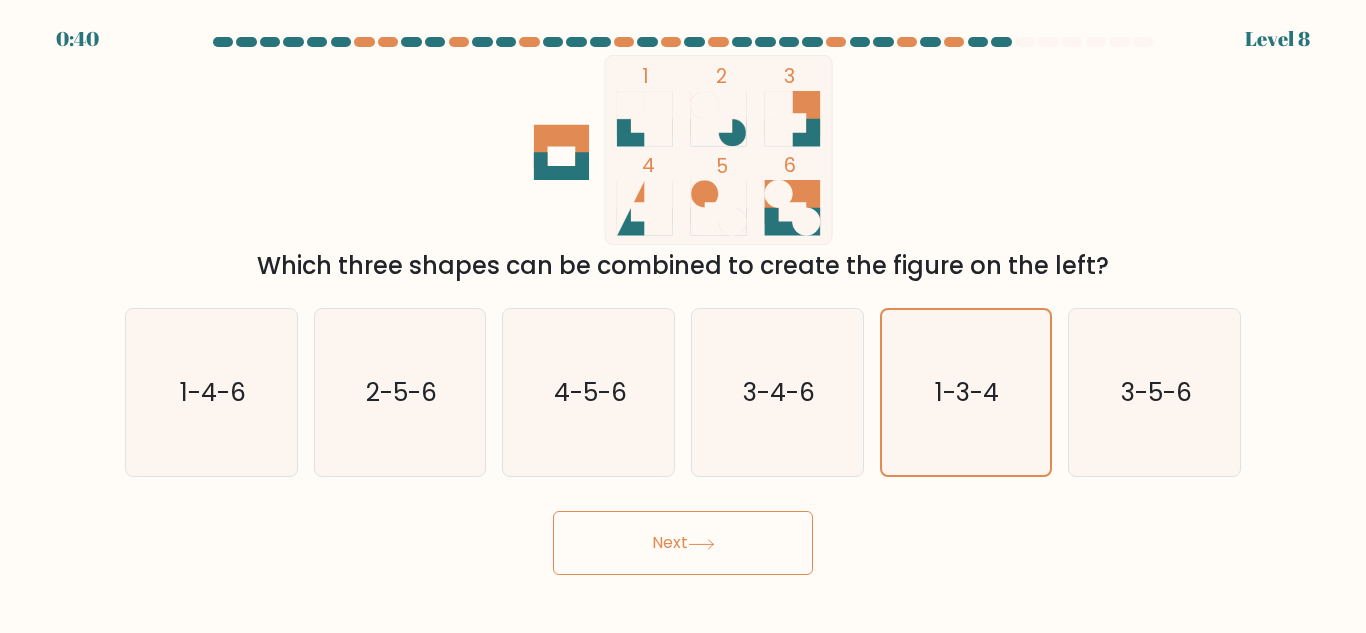 click on "Next" at bounding box center (683, 543) 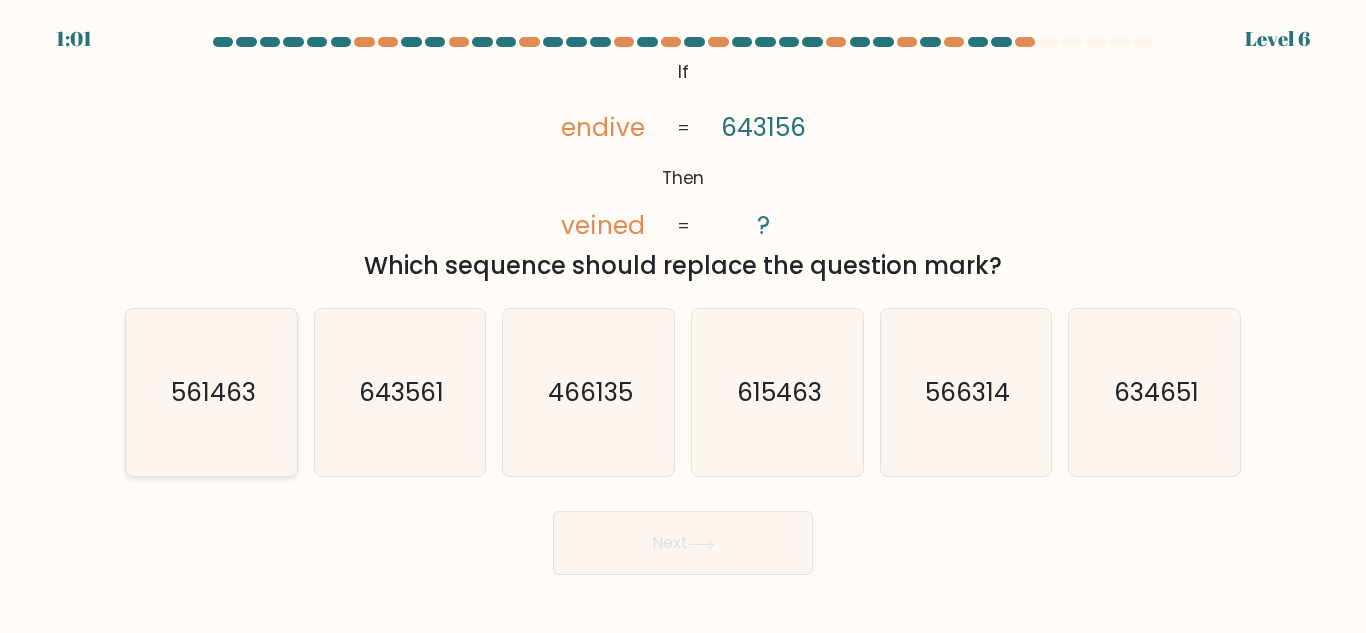 click on "561463" 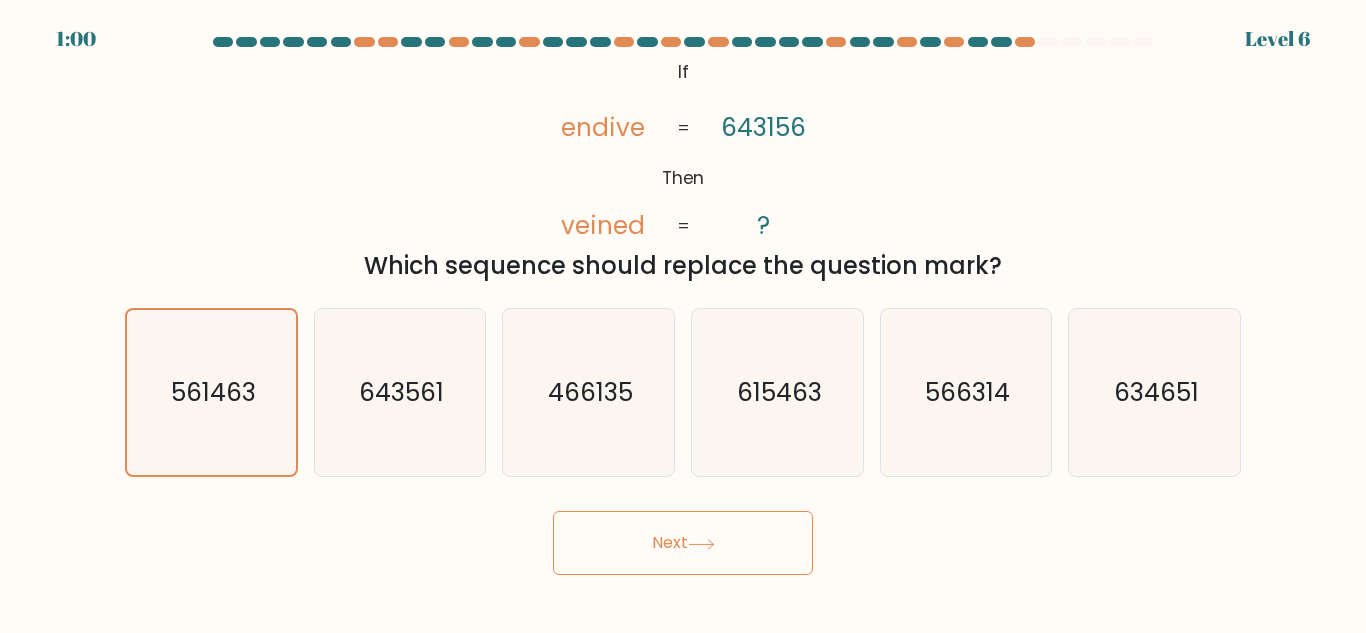 click on "Next" at bounding box center [683, 543] 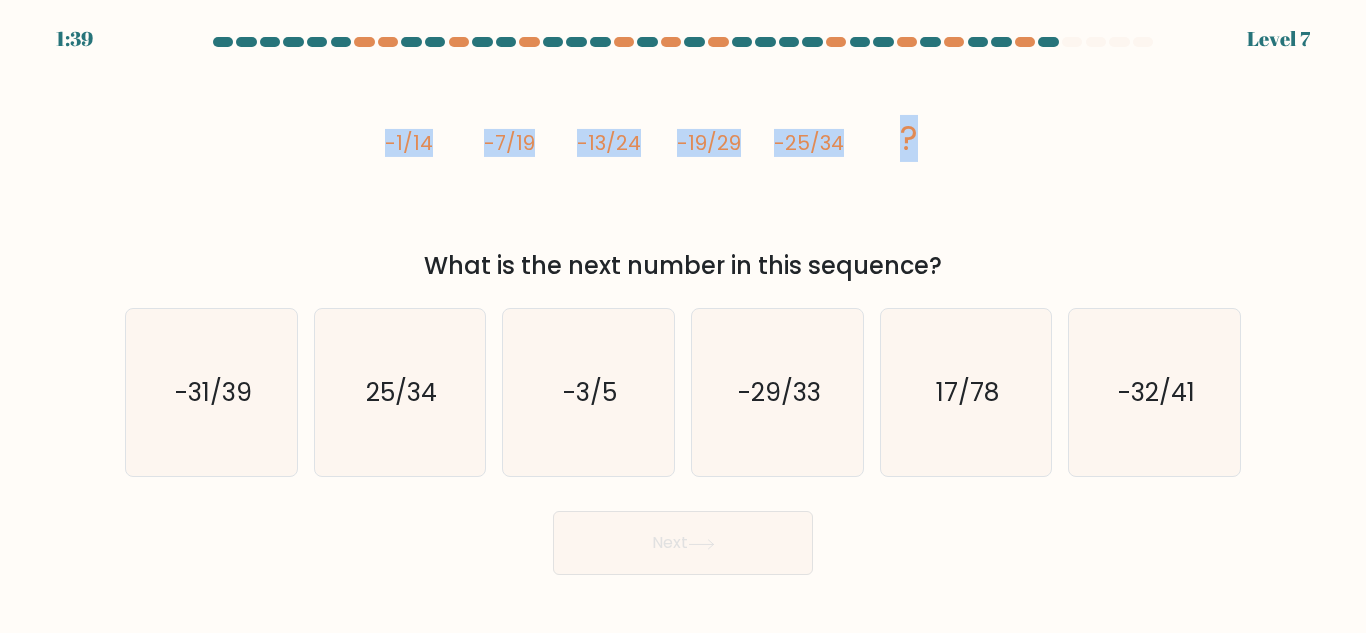 drag, startPoint x: 385, startPoint y: 138, endPoint x: 1005, endPoint y: 150, distance: 620.1161 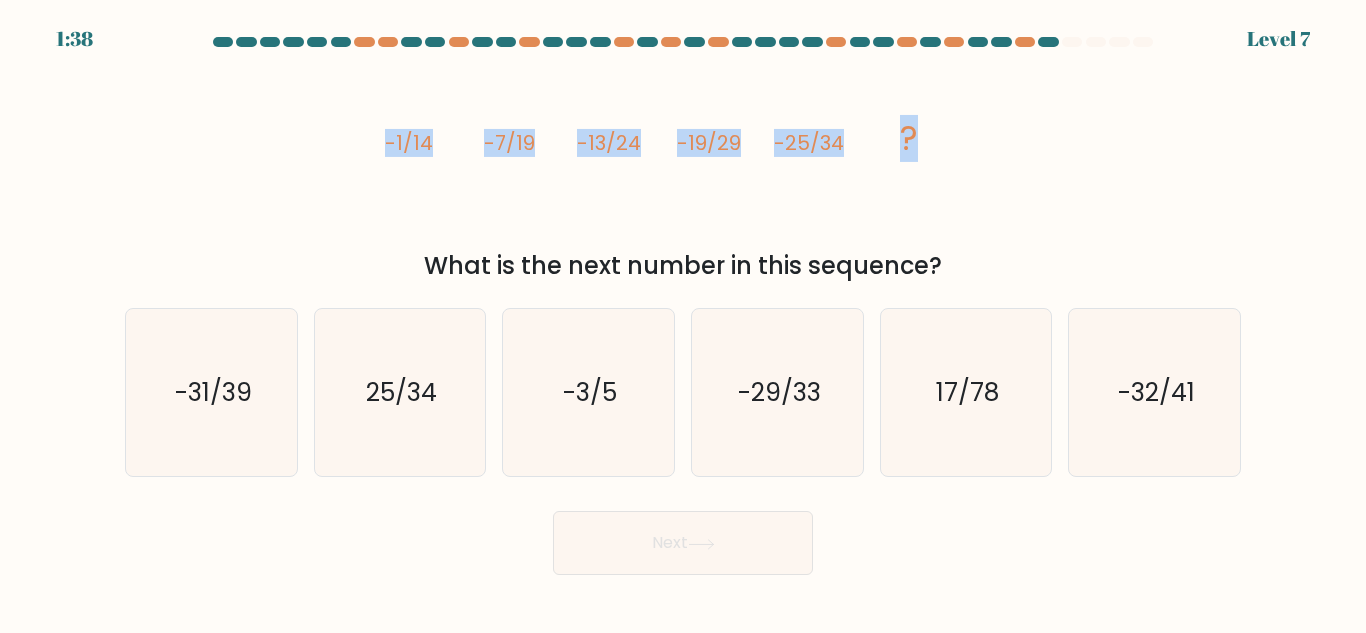 copy on "-1/14
-7/19
-13/24
-19/29
-25/34
?" 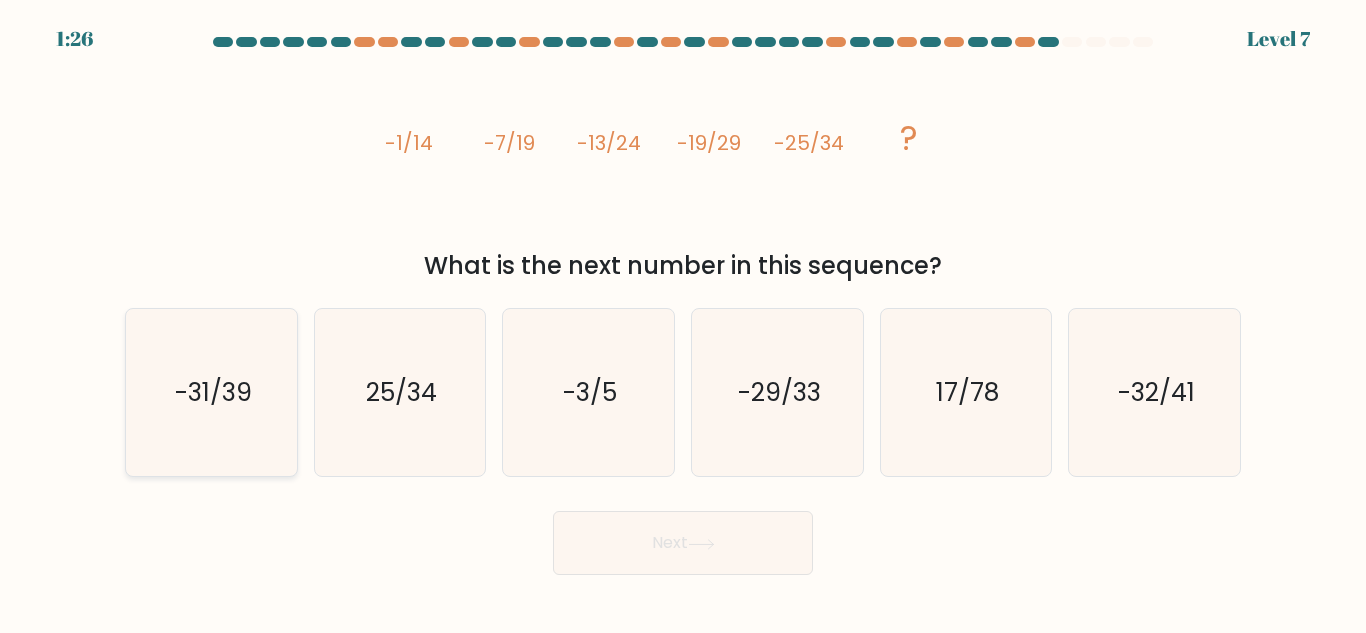 click on "-31/39" 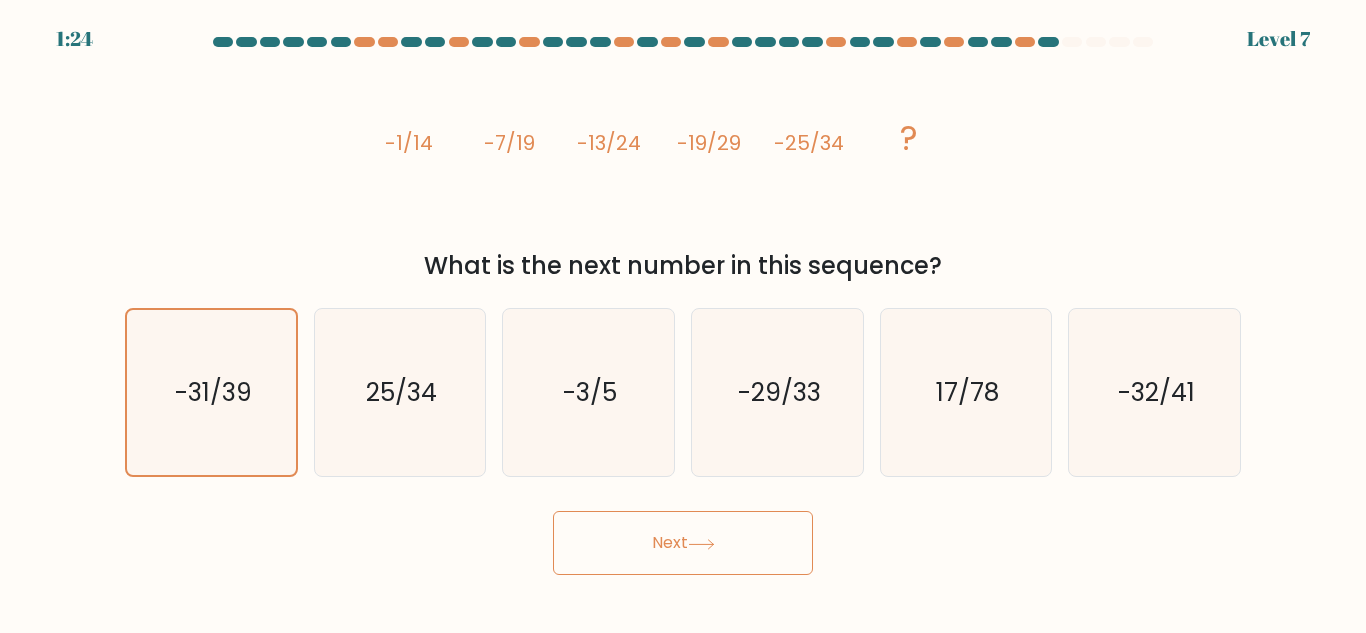 click on "Next" at bounding box center (683, 543) 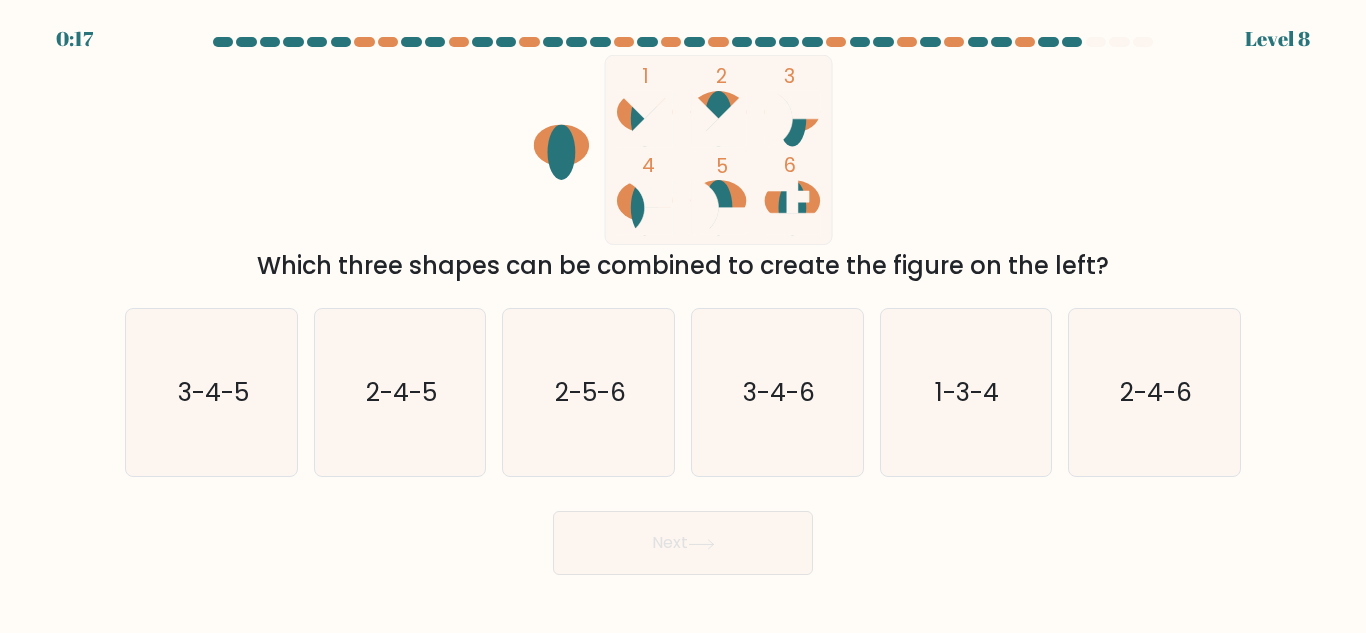 click on "Next" at bounding box center [683, 543] 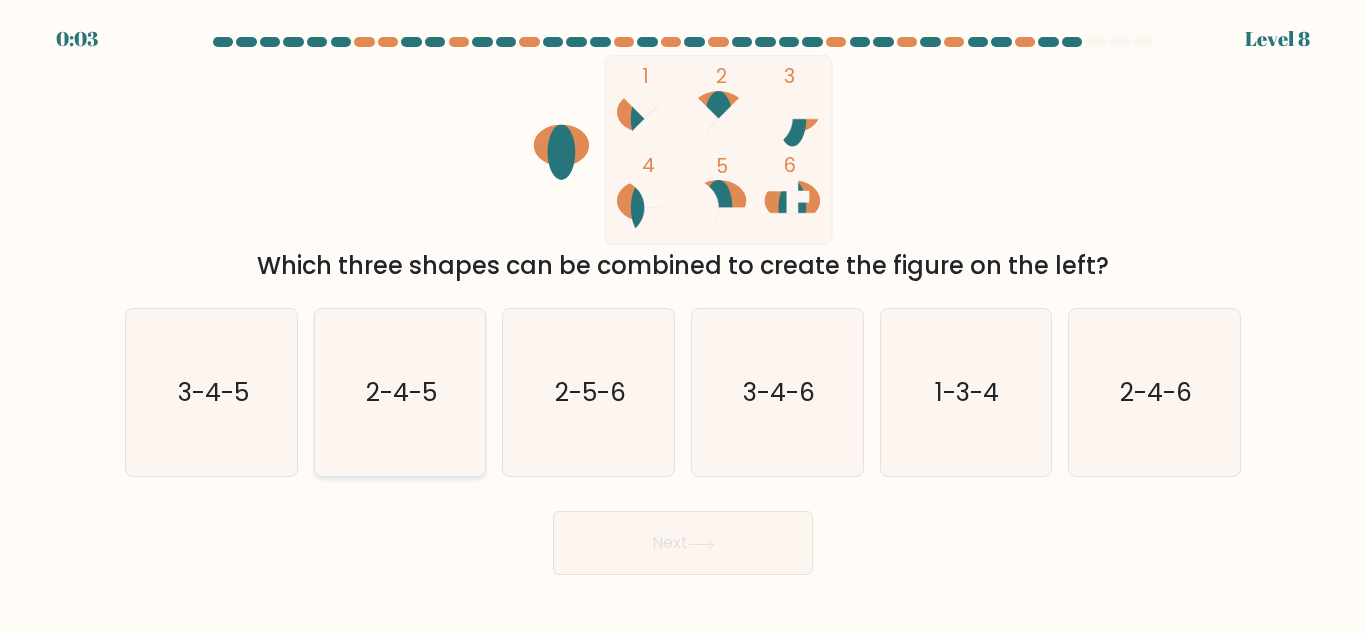 click on "2-4-5" 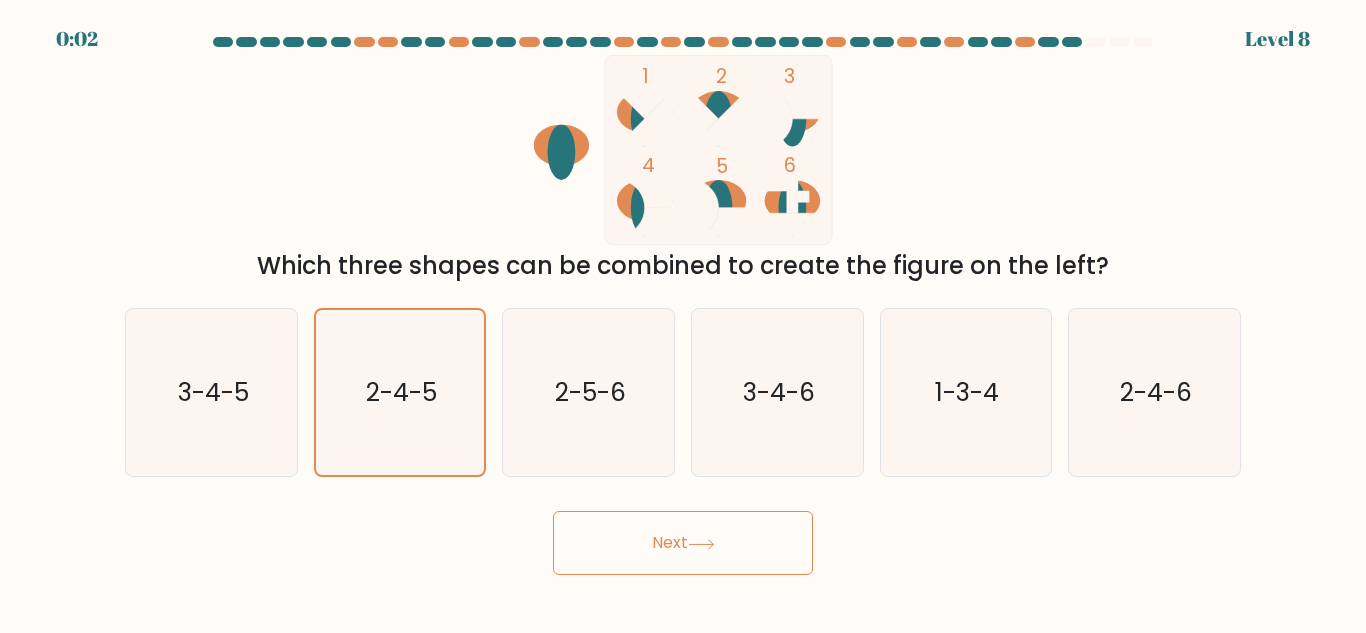 click on "Next" at bounding box center (683, 543) 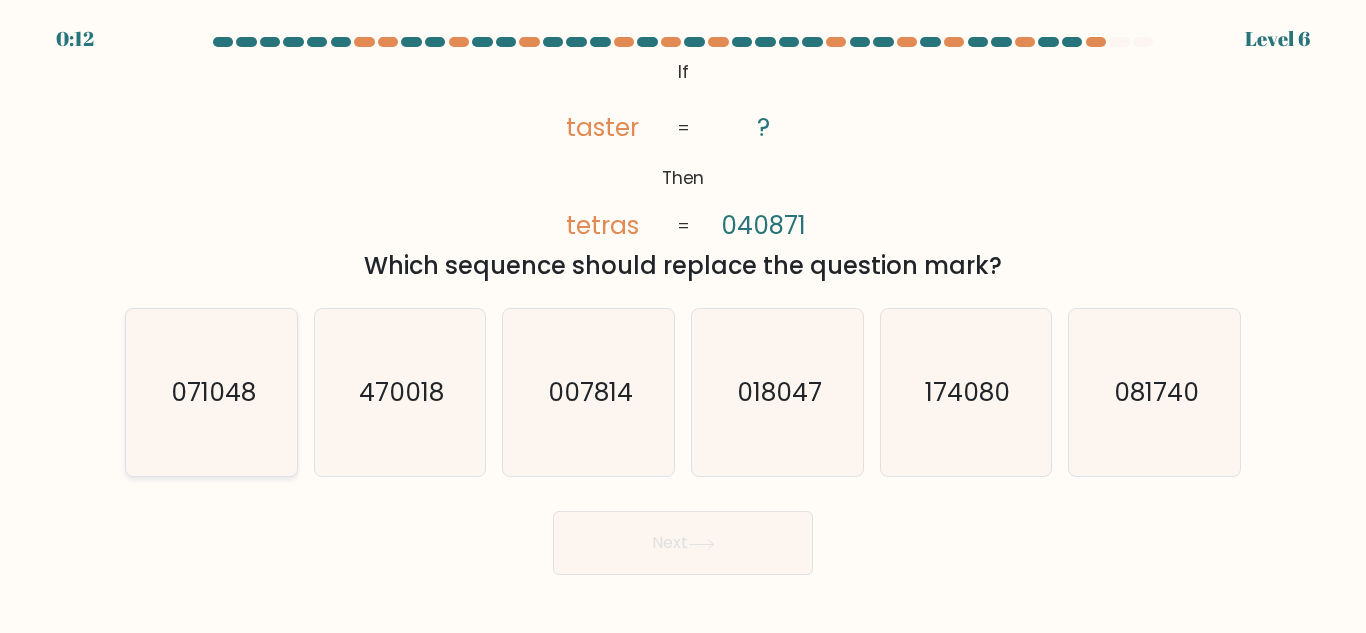 click on "071048" 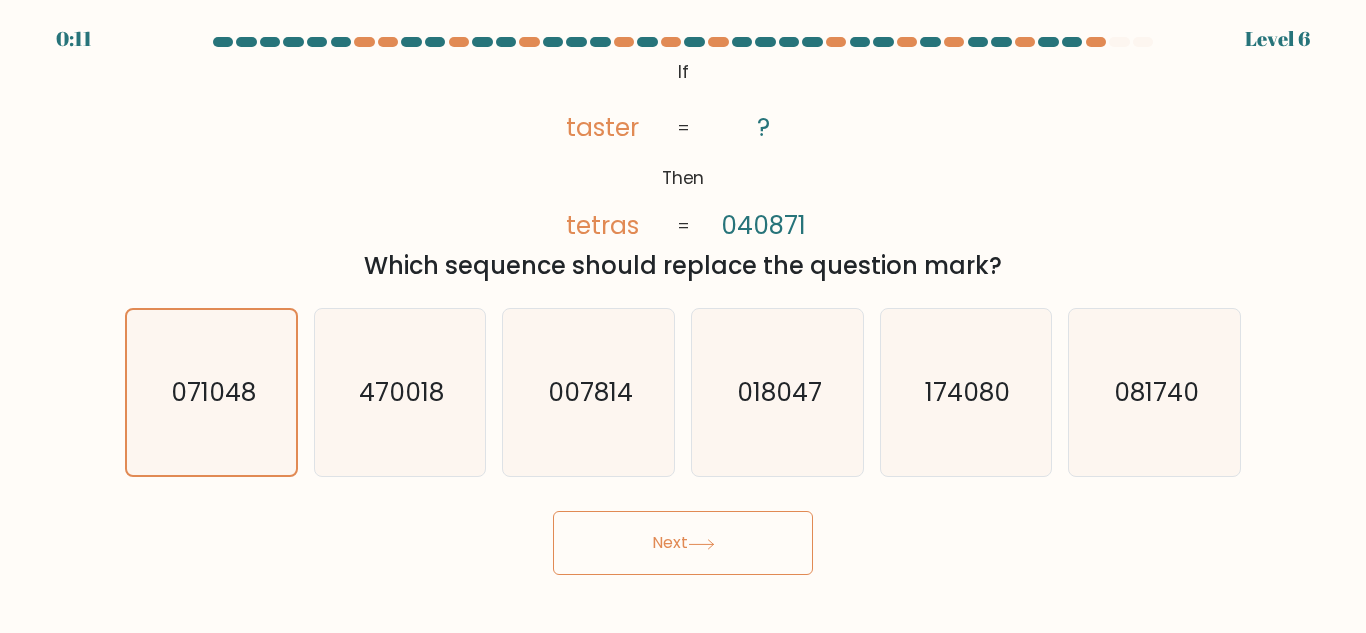 click on "Next" at bounding box center (683, 543) 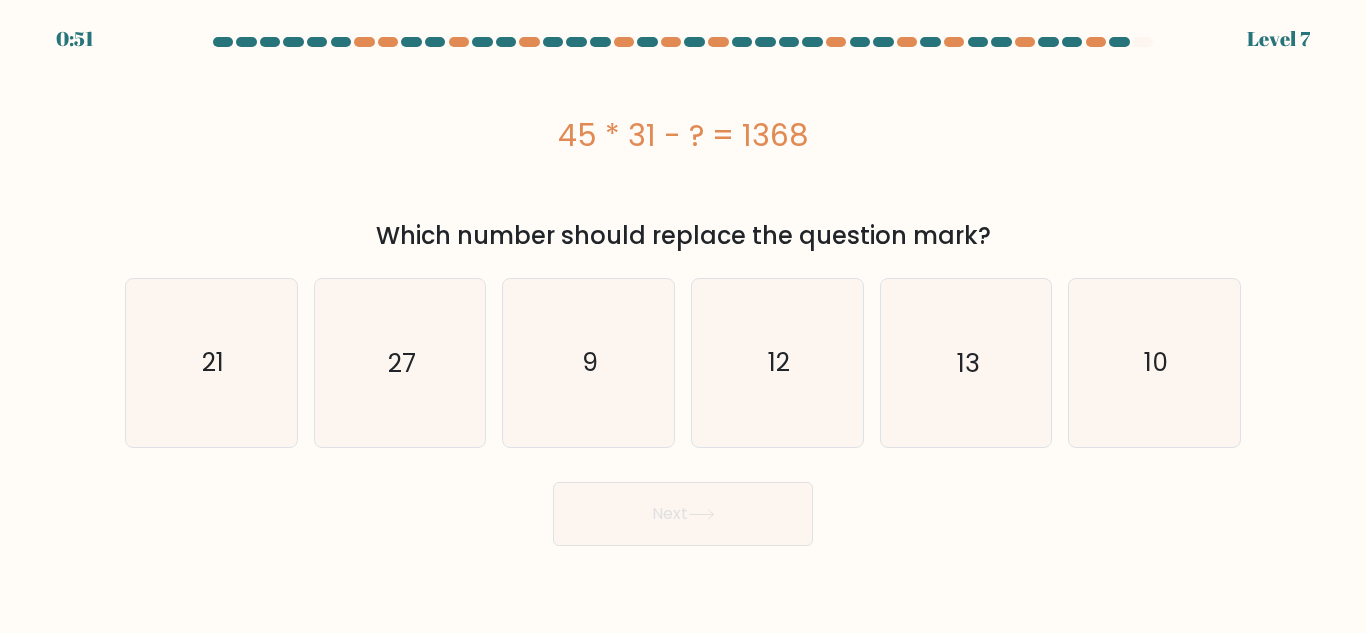 drag, startPoint x: 547, startPoint y: 131, endPoint x: 843, endPoint y: 150, distance: 296.60916 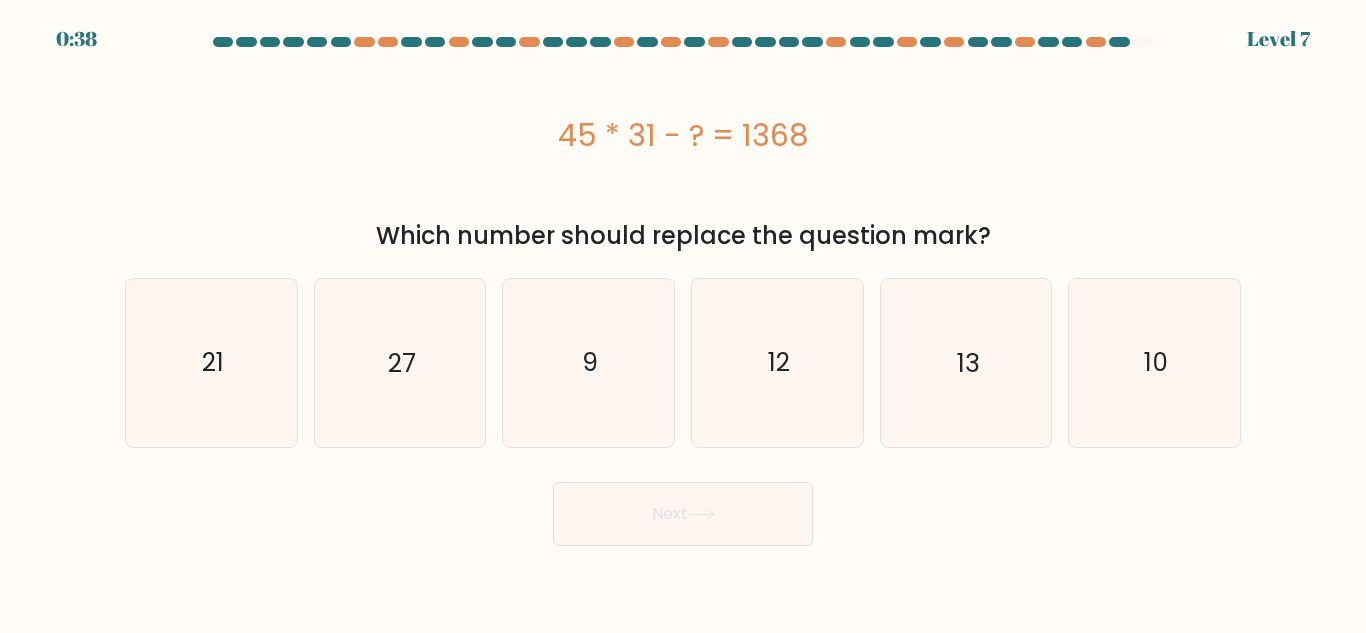 click on "45 * 31 - ? = 1368" at bounding box center (683, 135) 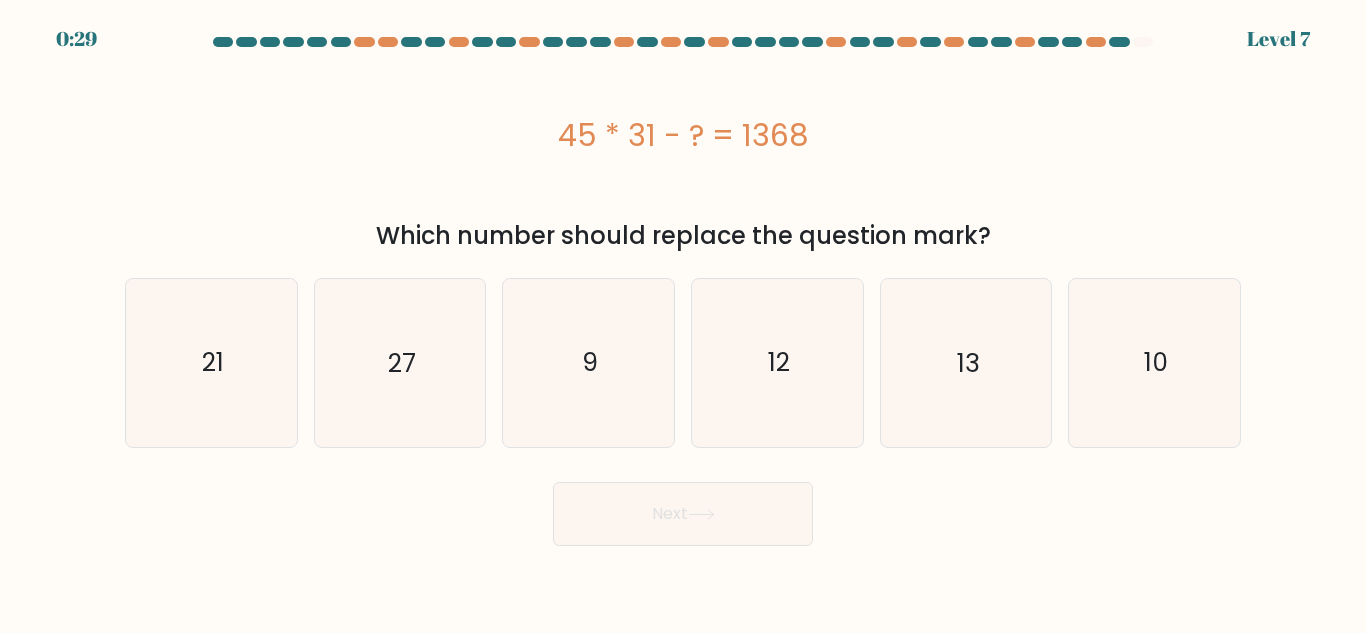 drag, startPoint x: 555, startPoint y: 137, endPoint x: 846, endPoint y: 147, distance: 291.17178 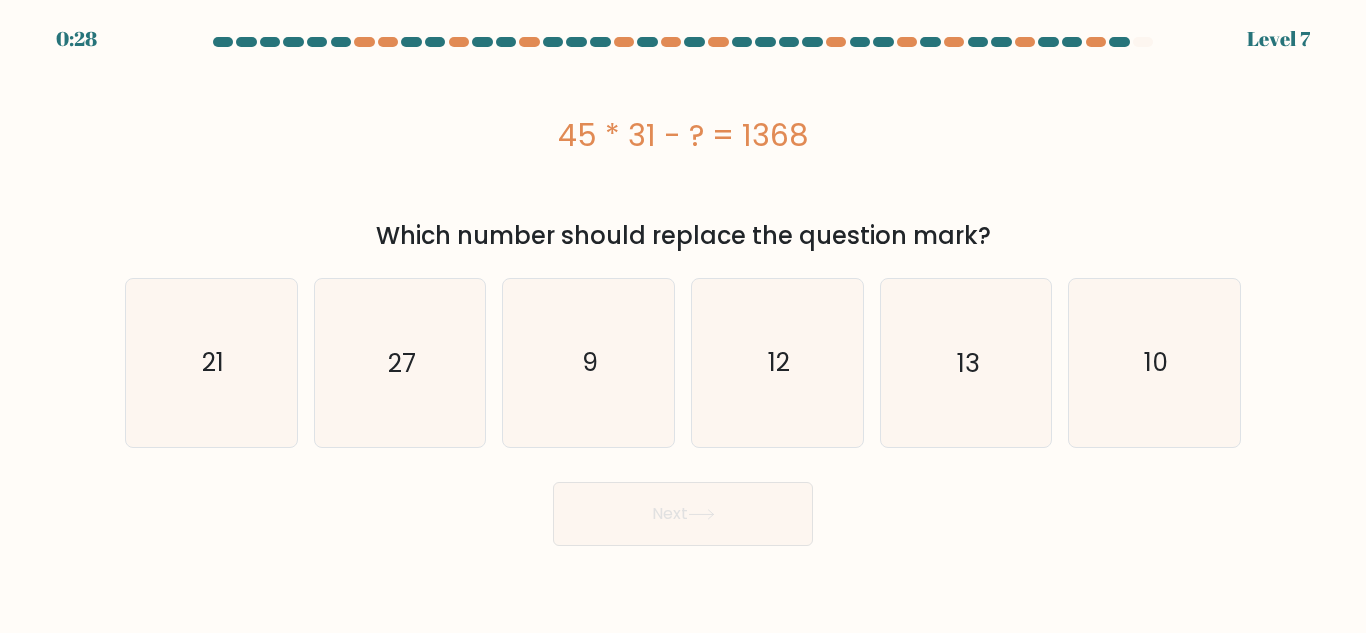 copy on "45 * 31 - ? = 1368" 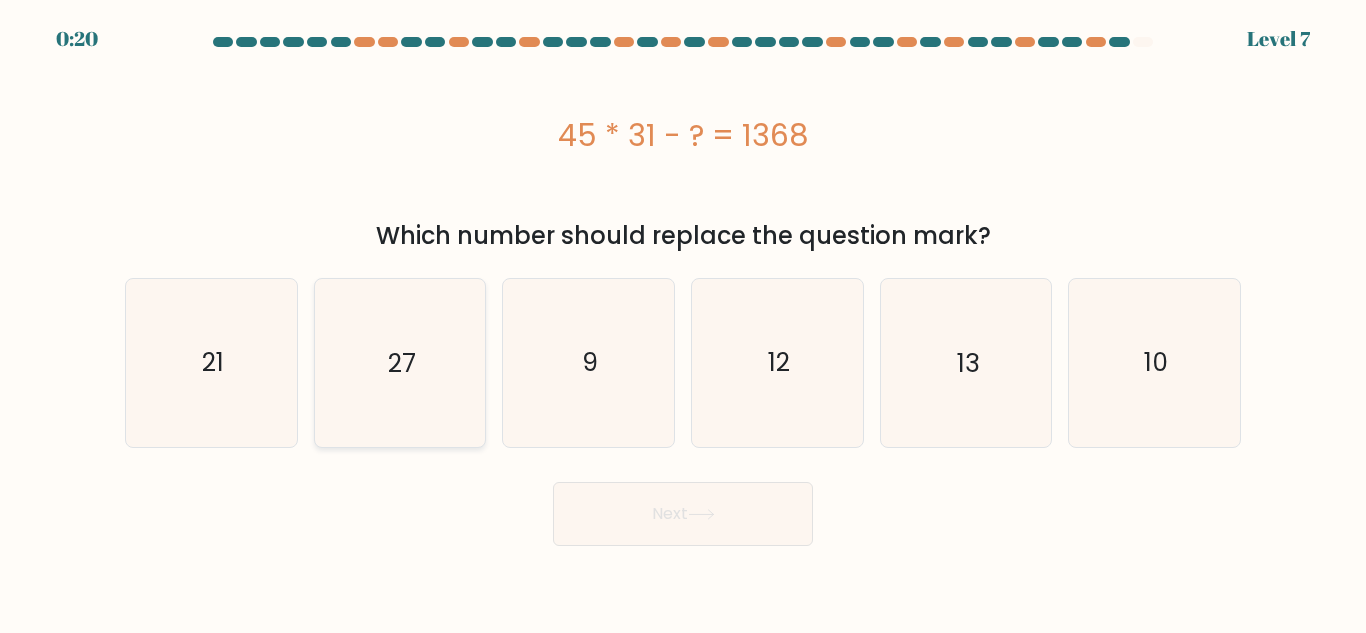 click on "27" 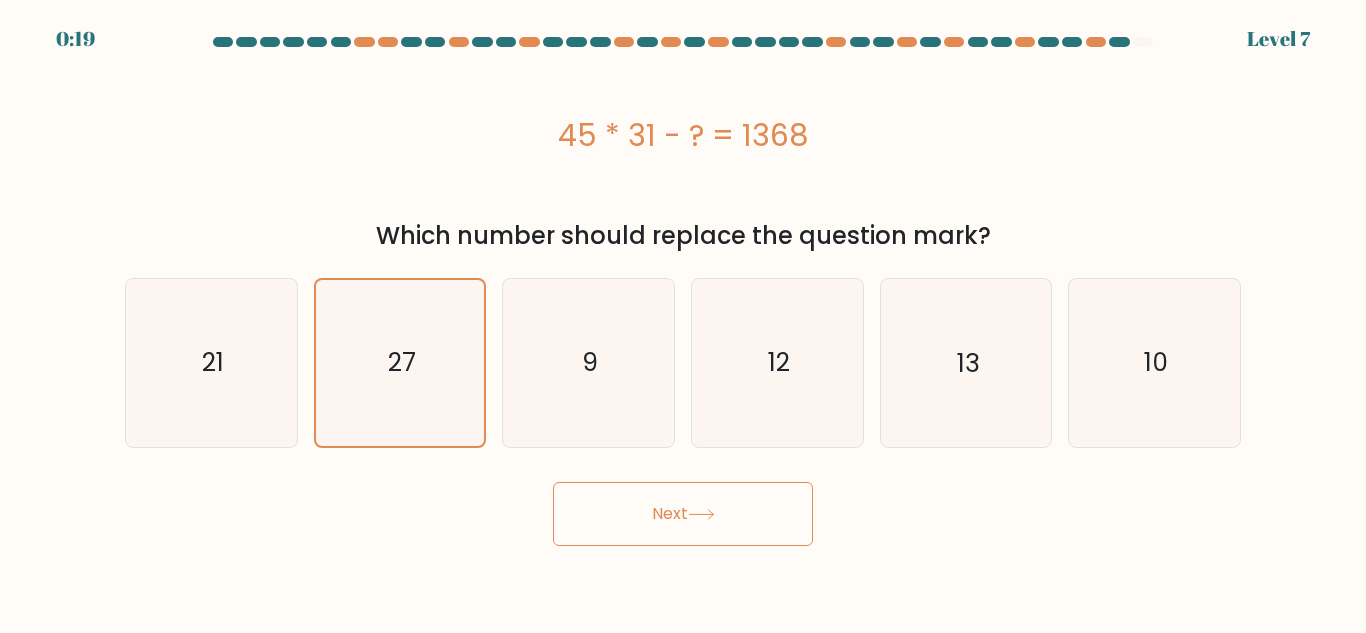click on "Next" at bounding box center [683, 514] 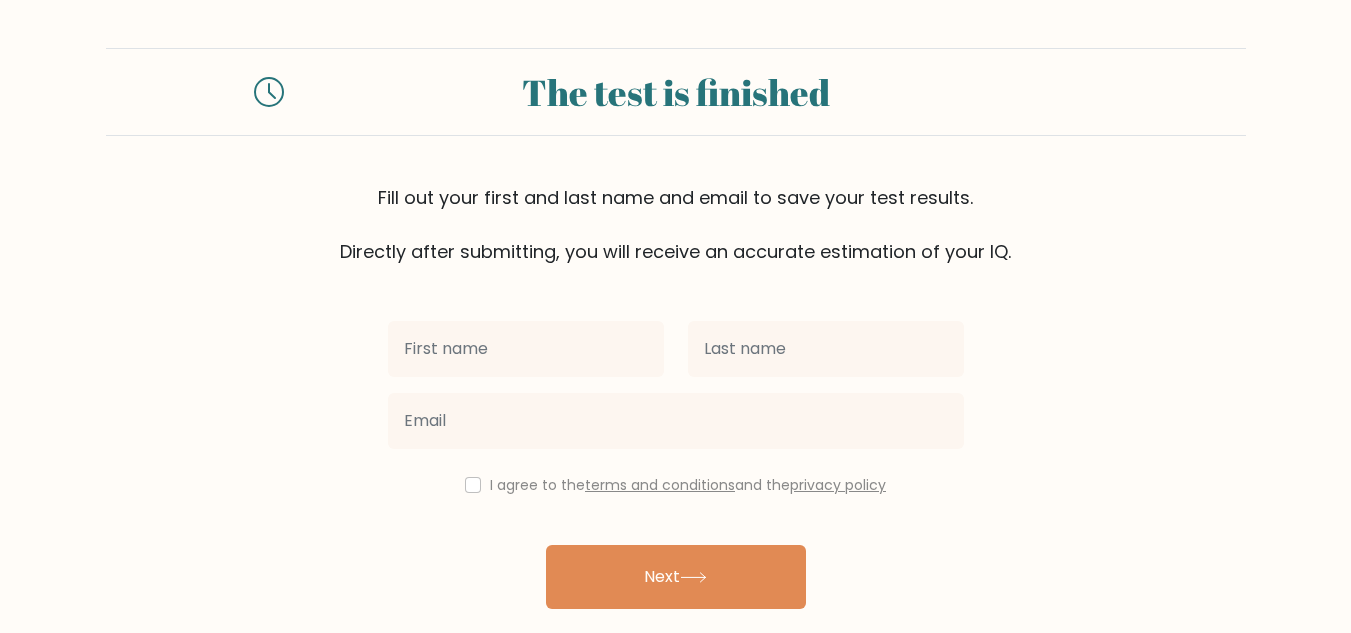 scroll, scrollTop: 0, scrollLeft: 0, axis: both 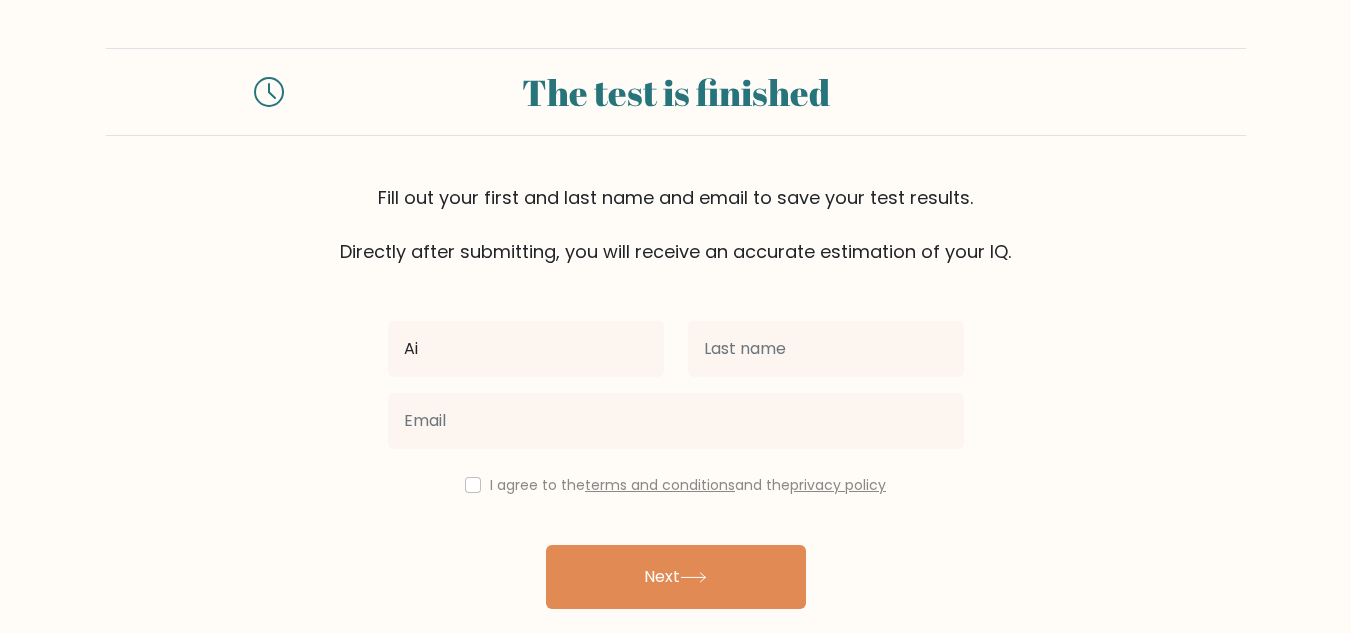 type on "Airish" 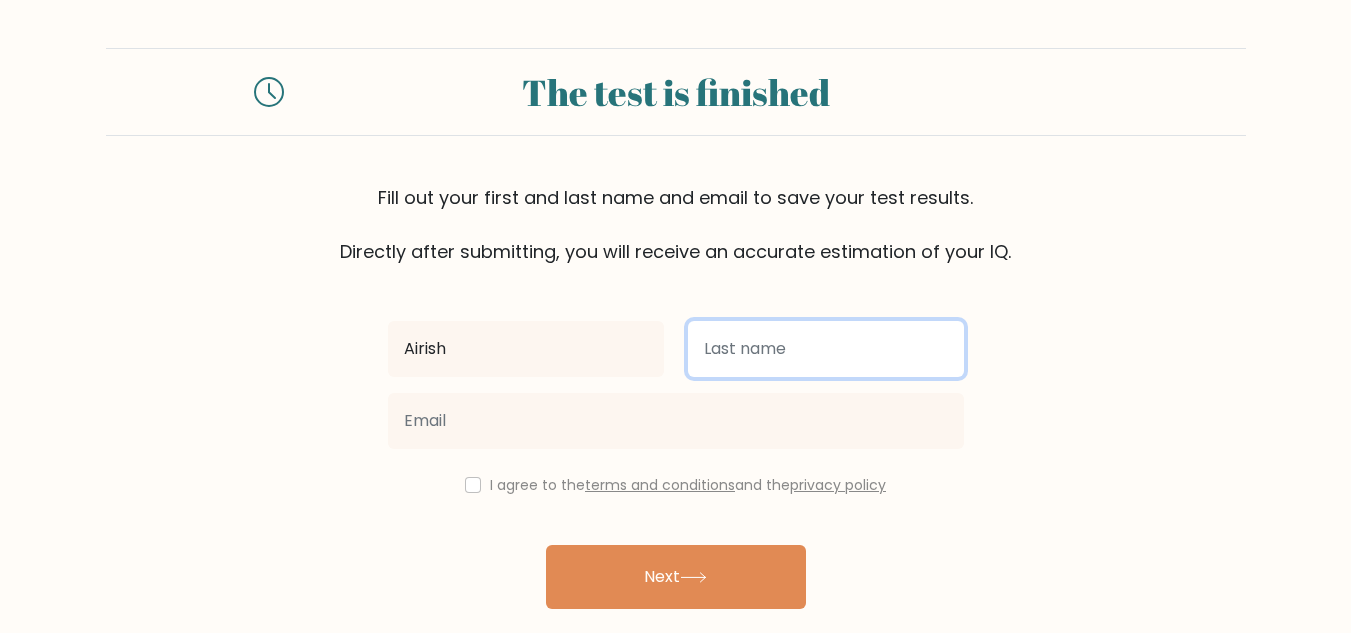 click at bounding box center [826, 349] 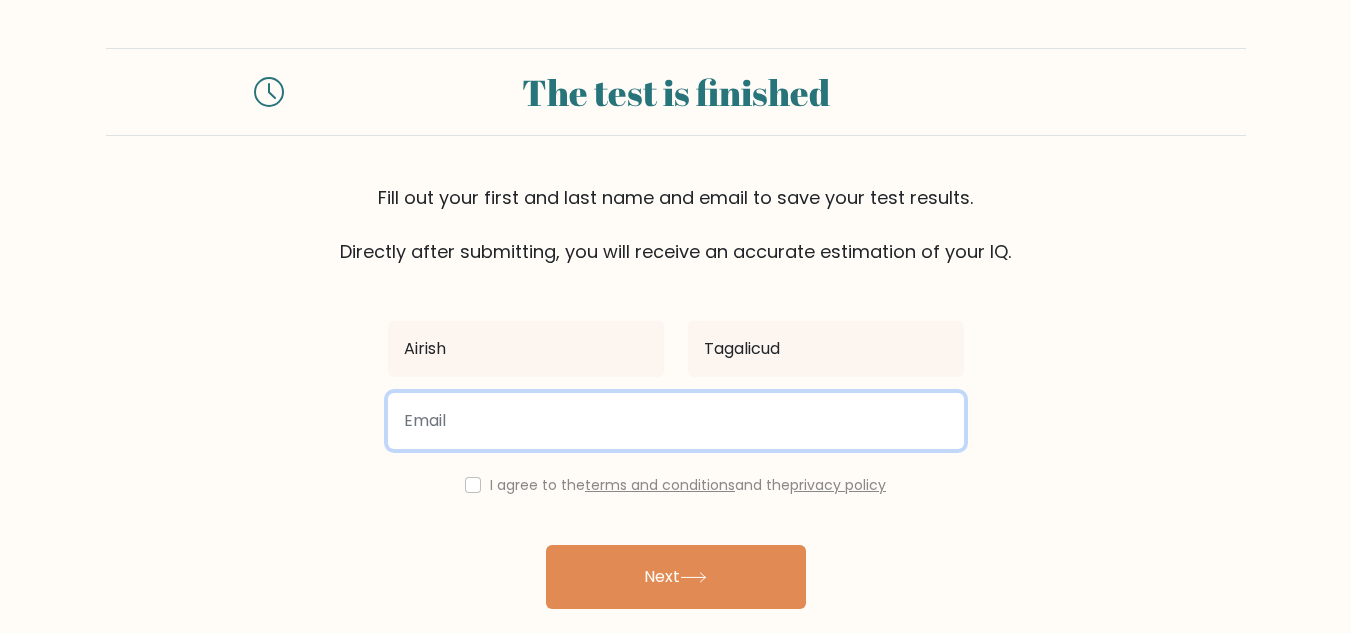 click at bounding box center [676, 421] 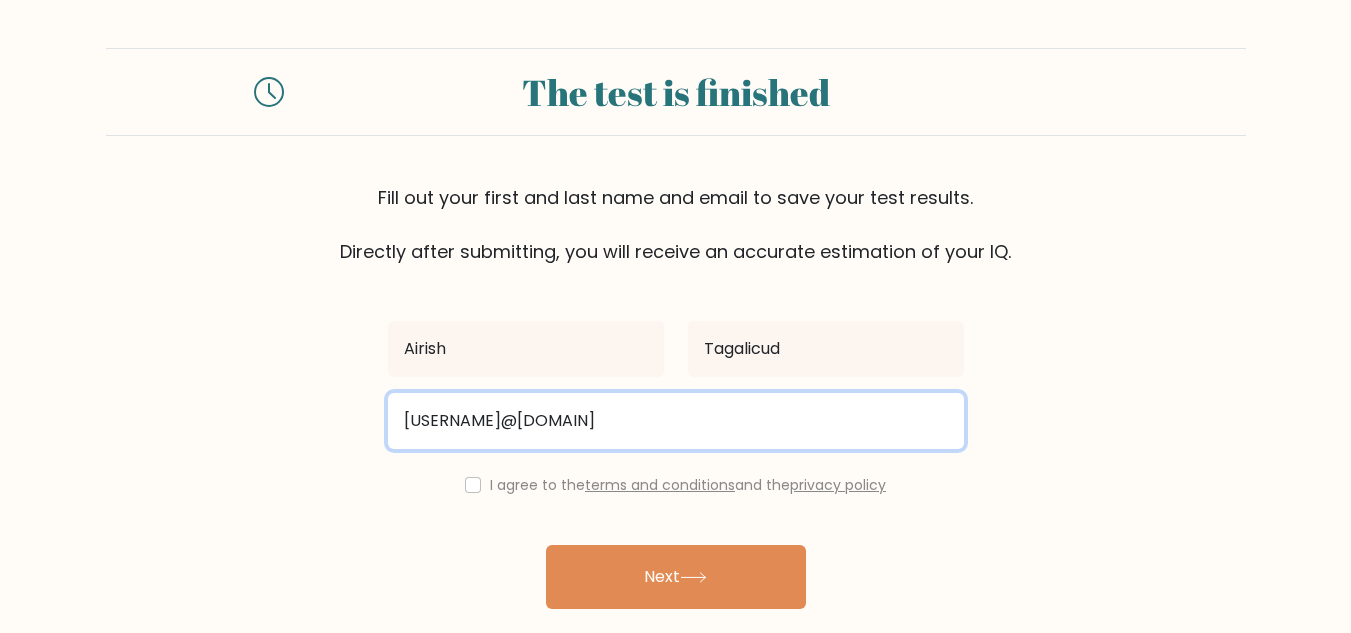 type on "tagalicudairish22@gmail.com" 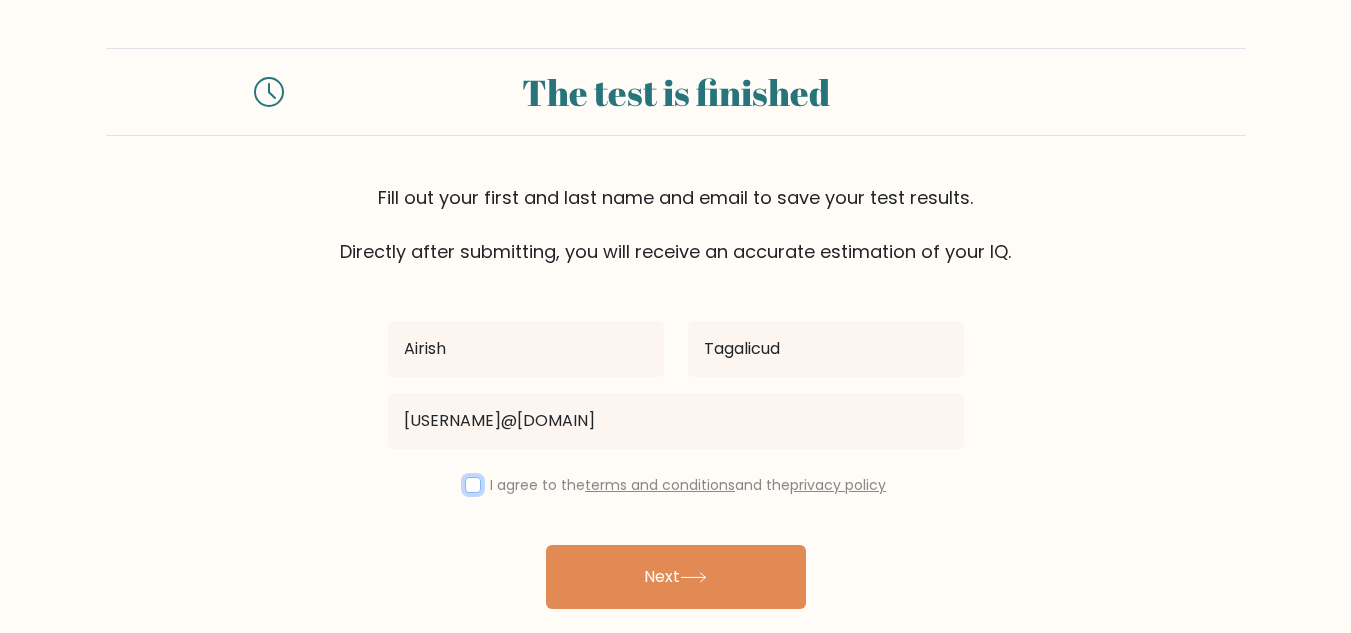 click at bounding box center [473, 485] 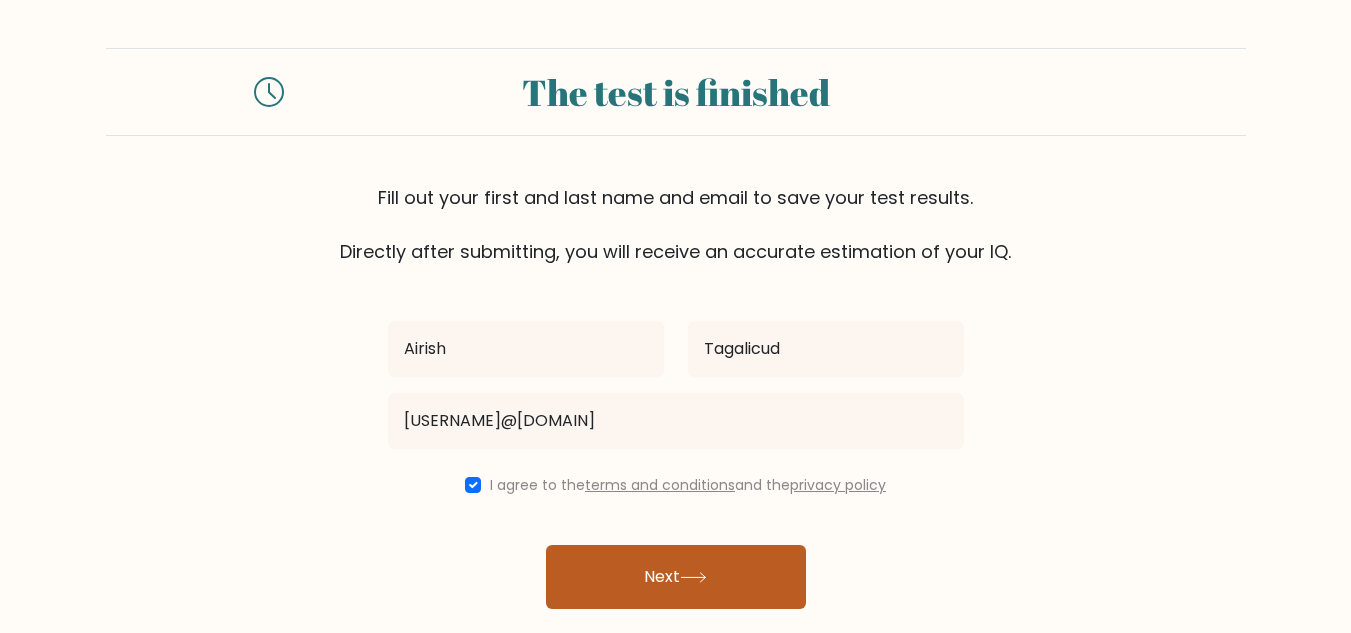 click on "Next" at bounding box center [676, 577] 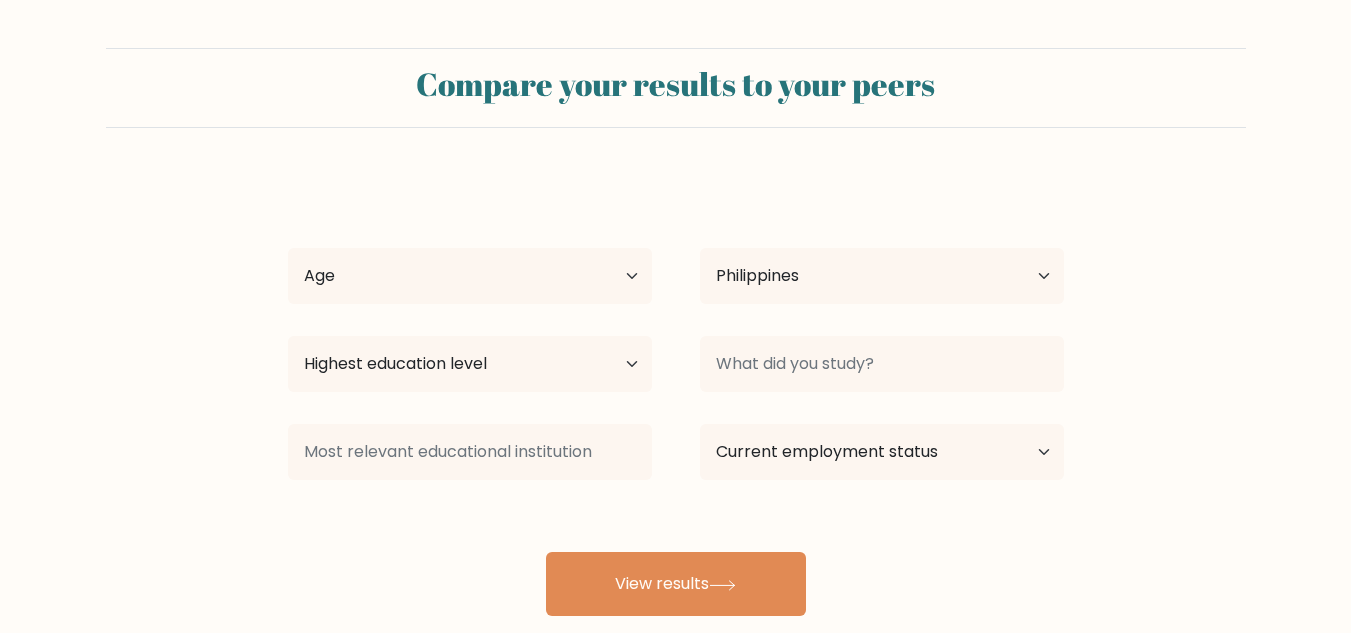 select on "PH" 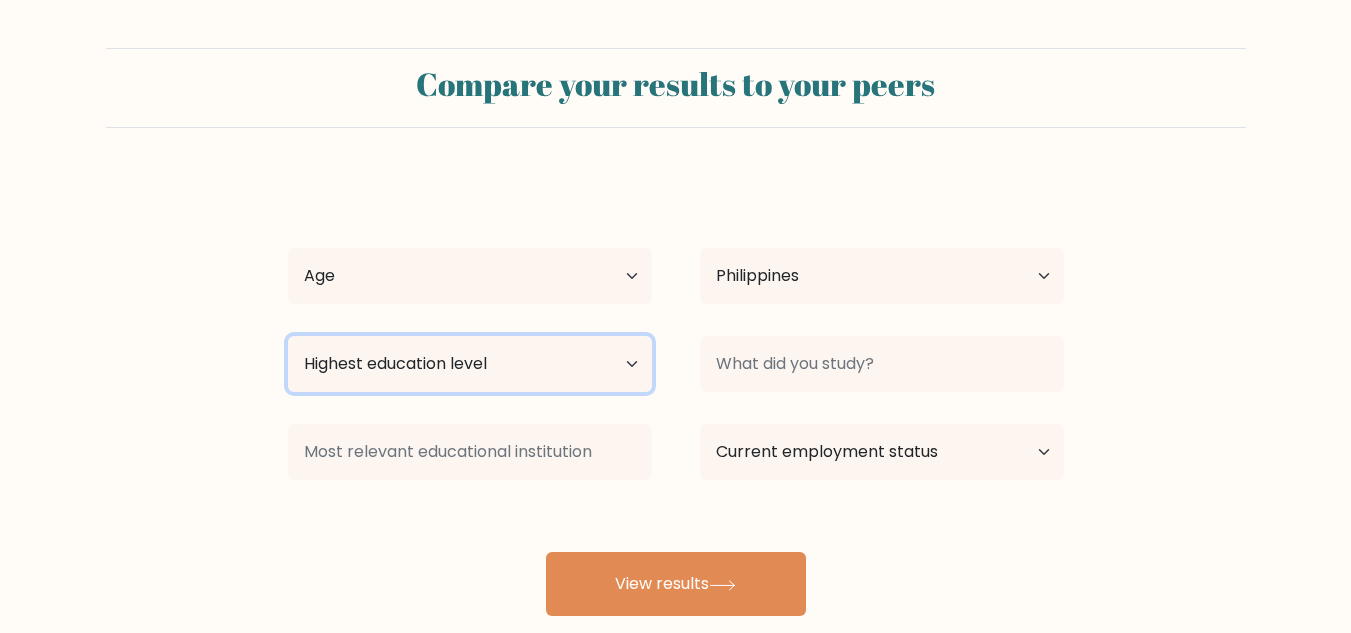click on "Highest education level
No schooling
Primary
Lower Secondary
Upper Secondary
Occupation Specific
Bachelor's degree
Master's degree
Doctoral degree" at bounding box center [470, 364] 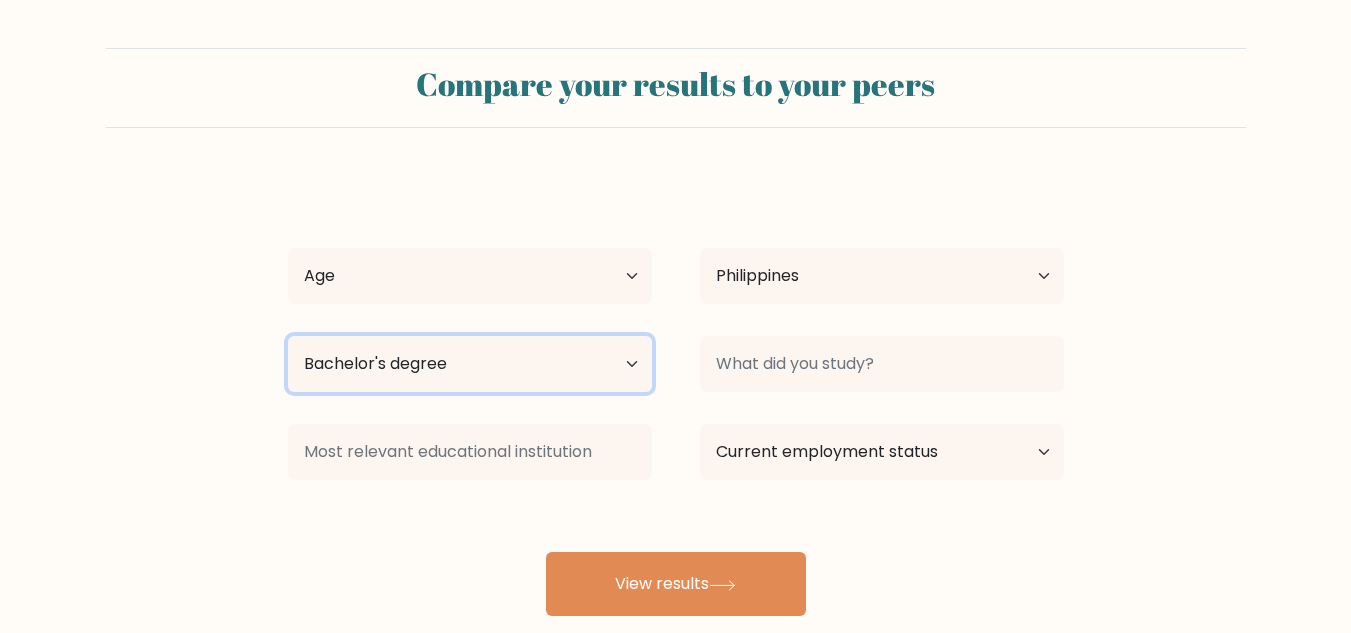 click on "Highest education level
No schooling
Primary
Lower Secondary
Upper Secondary
Occupation Specific
Bachelor's degree
Master's degree
Doctoral degree" at bounding box center (470, 364) 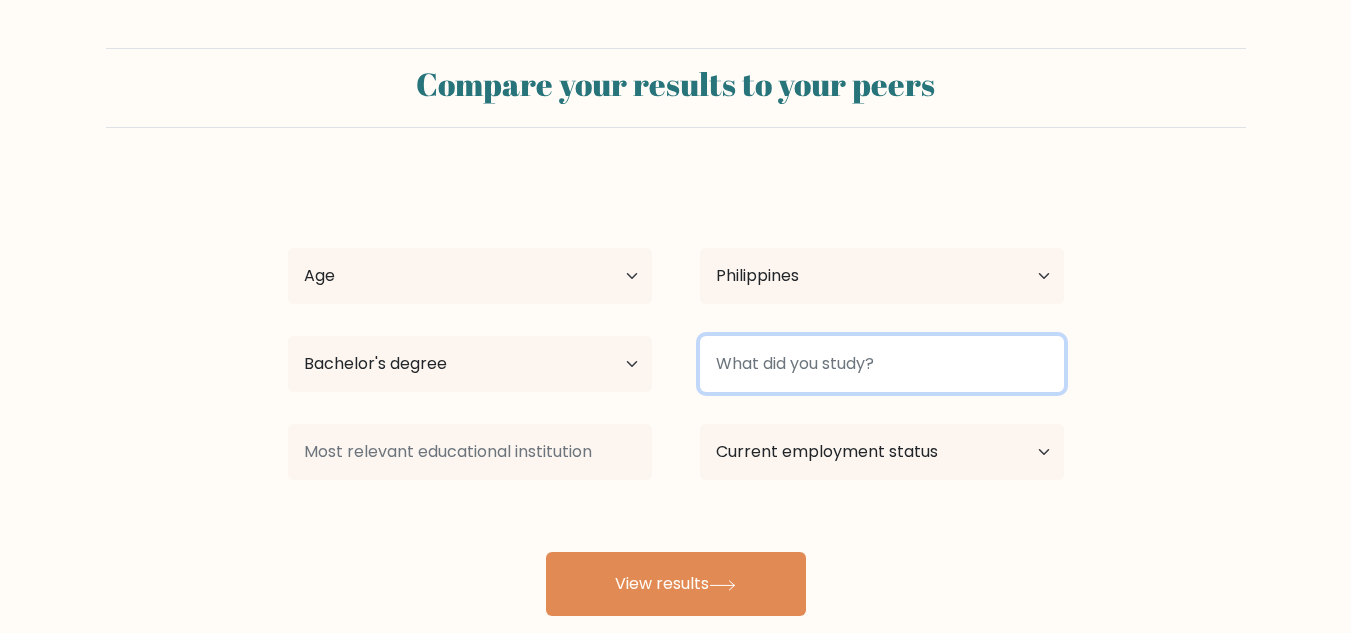 click at bounding box center (882, 364) 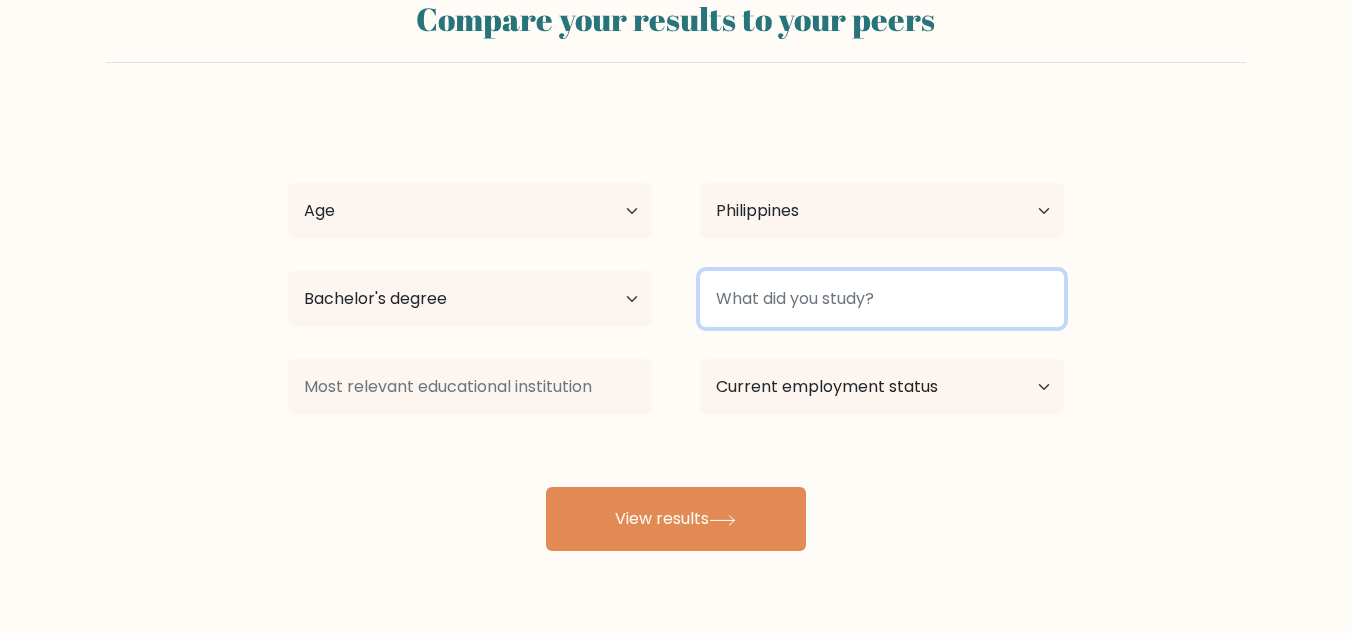 scroll, scrollTop: 100, scrollLeft: 0, axis: vertical 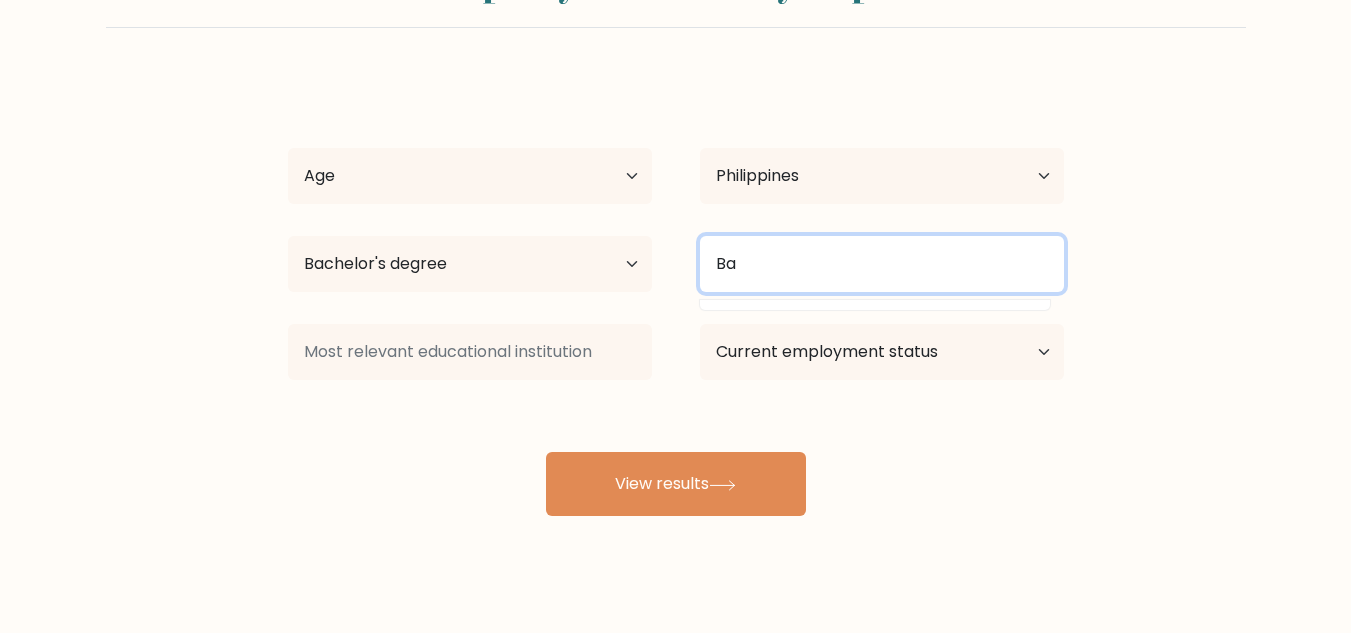 type on "B" 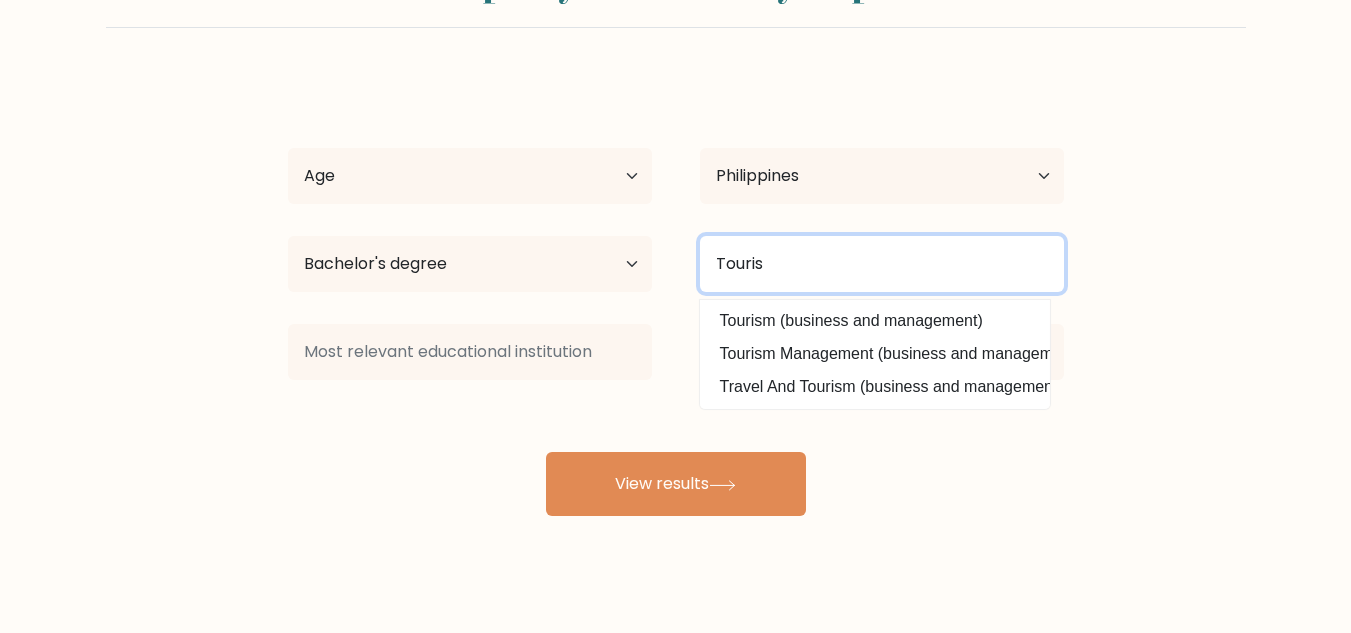 click on "Touris" at bounding box center (882, 264) 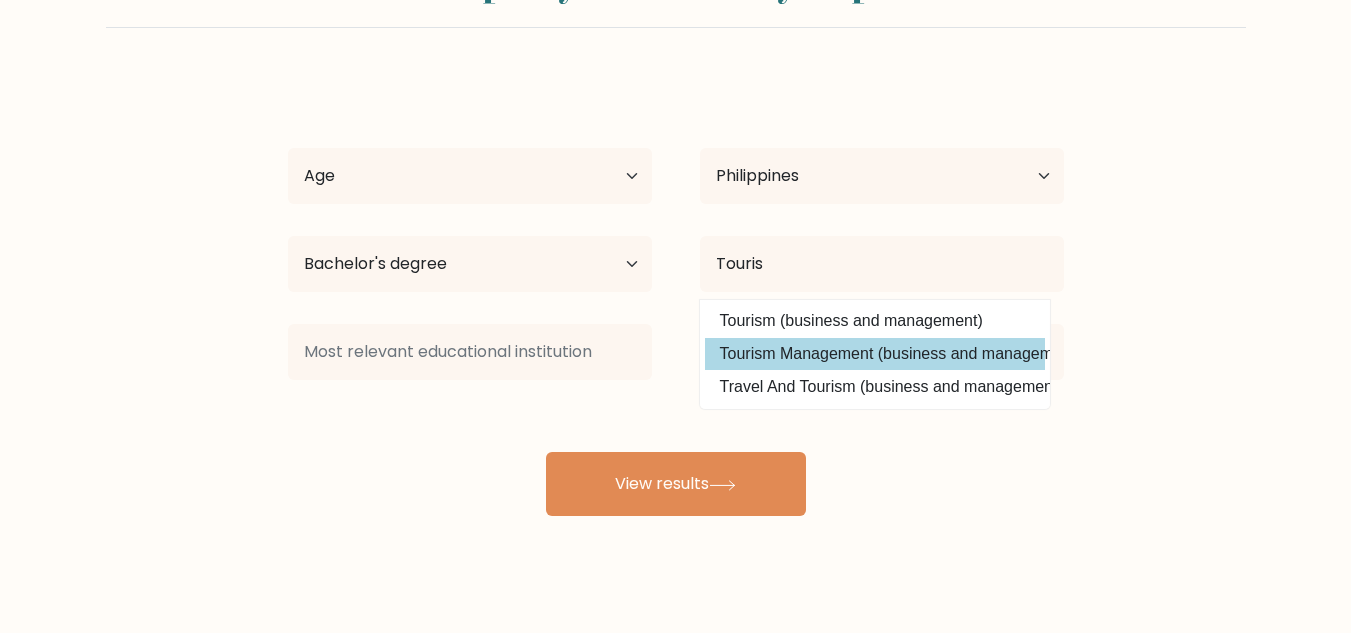 click on "Tourism Management (business and management)" at bounding box center (875, 354) 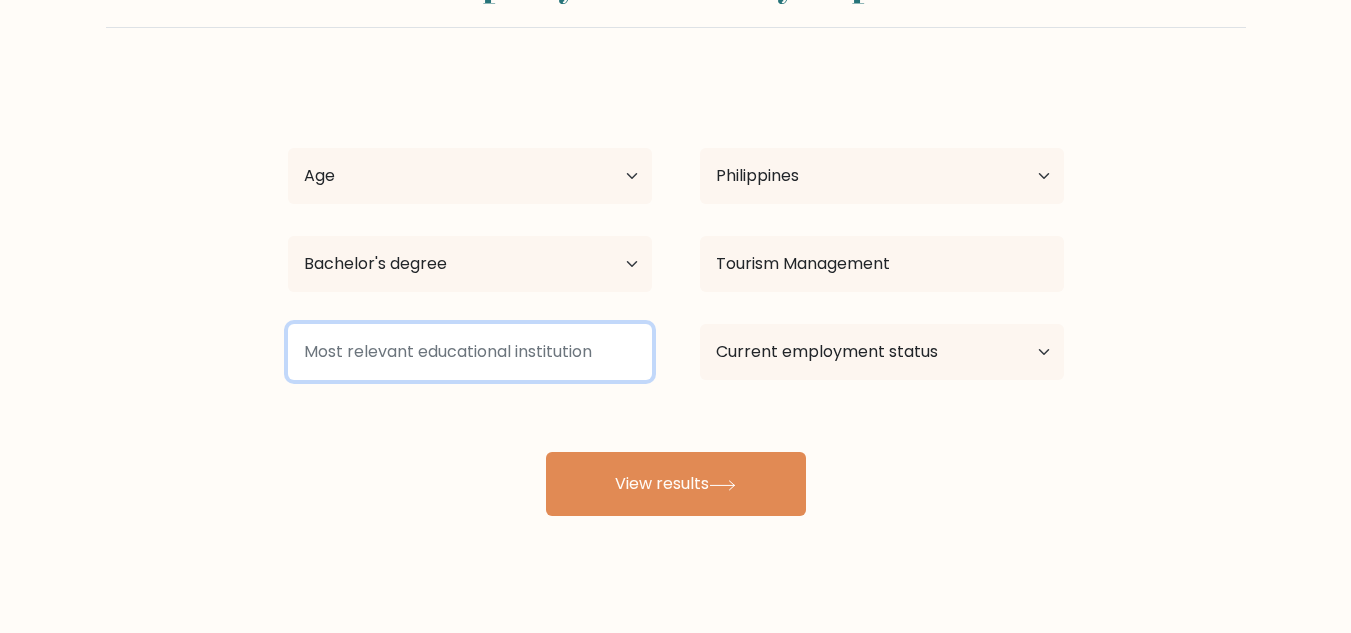 click at bounding box center [470, 352] 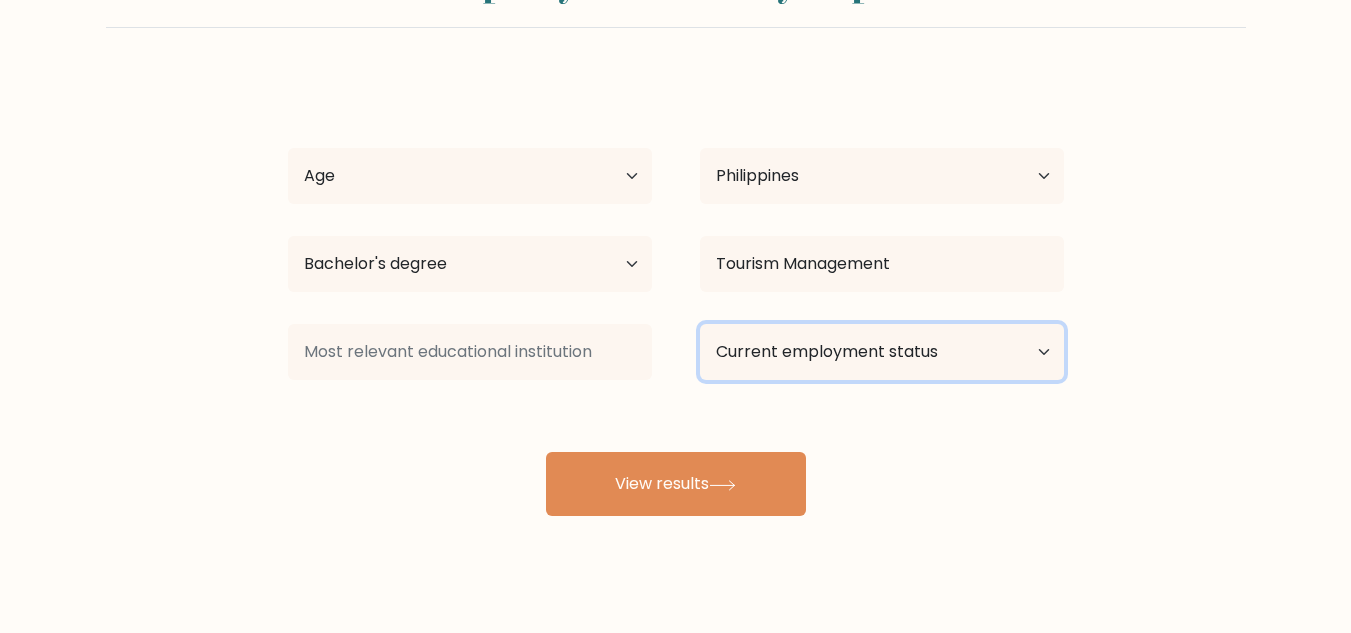 click on "Current employment status
Employed
Student
Retired
Other / prefer not to answer" at bounding box center (882, 352) 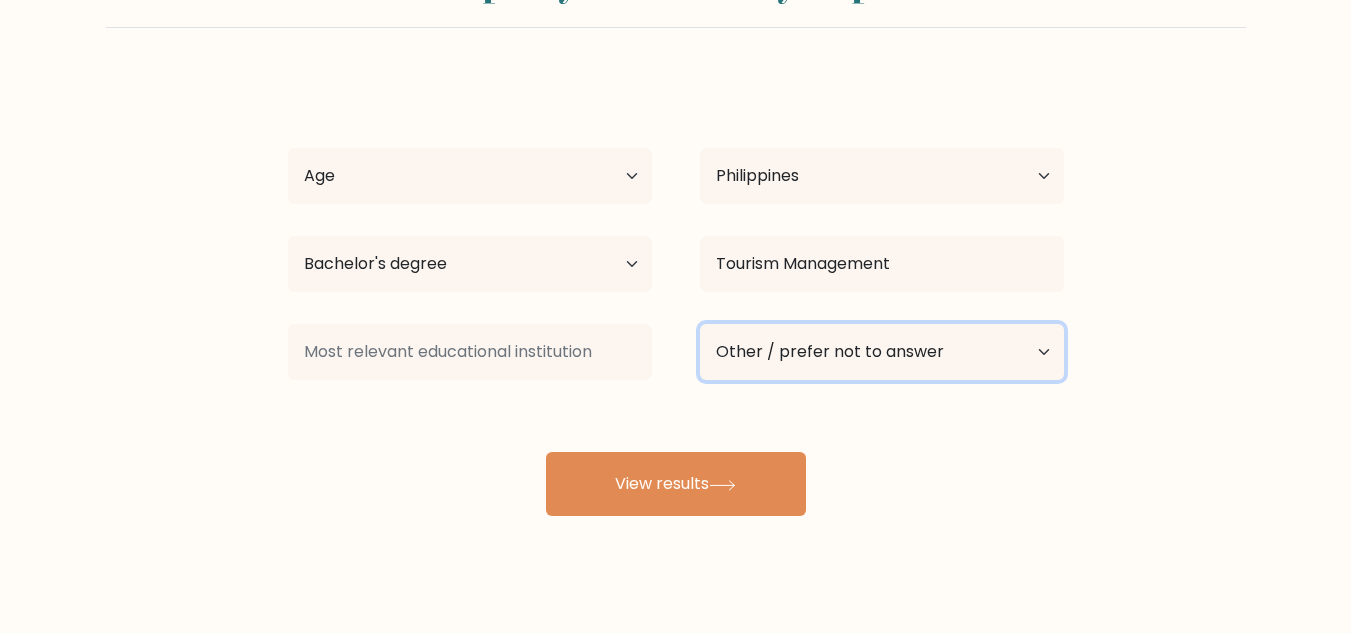 click on "Current employment status
Employed
Student
Retired
Other / prefer not to answer" at bounding box center [882, 352] 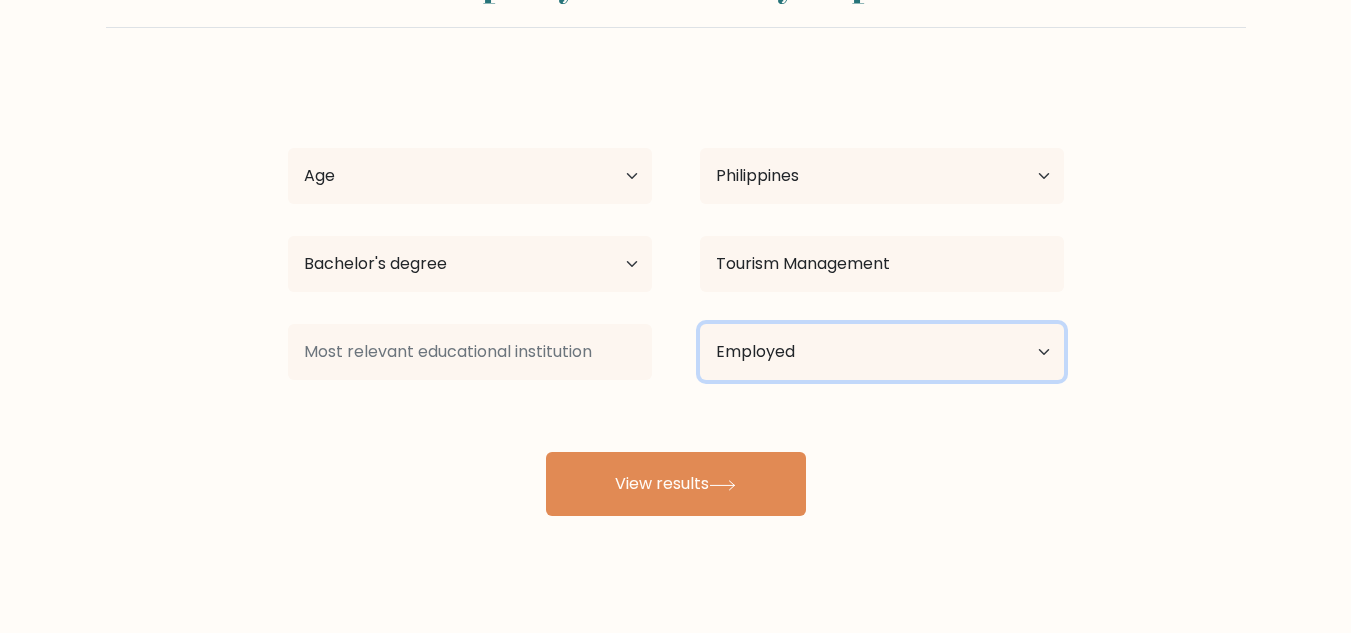 click on "Current employment status
Employed
Student
Retired
Other / prefer not to answer" at bounding box center (882, 352) 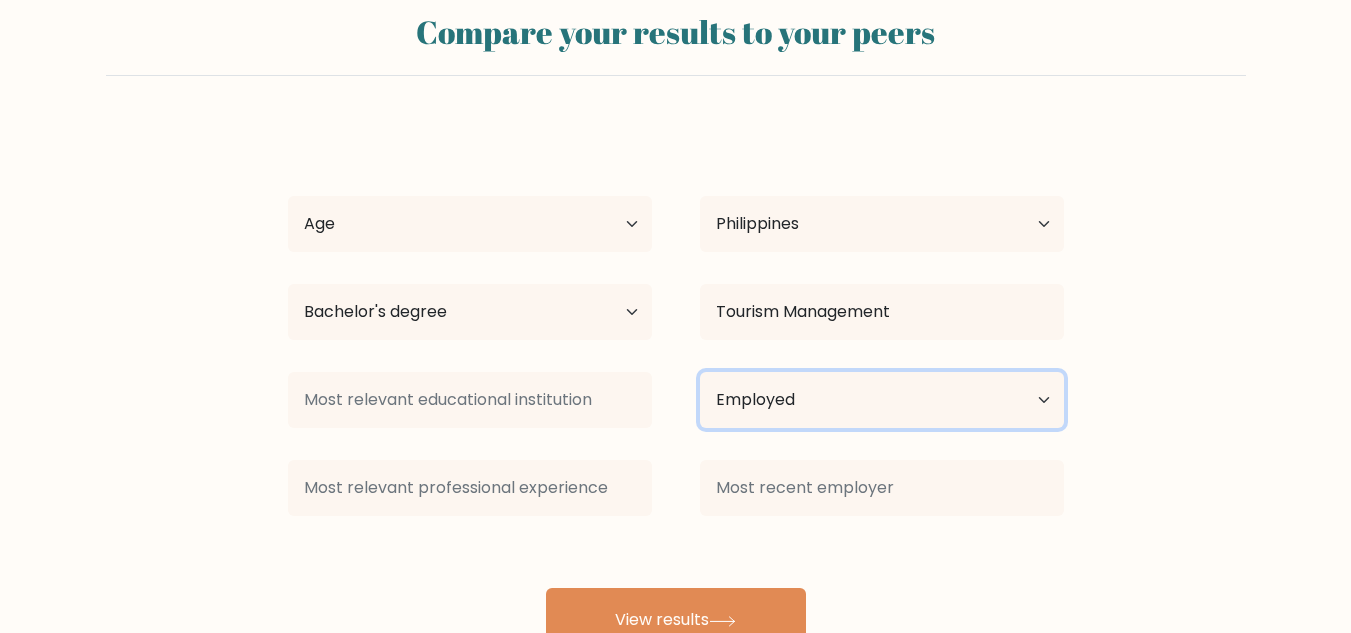 scroll, scrollTop: 100, scrollLeft: 0, axis: vertical 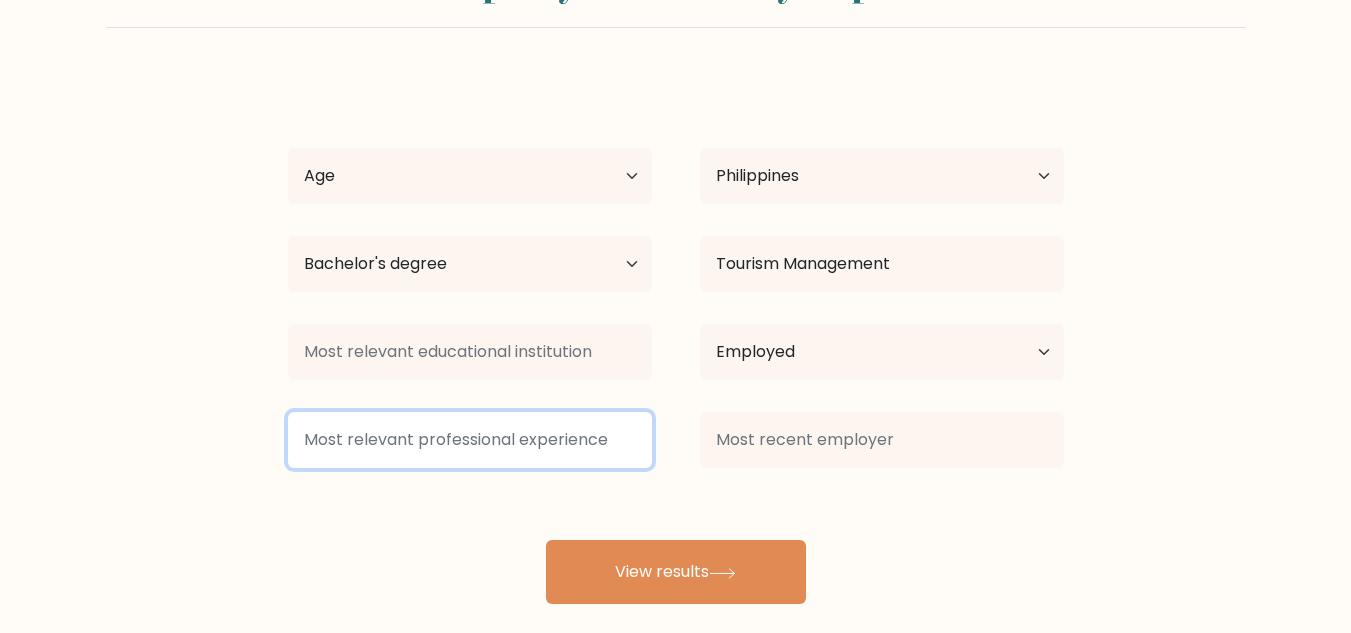 click at bounding box center [470, 440] 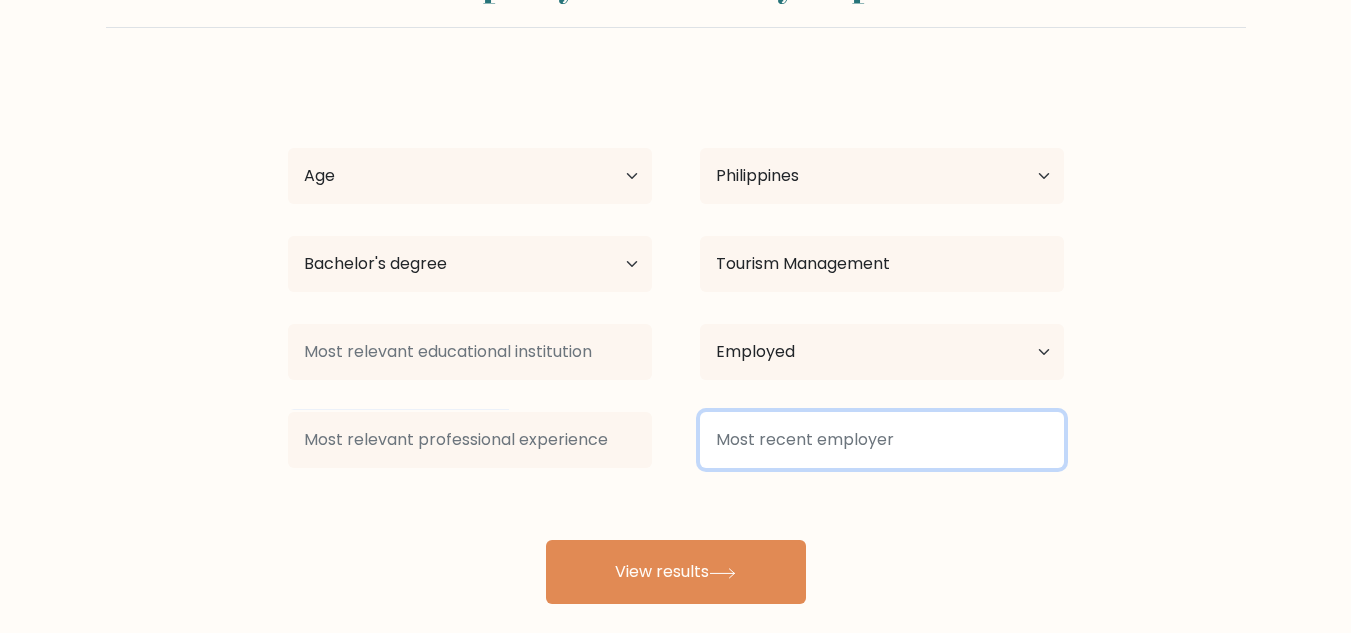 click at bounding box center (882, 440) 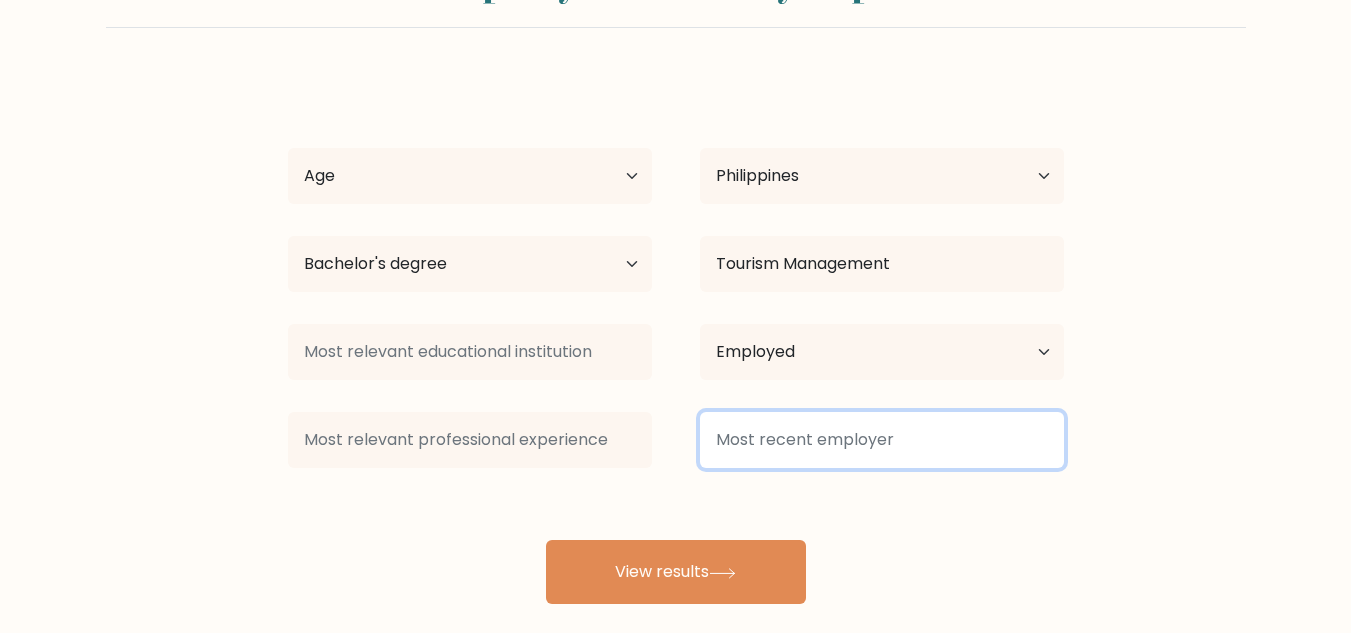 scroll, scrollTop: 0, scrollLeft: 0, axis: both 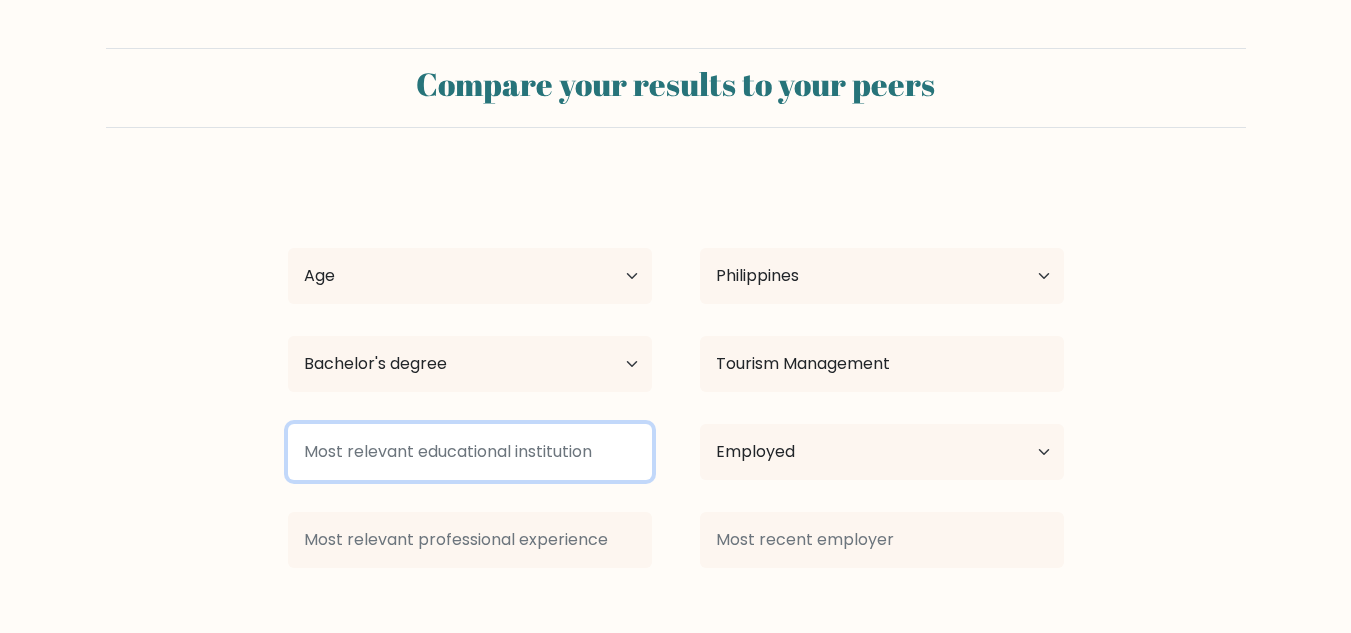 click at bounding box center [470, 452] 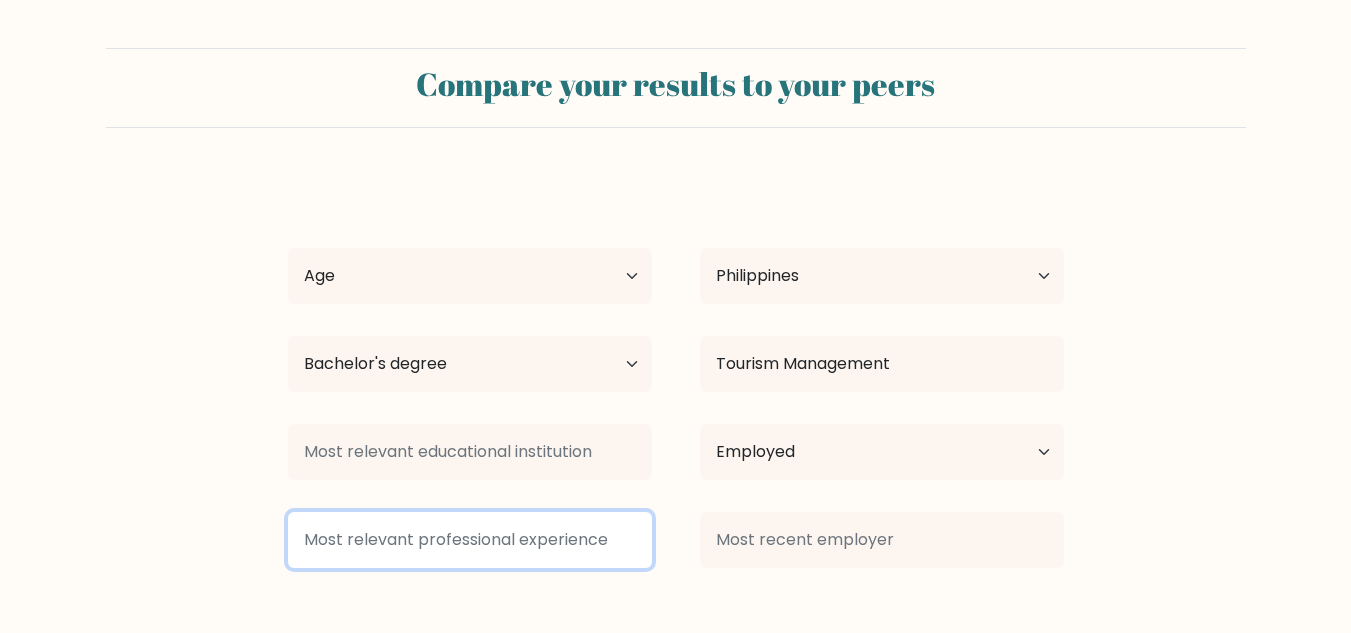click at bounding box center (470, 540) 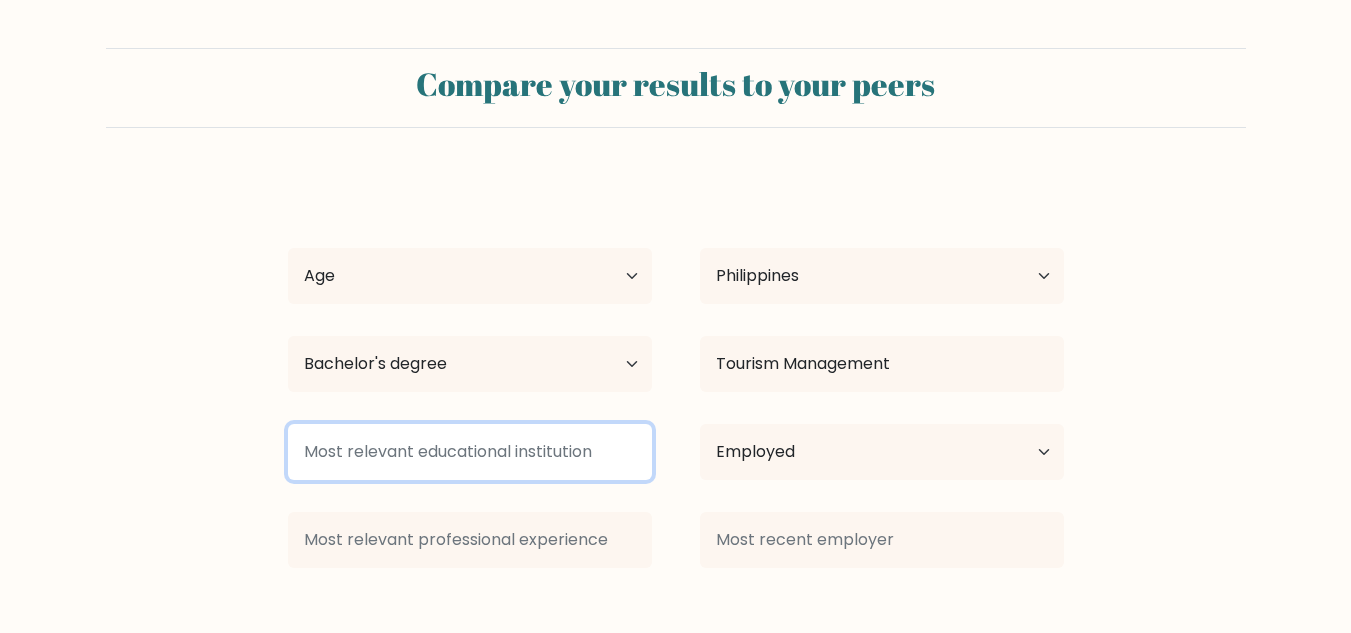 click at bounding box center (470, 452) 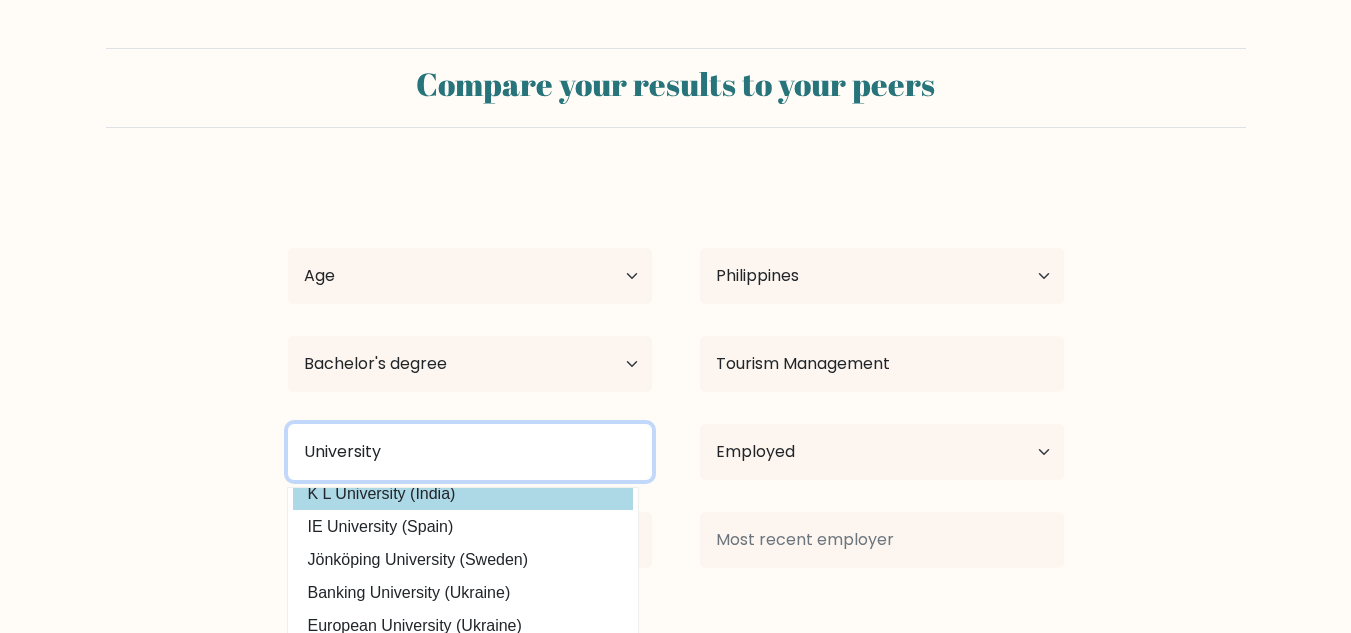 scroll, scrollTop: 0, scrollLeft: 0, axis: both 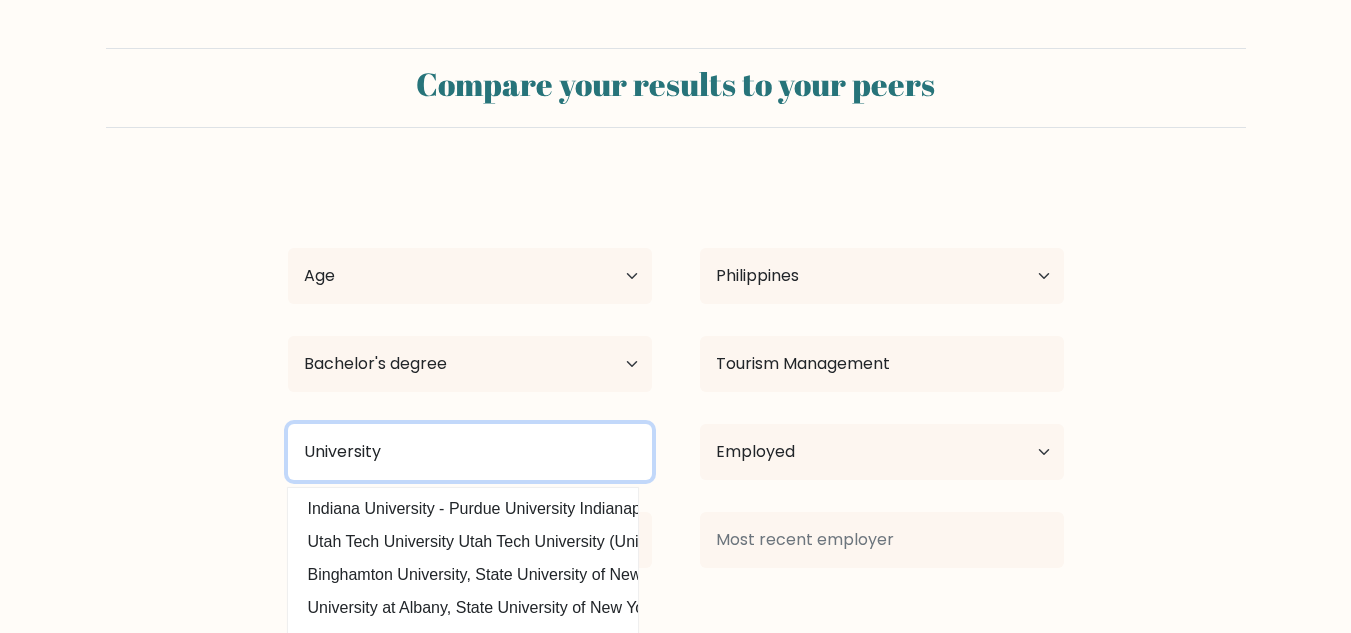 click on "University" at bounding box center [470, 452] 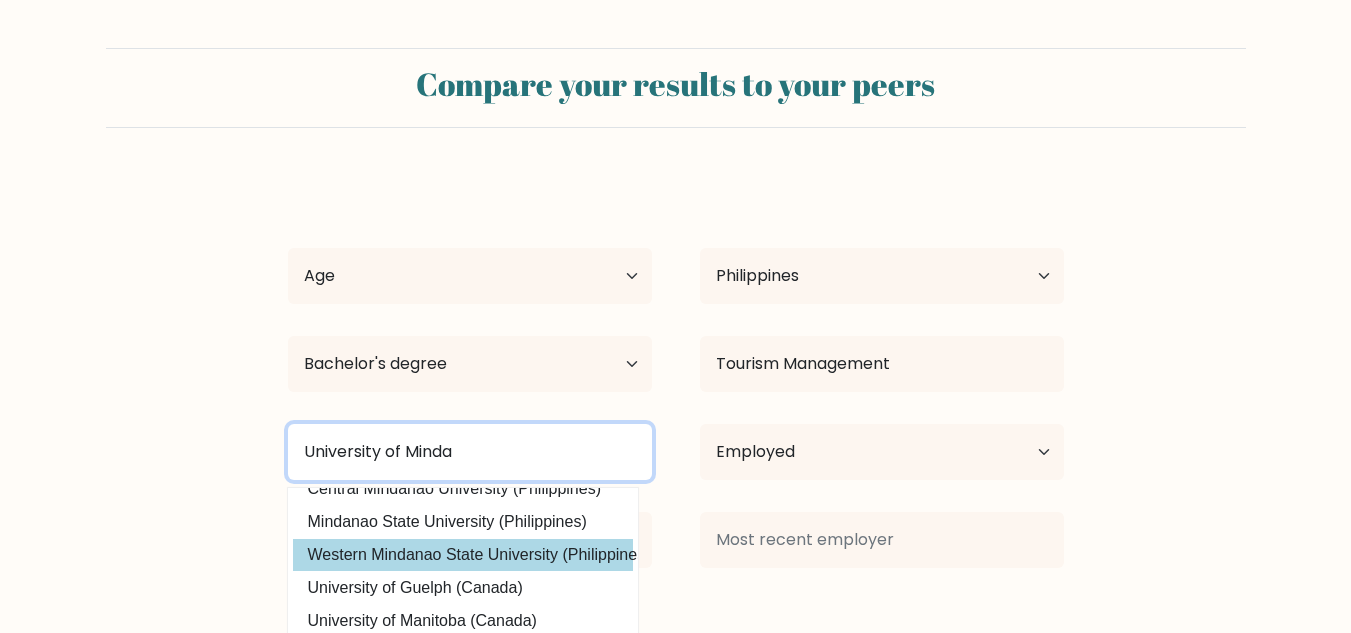scroll, scrollTop: 195, scrollLeft: 0, axis: vertical 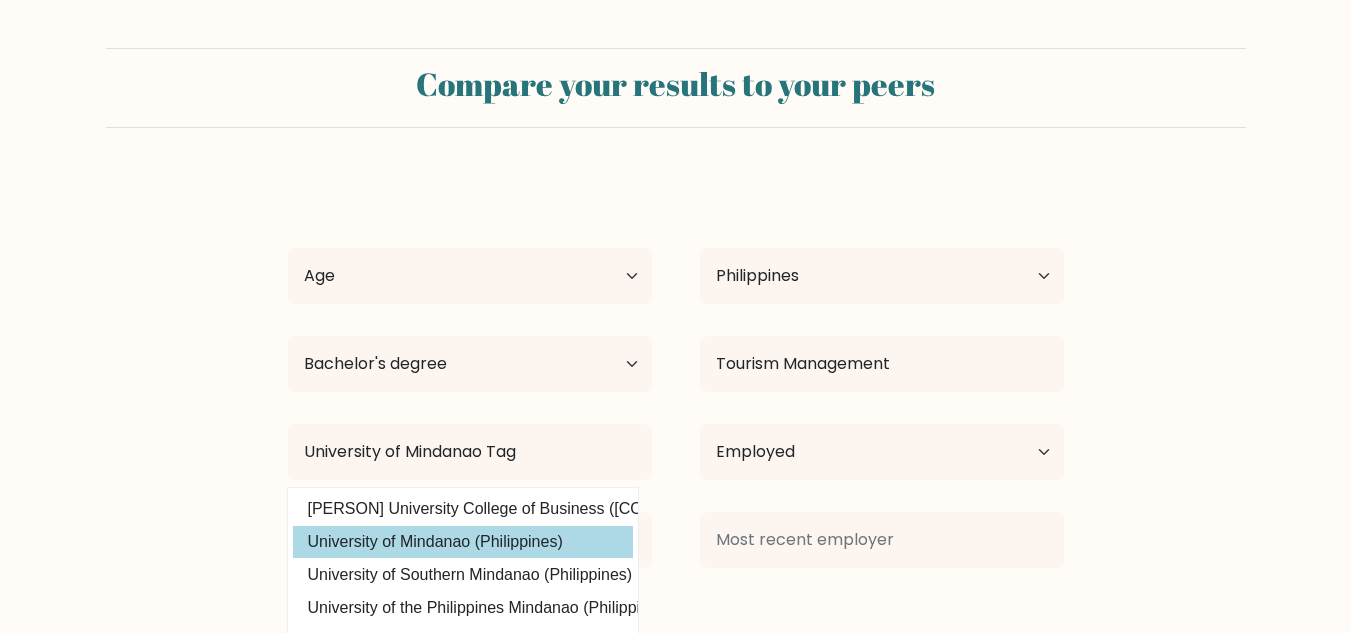 click on "University of Mindanao (Philippines)" at bounding box center (463, 542) 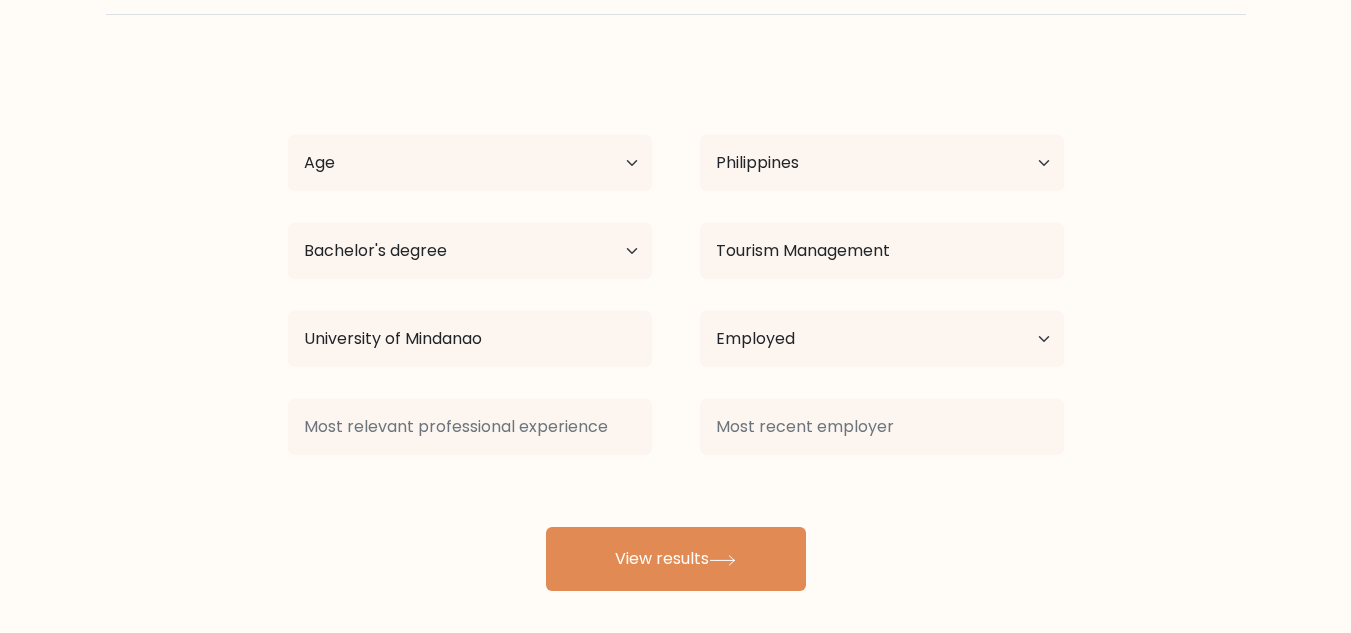 scroll, scrollTop: 125, scrollLeft: 0, axis: vertical 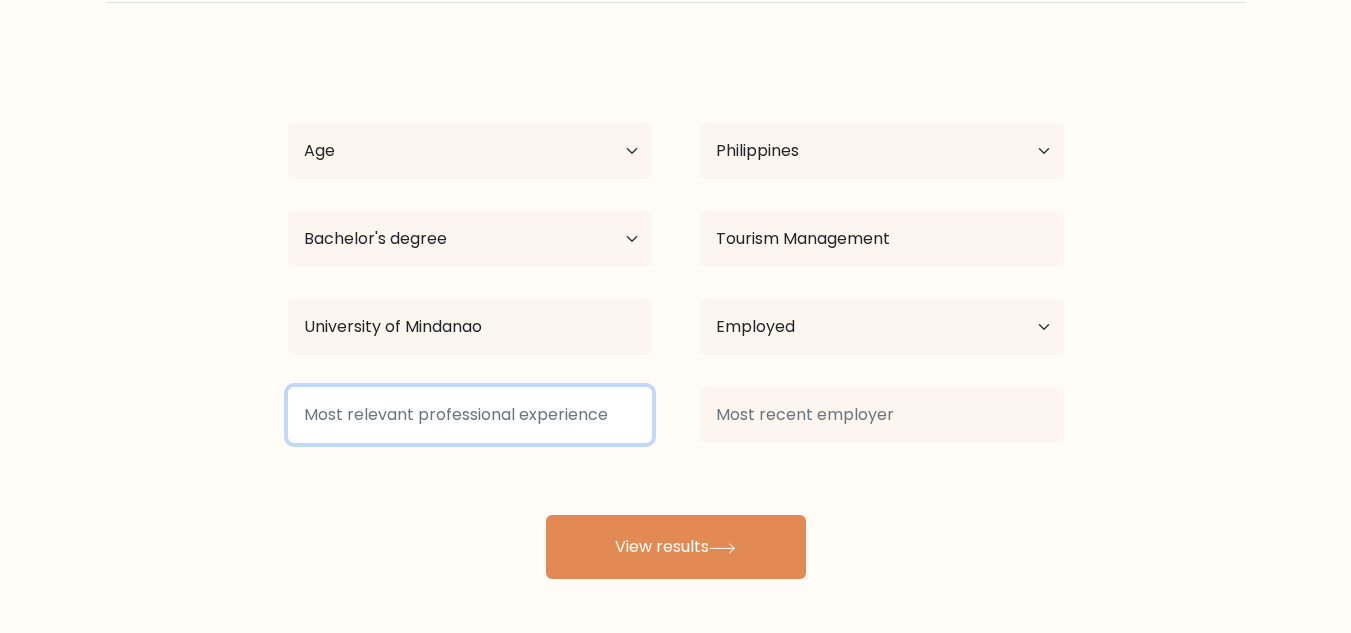 click at bounding box center [470, 415] 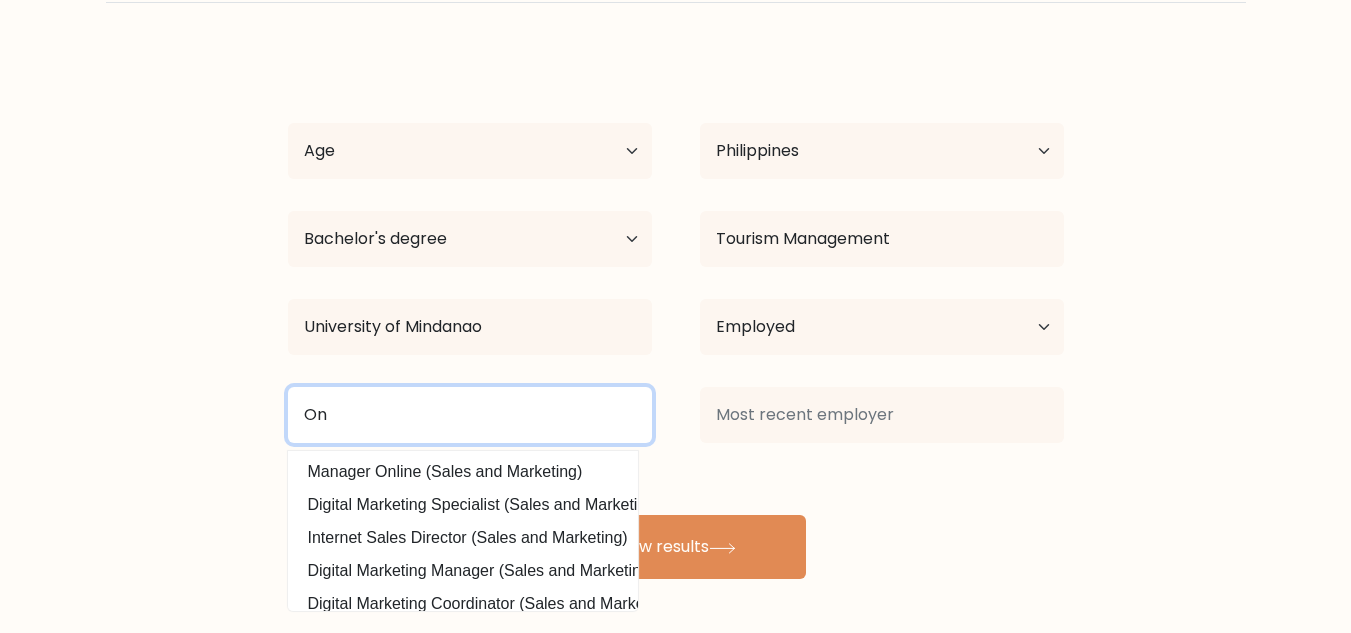 type on "O" 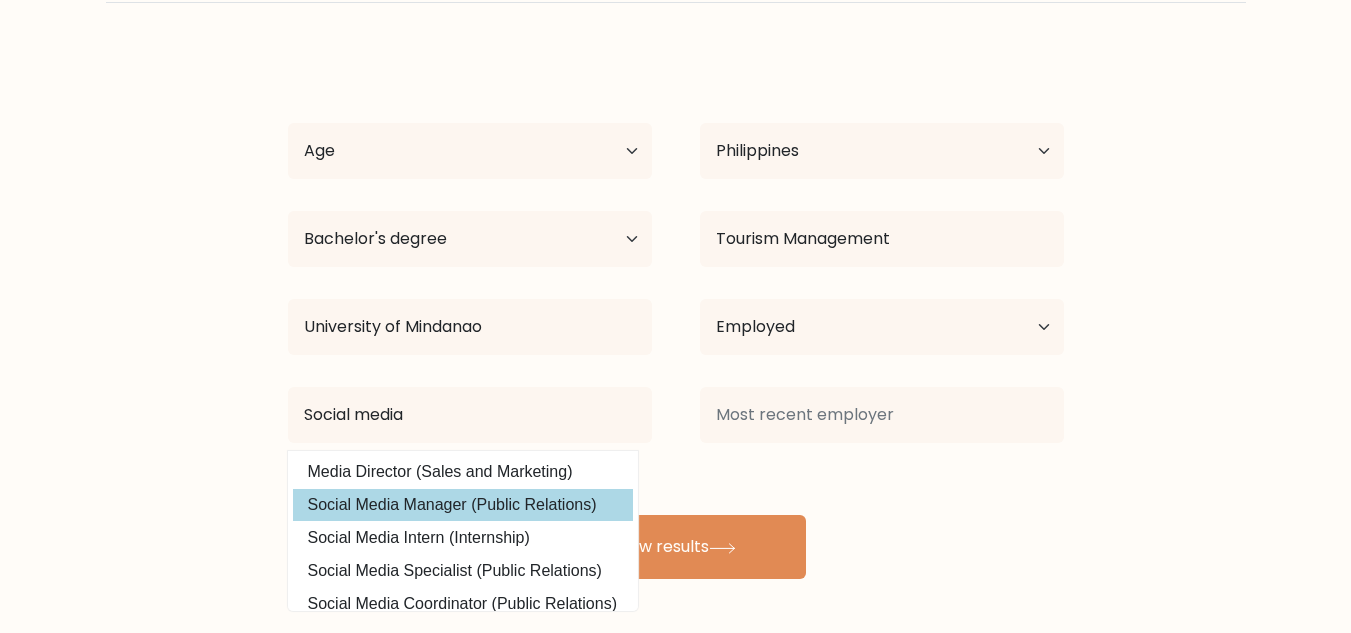 click on "Social Media Manager (Public Relations)" at bounding box center [463, 505] 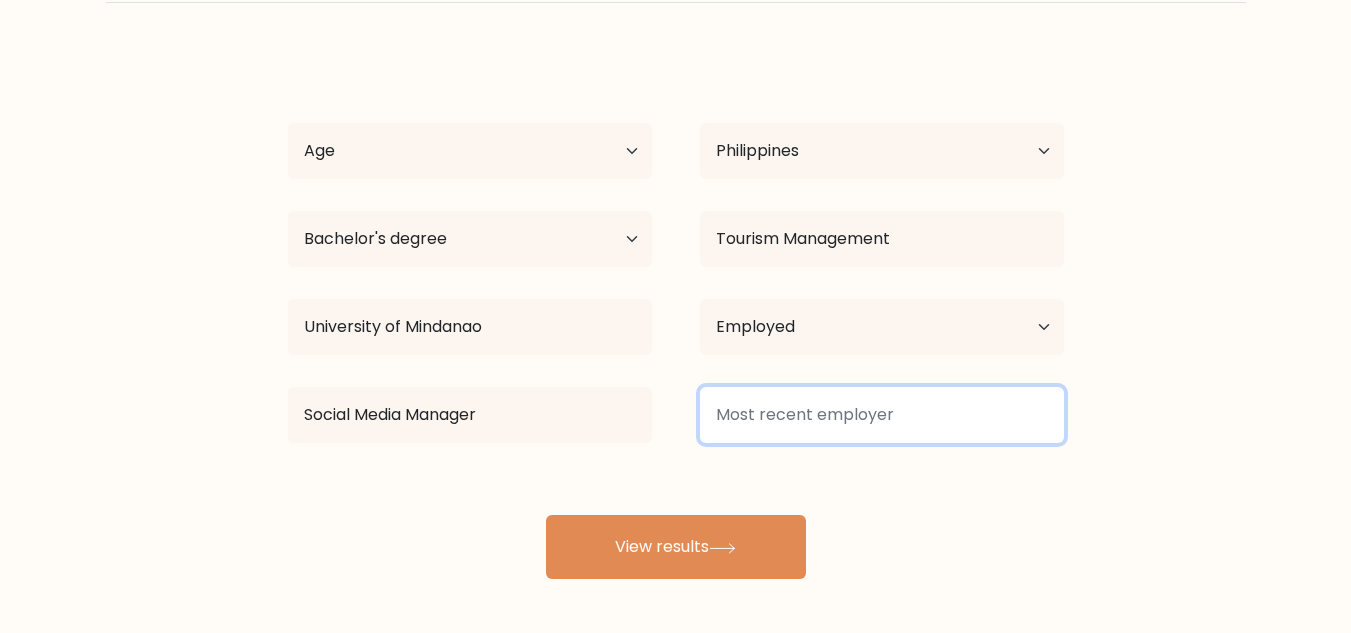 click at bounding box center [882, 415] 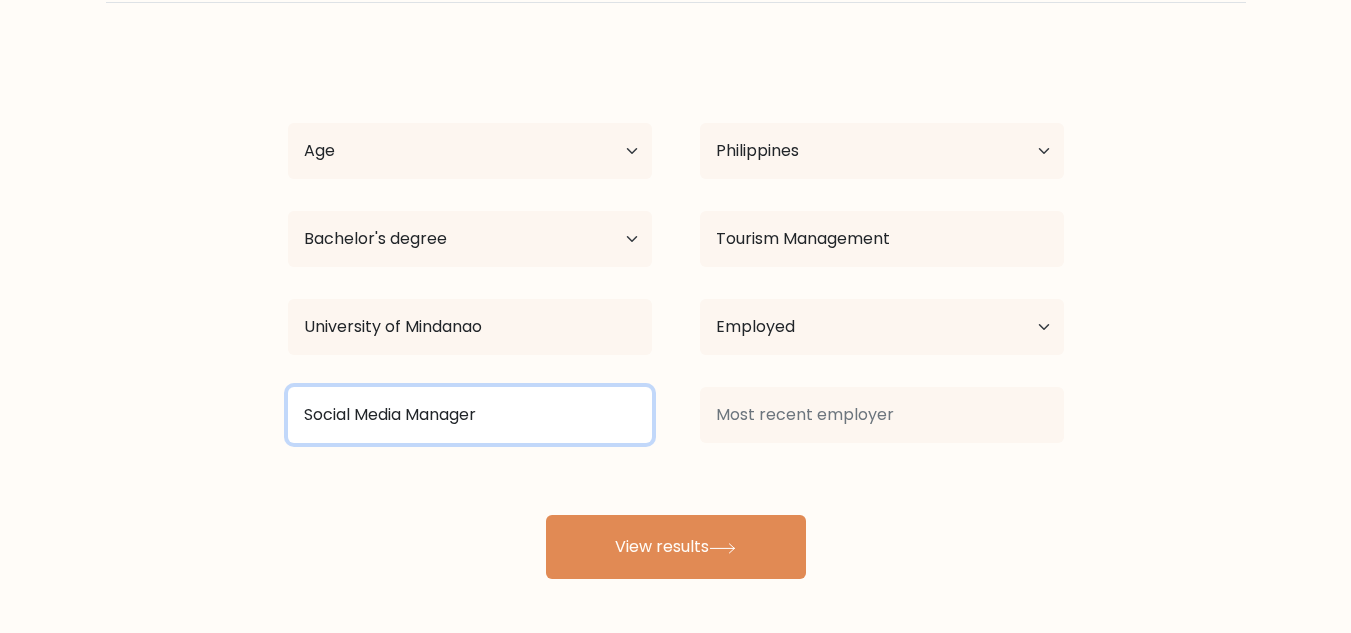 click on "Social Media Manager" at bounding box center [470, 415] 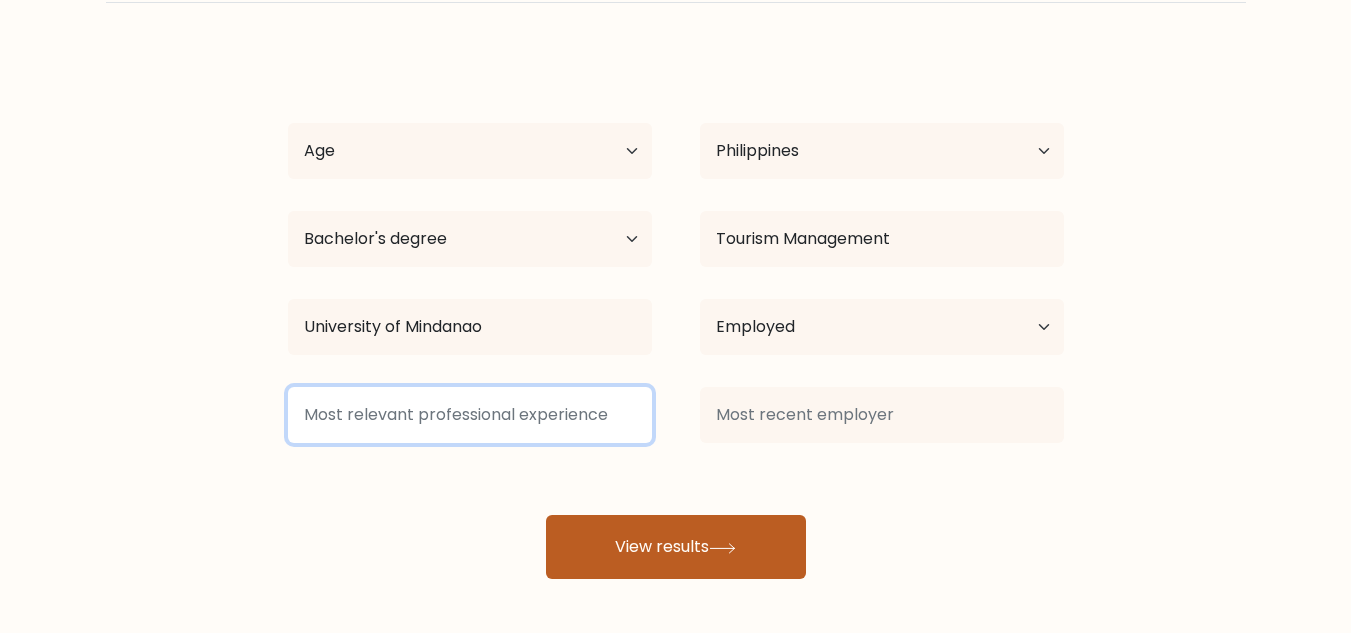 type 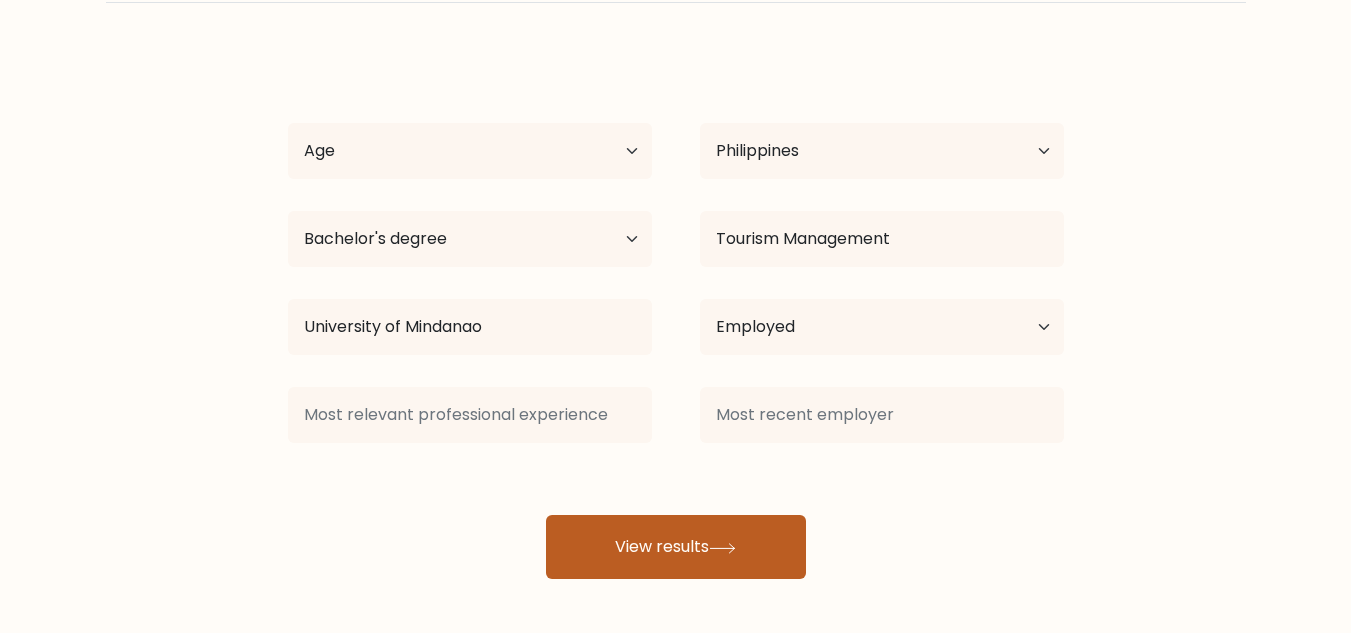 click on "View results" at bounding box center [676, 547] 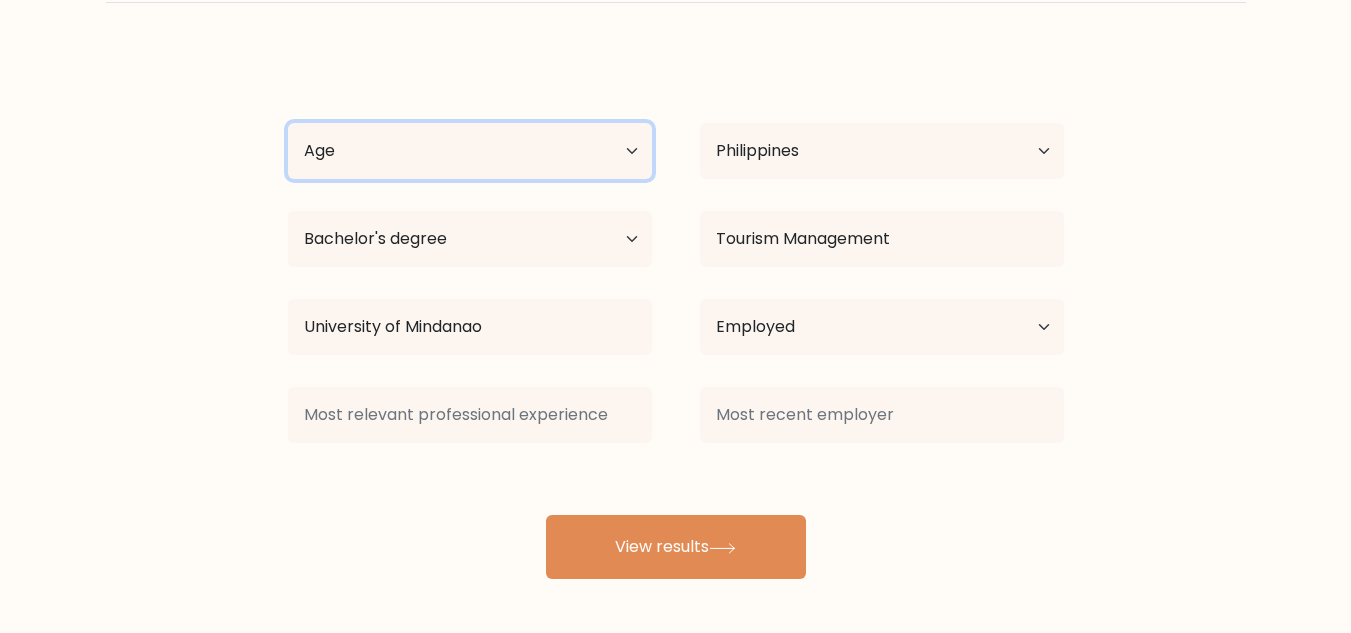 click on "Age
Under 18 years old
18-24 years old
25-34 years old
35-44 years old
45-54 years old
55-64 years old
65 years old and above" at bounding box center [470, 151] 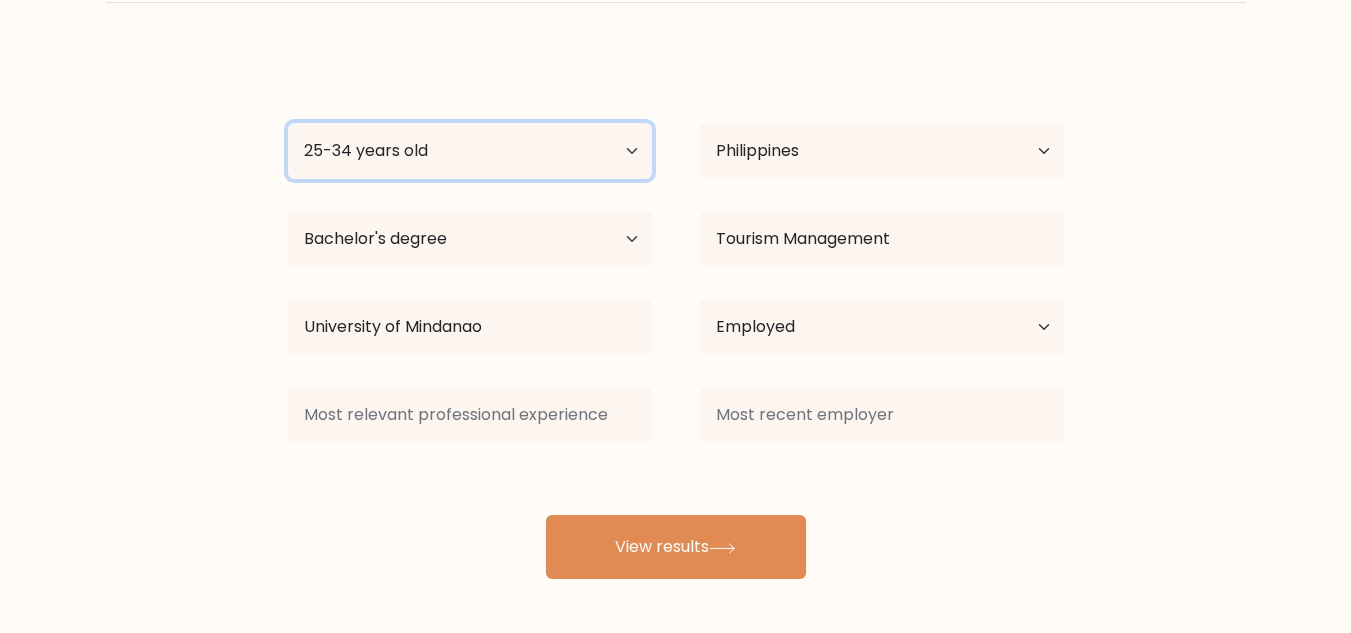 click on "Age
Under 18 years old
18-24 years old
25-34 years old
35-44 years old
45-54 years old
55-64 years old
65 years old and above" at bounding box center [470, 151] 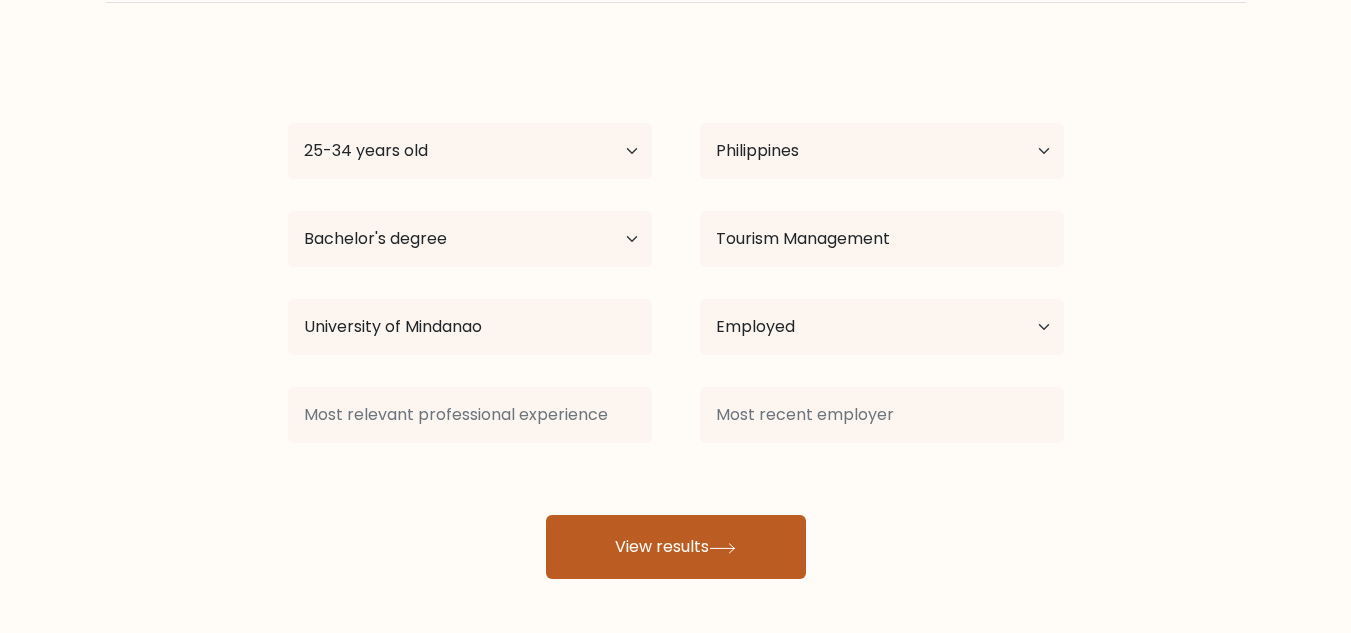 click on "View results" at bounding box center [676, 547] 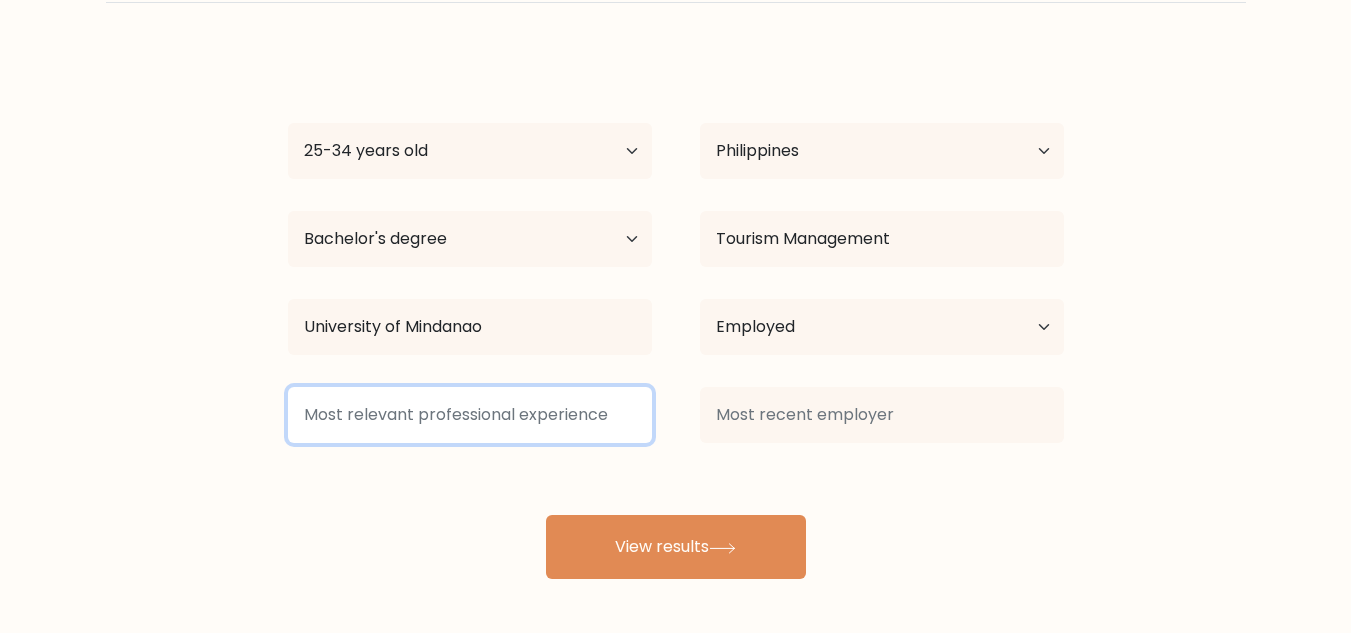 click at bounding box center (470, 415) 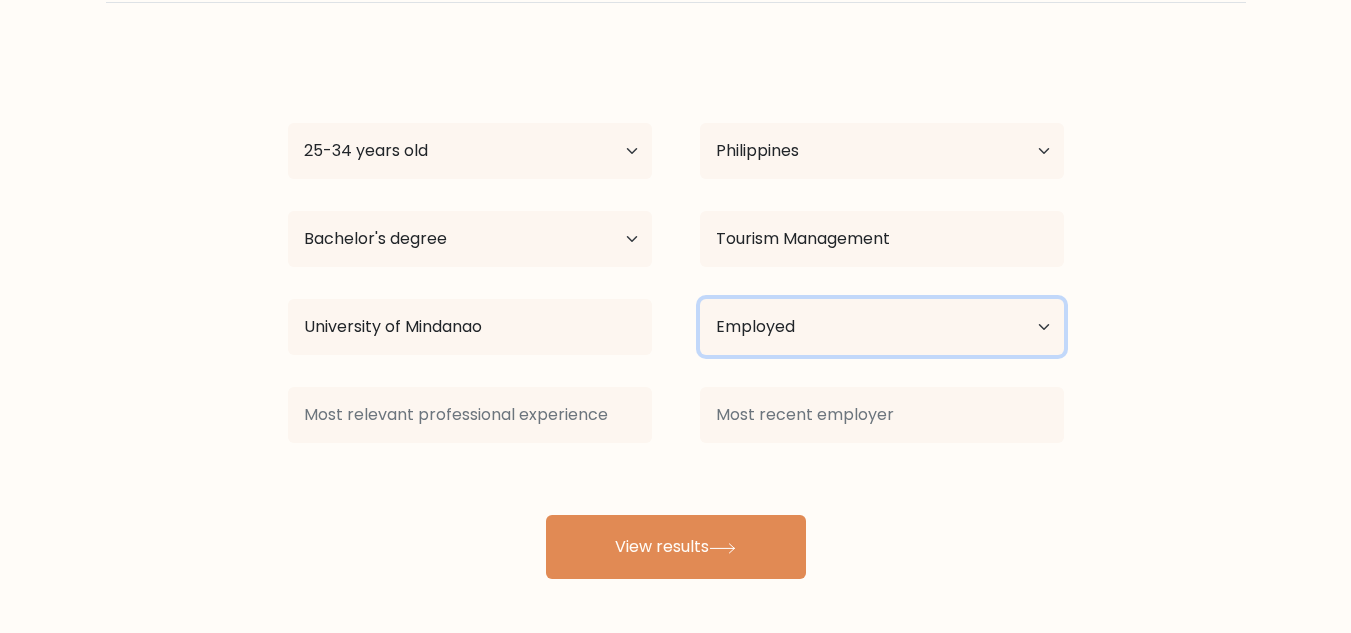 click on "Current employment status
Employed
Student
Retired
Other / prefer not to answer" at bounding box center (882, 327) 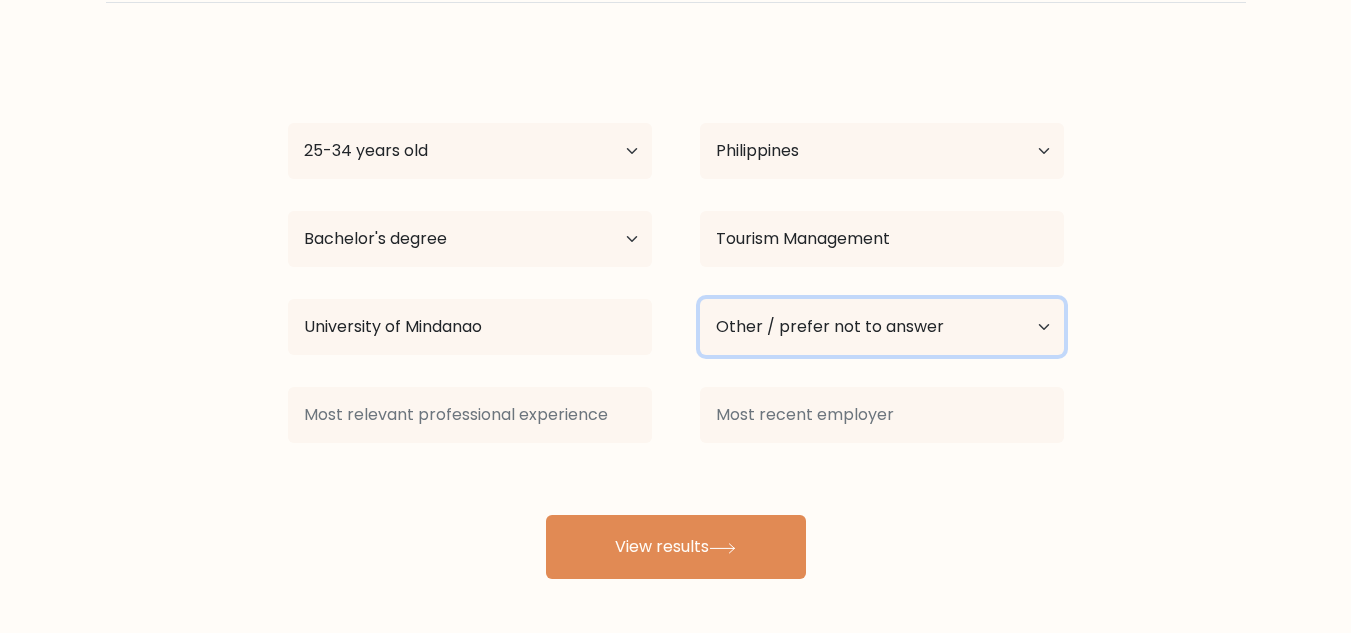 click on "Current employment status
Employed
Student
Retired
Other / prefer not to answer" at bounding box center [882, 327] 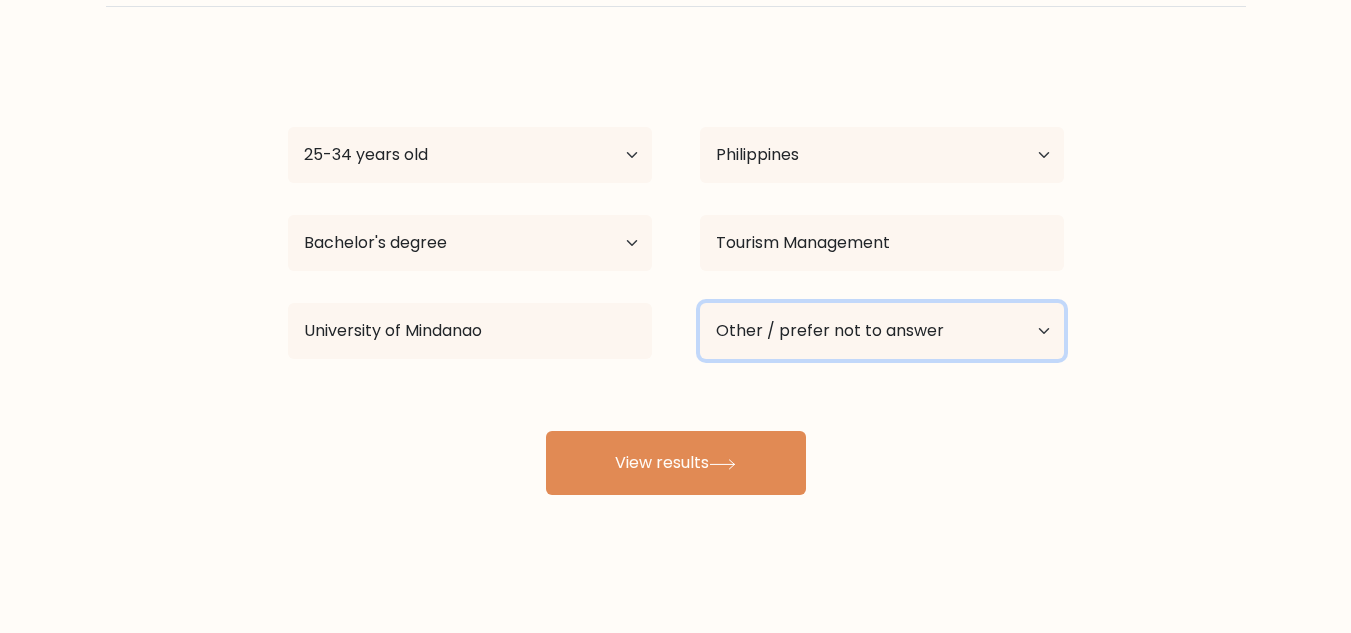 scroll, scrollTop: 125, scrollLeft: 0, axis: vertical 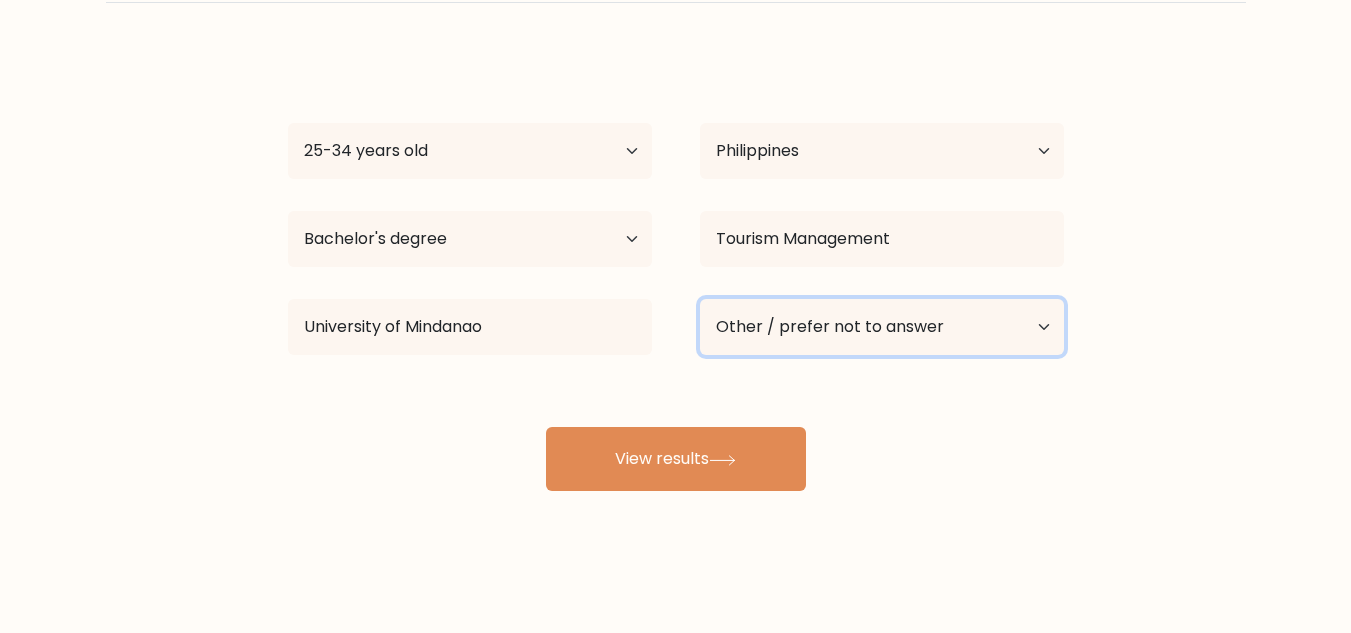click on "Current employment status
Employed
Student
Retired
Other / prefer not to answer" at bounding box center [882, 327] 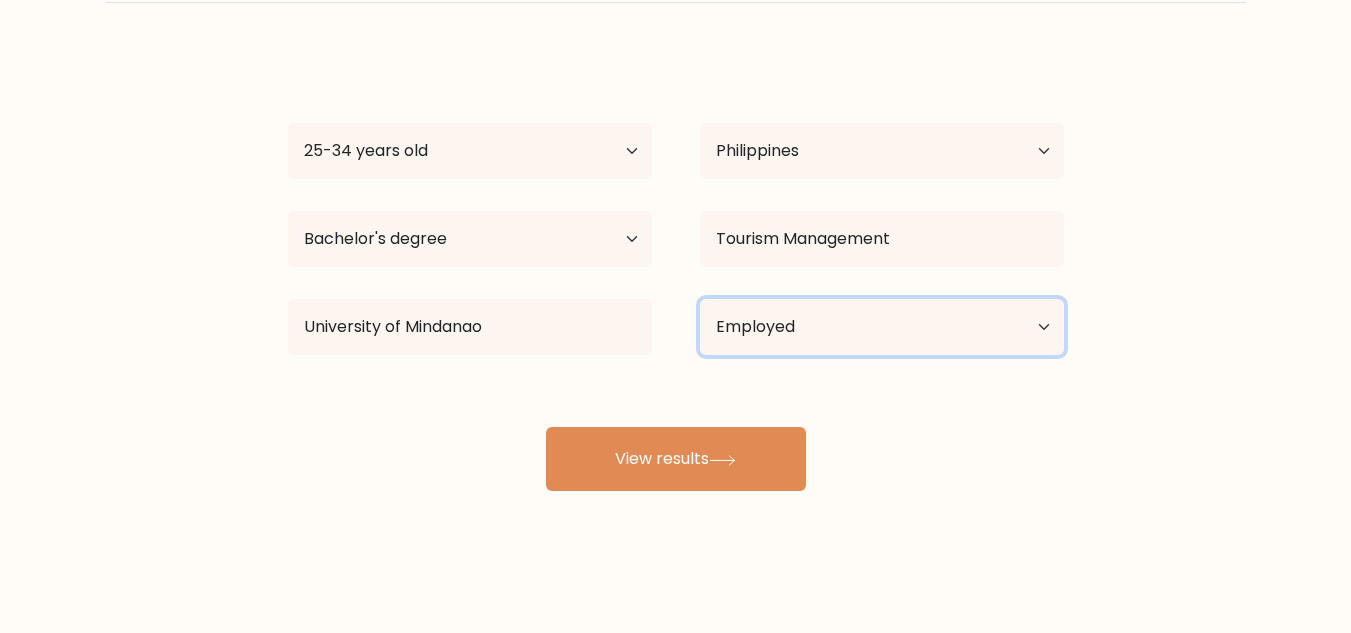 click on "Current employment status
Employed
Student
Retired
Other / prefer not to answer" at bounding box center (882, 327) 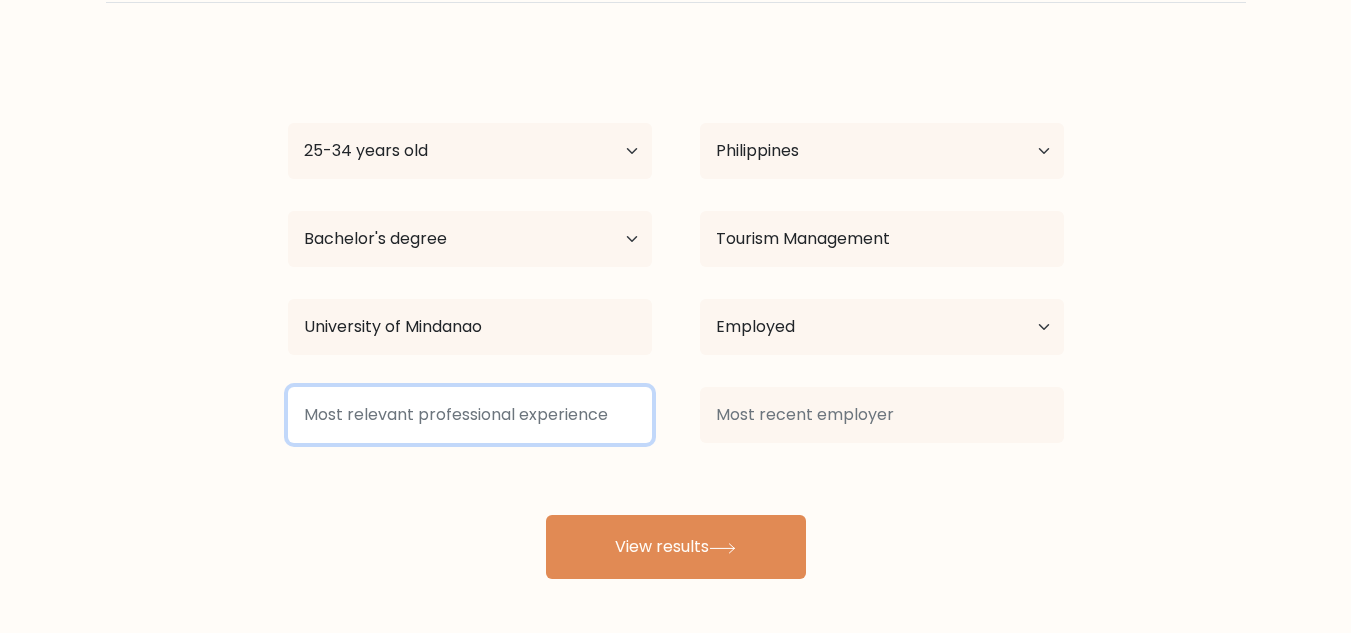 click at bounding box center [470, 415] 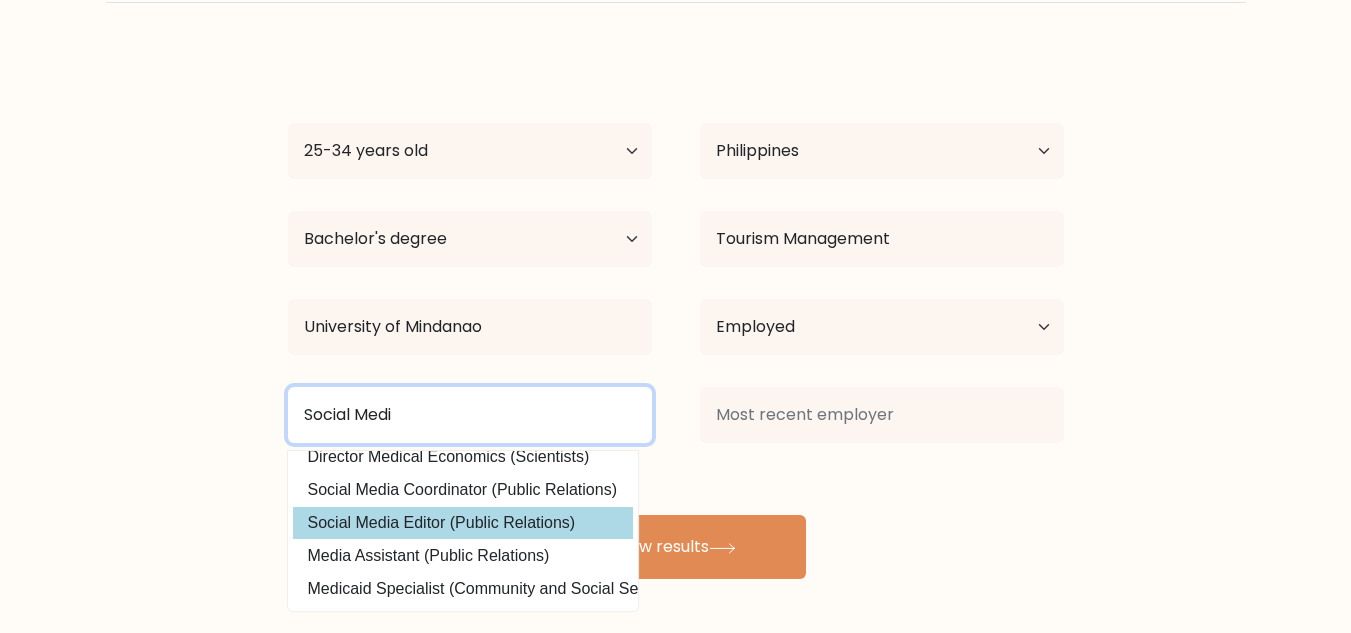 scroll, scrollTop: 0, scrollLeft: 0, axis: both 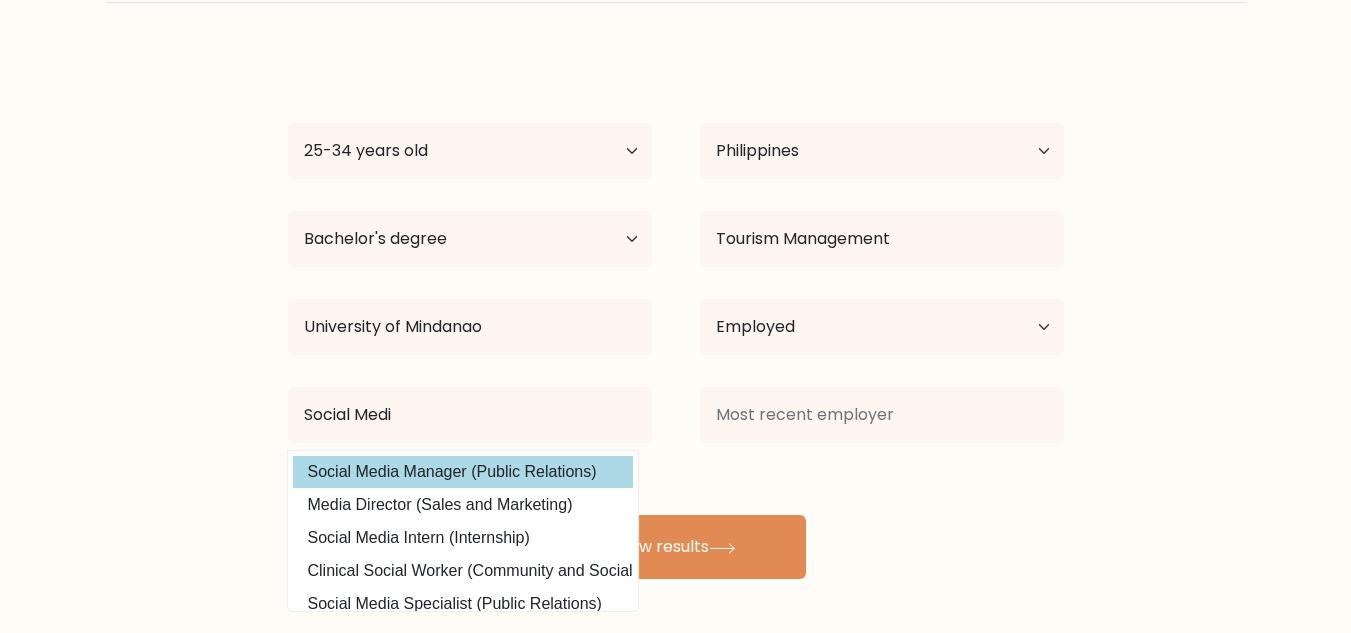 click on "Social Media Manager (Public Relations)" at bounding box center (463, 472) 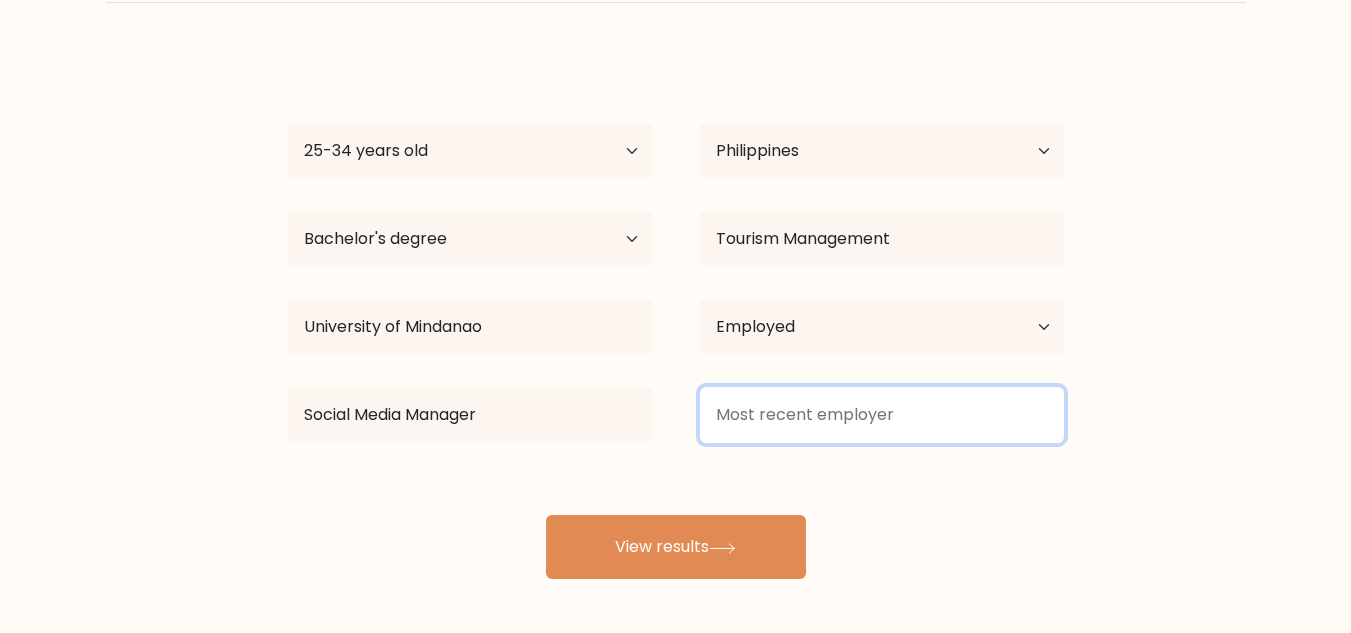 click at bounding box center (882, 415) 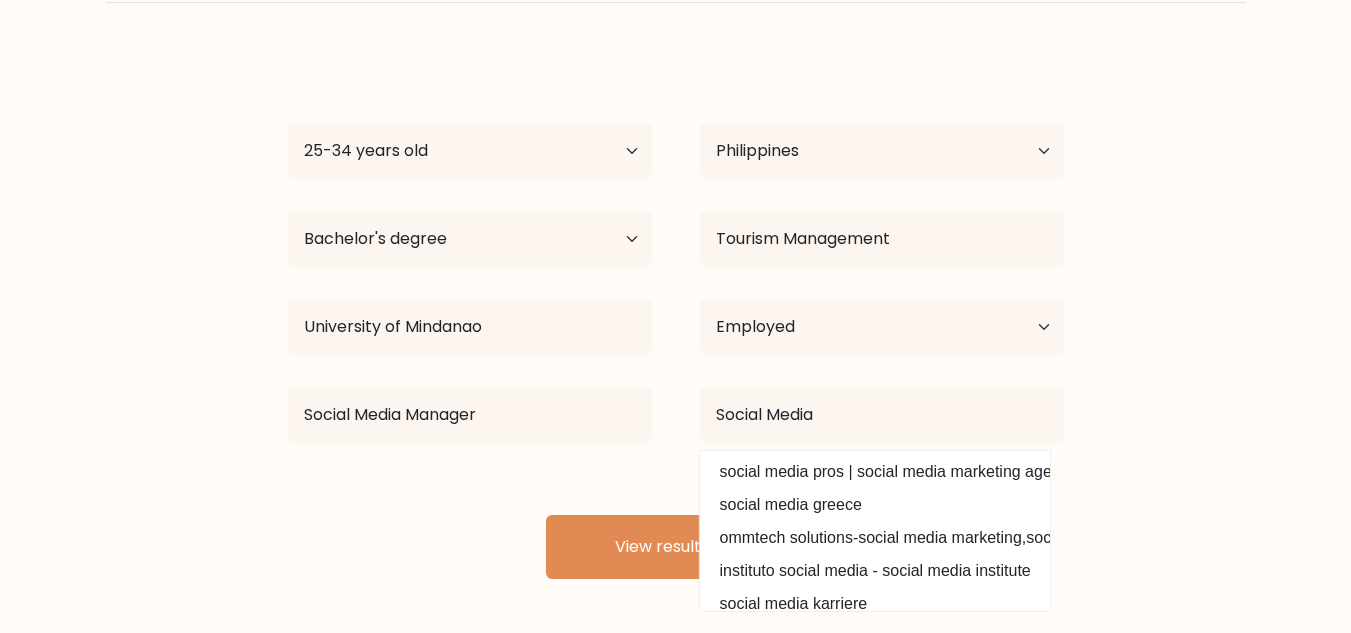 click on "Compare your results to your peers
[FIRST]
[LAST]
Age
Under 18 years old
18-24 years old
25-34 years old
35-44 years old
45-54 years old
55-64 years old
65 years old and above
Country
Afghanistan
Albania
Algeria
American Samoa
Andorra
Angola
Anguilla
Antarctica
Antigua and Barbuda
Argentina
Armenia
Aruba
Australia" at bounding box center [675, 251] 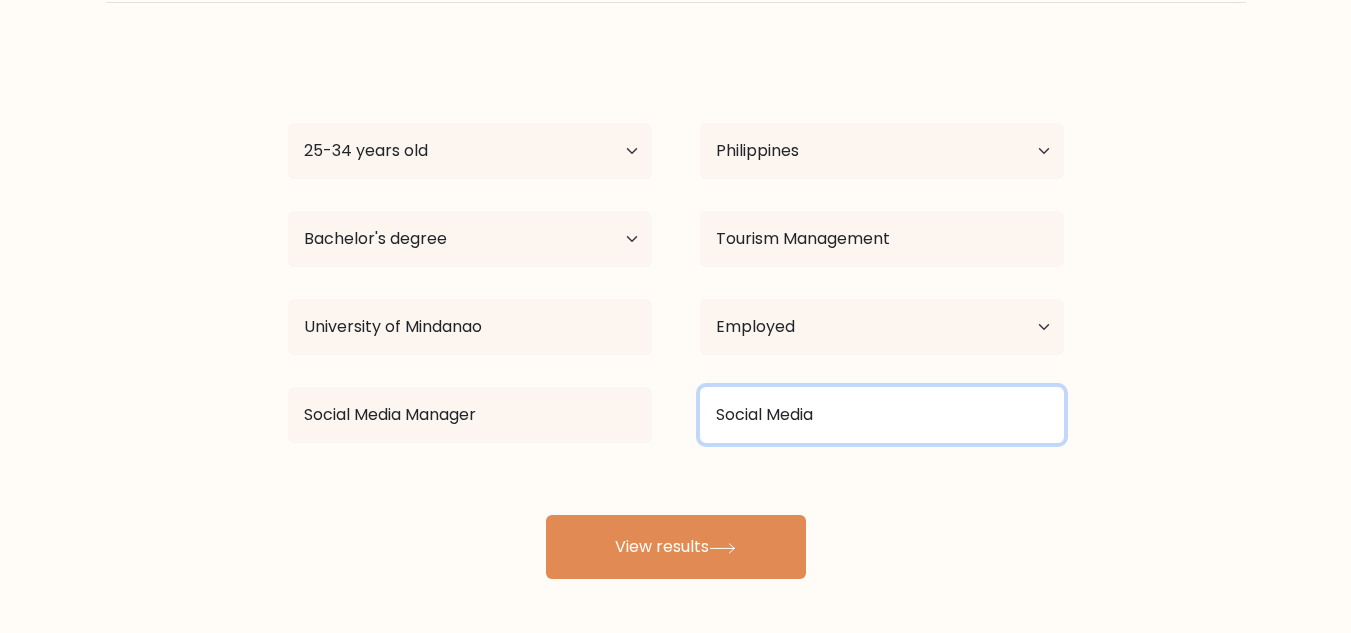 click on "Social Media" at bounding box center [882, 415] 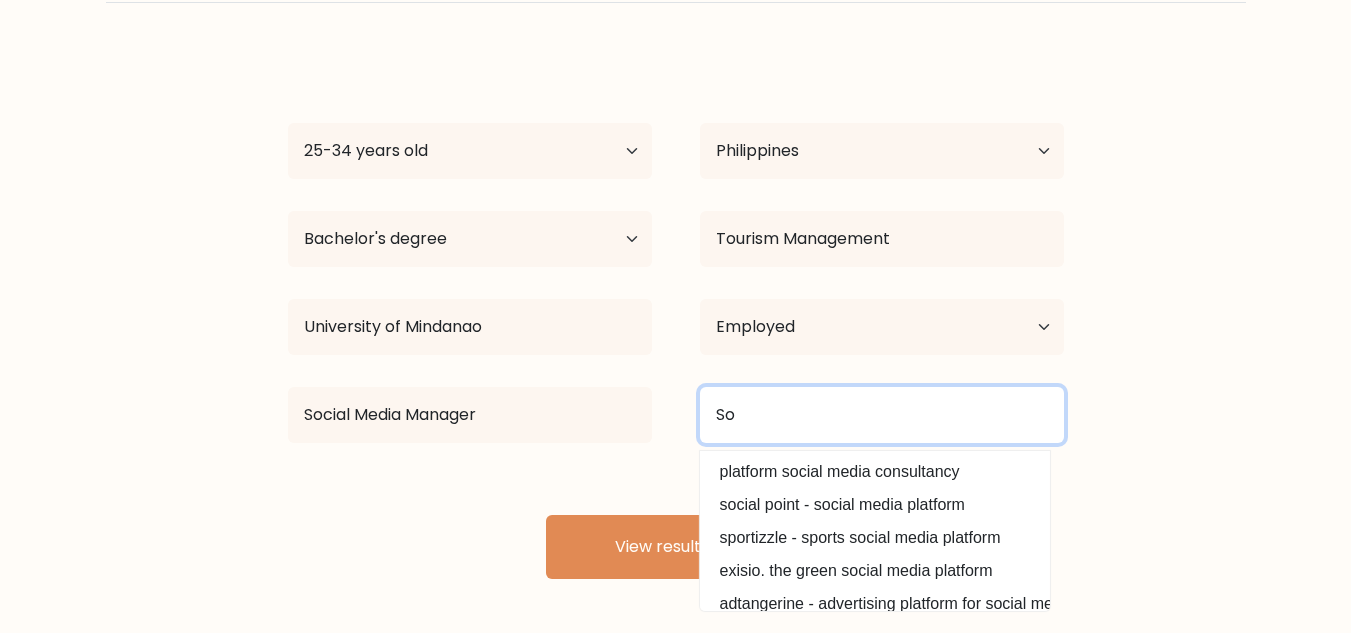 type on "S" 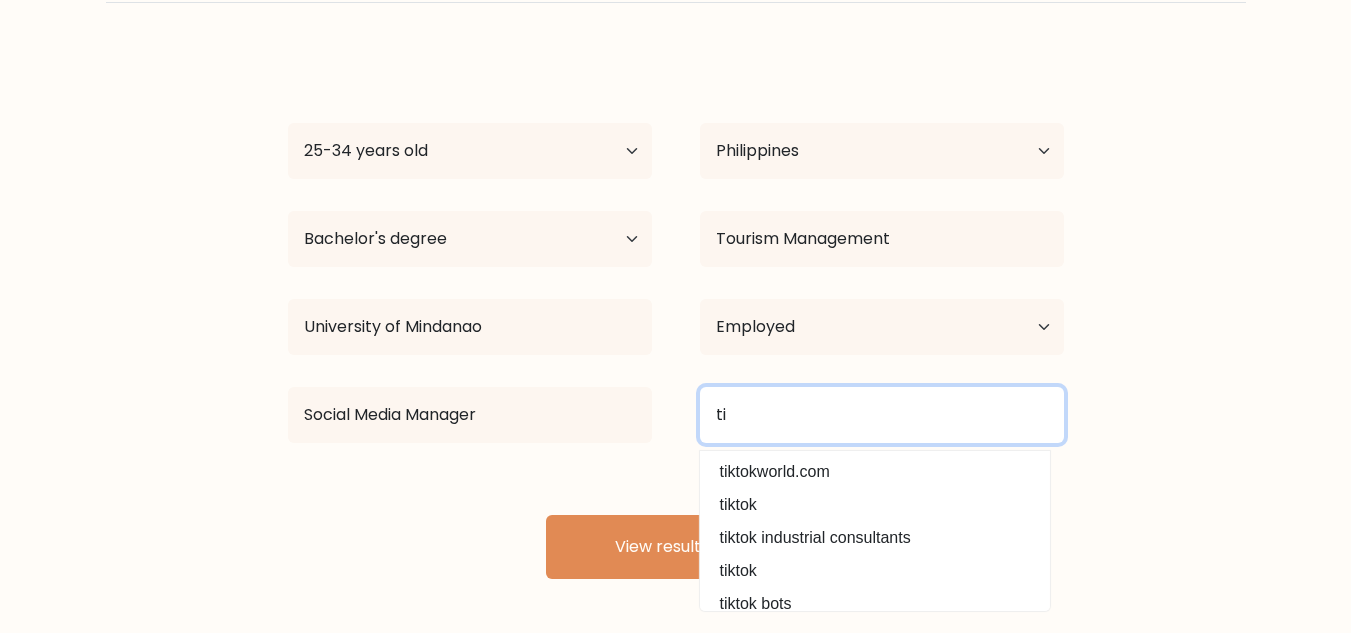 type on "t" 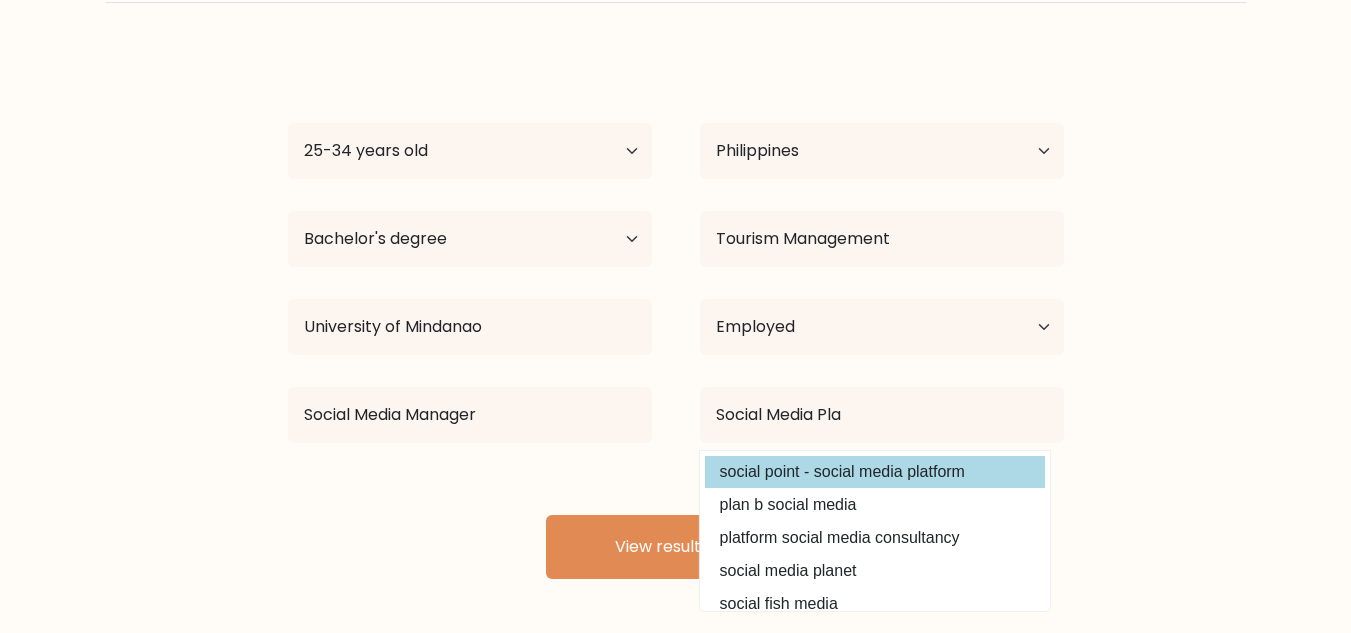 click on "social point - social media platform" at bounding box center (875, 472) 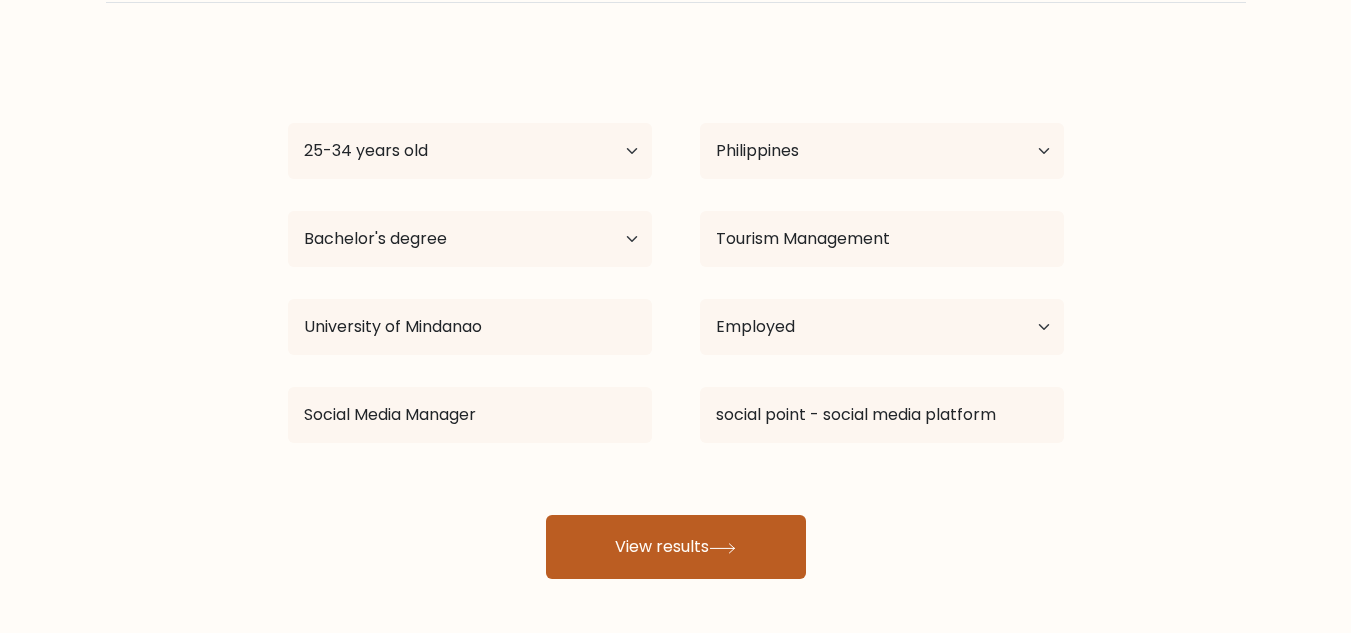 click on "View results" at bounding box center (676, 547) 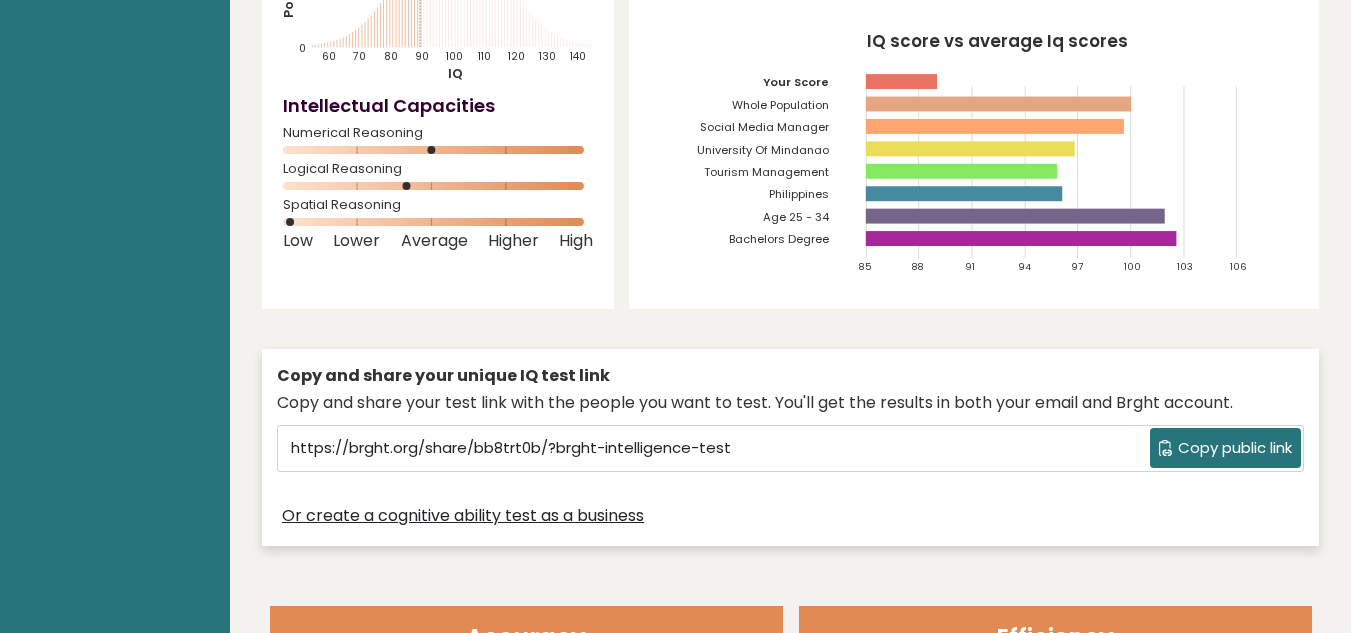 scroll, scrollTop: 0, scrollLeft: 0, axis: both 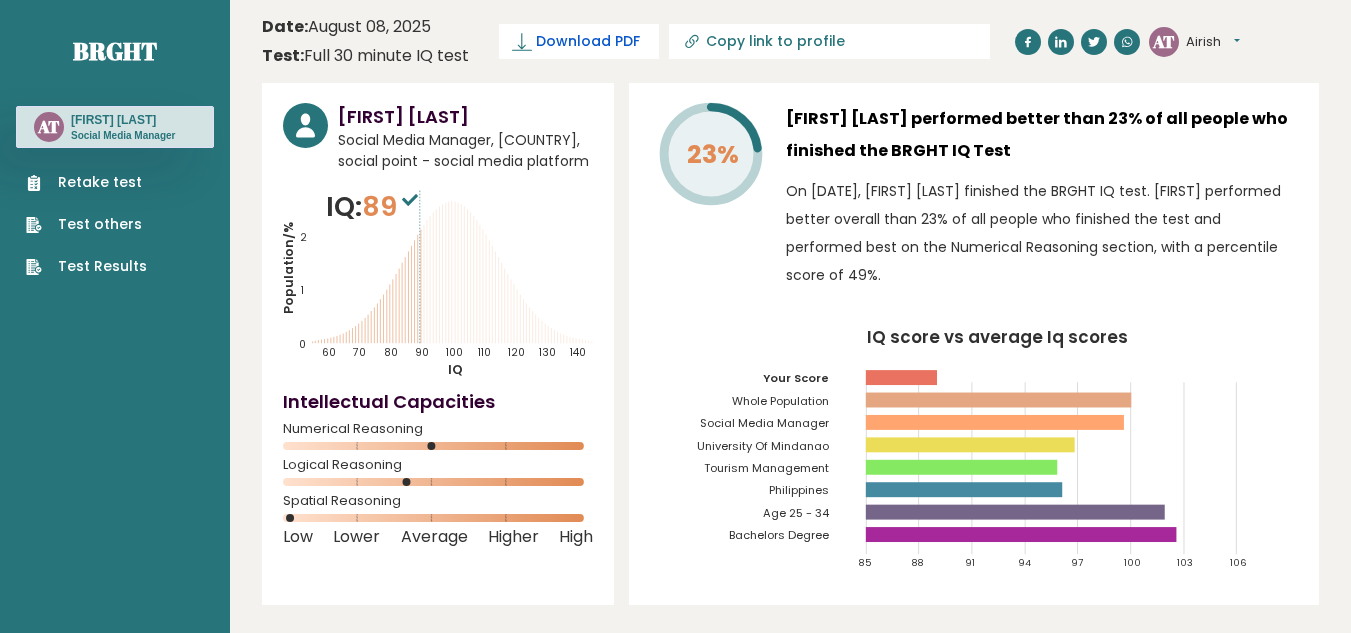 click on "Download PDF" at bounding box center [588, 41] 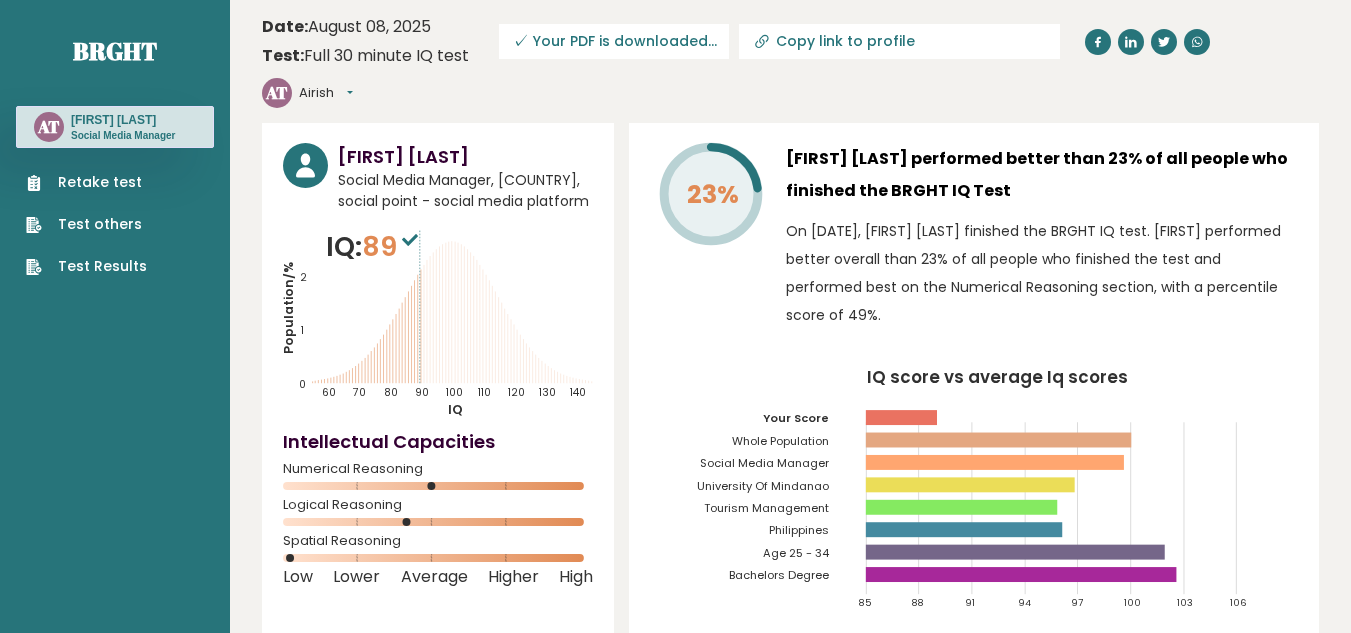 click on "Copy link to profile" at bounding box center [912, 41] 